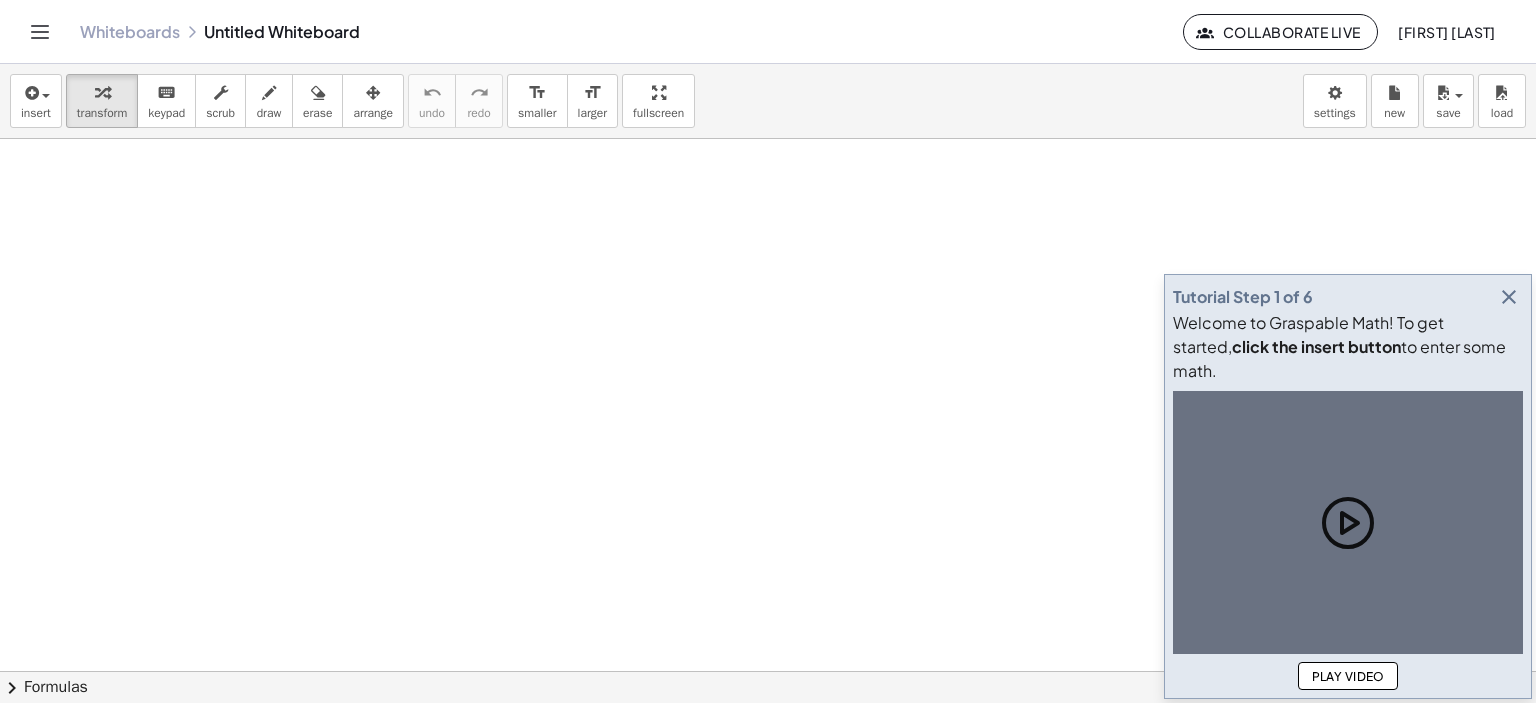 scroll, scrollTop: 0, scrollLeft: 0, axis: both 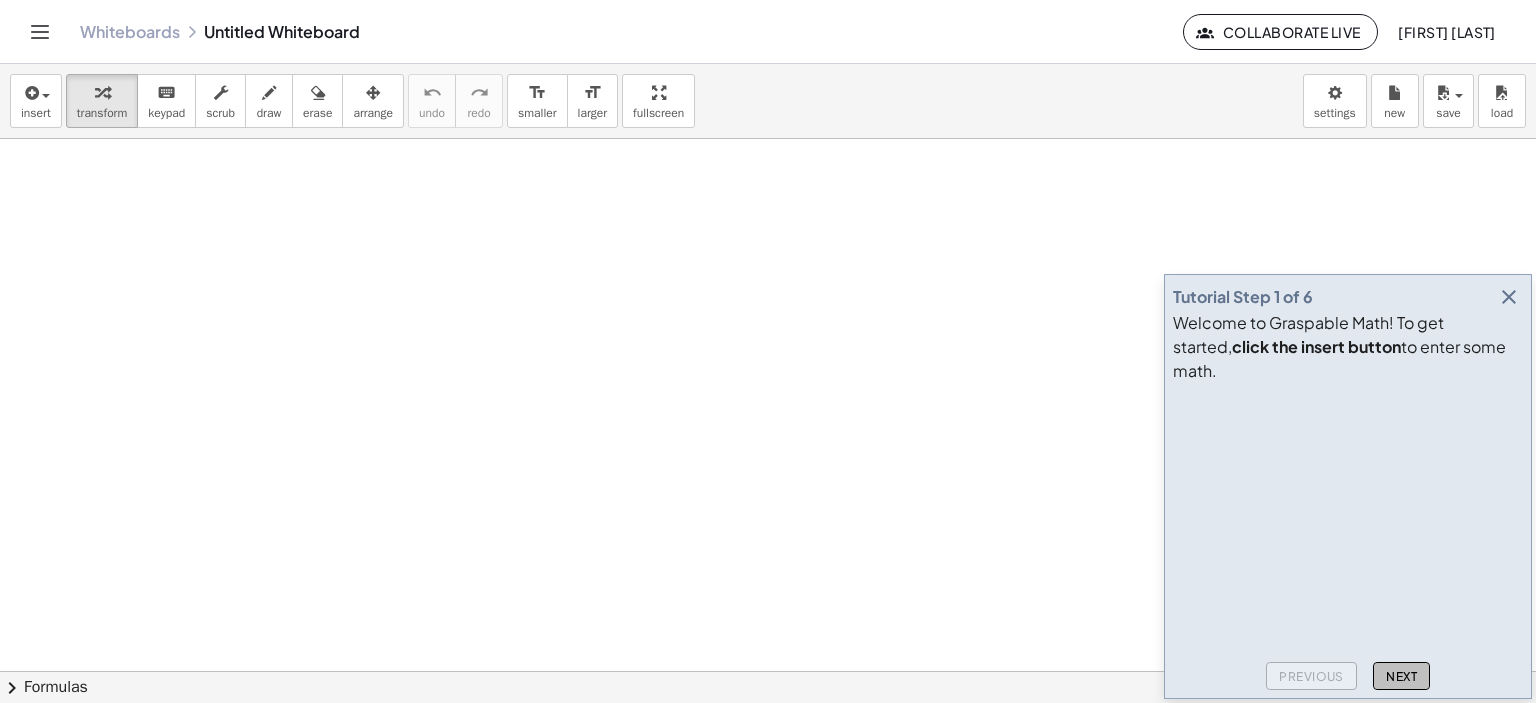 click on "Next" 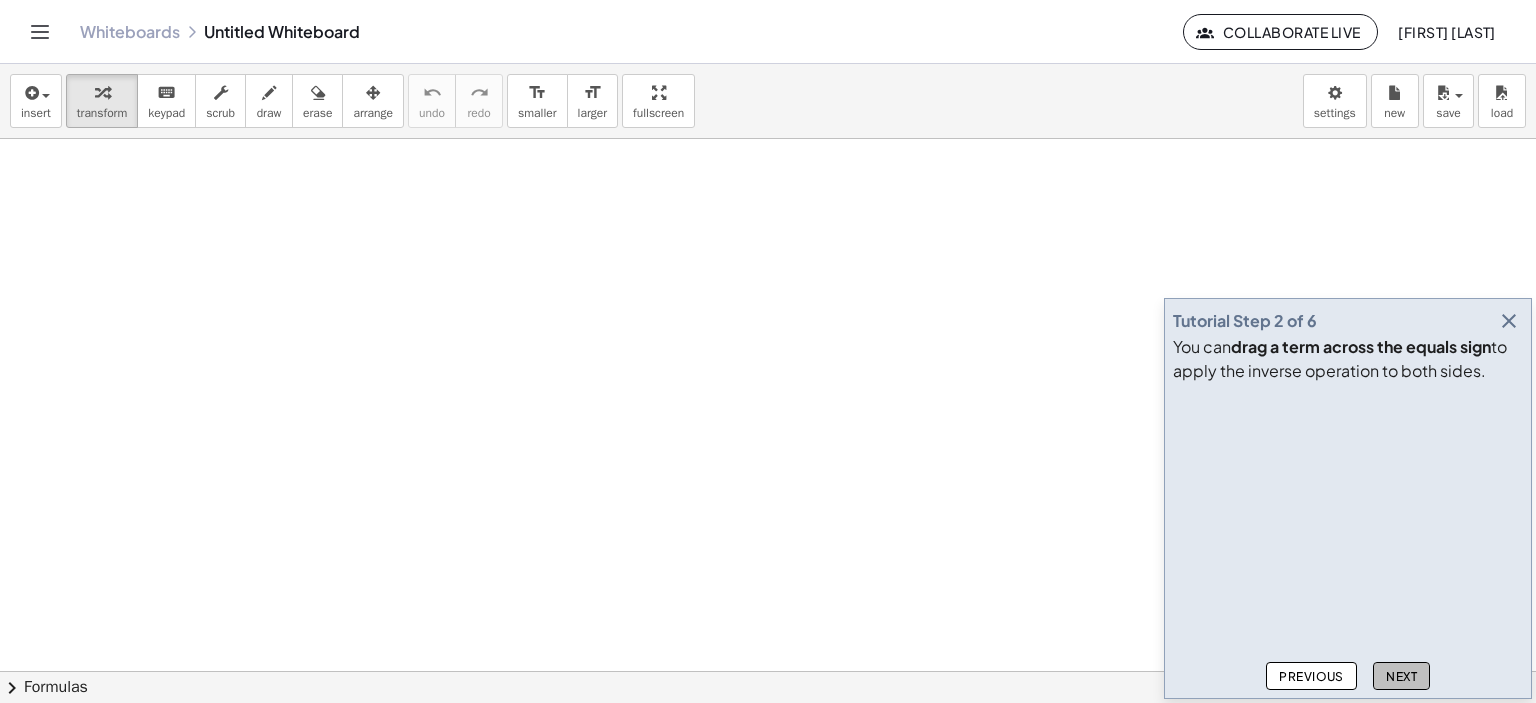 click on "Next" 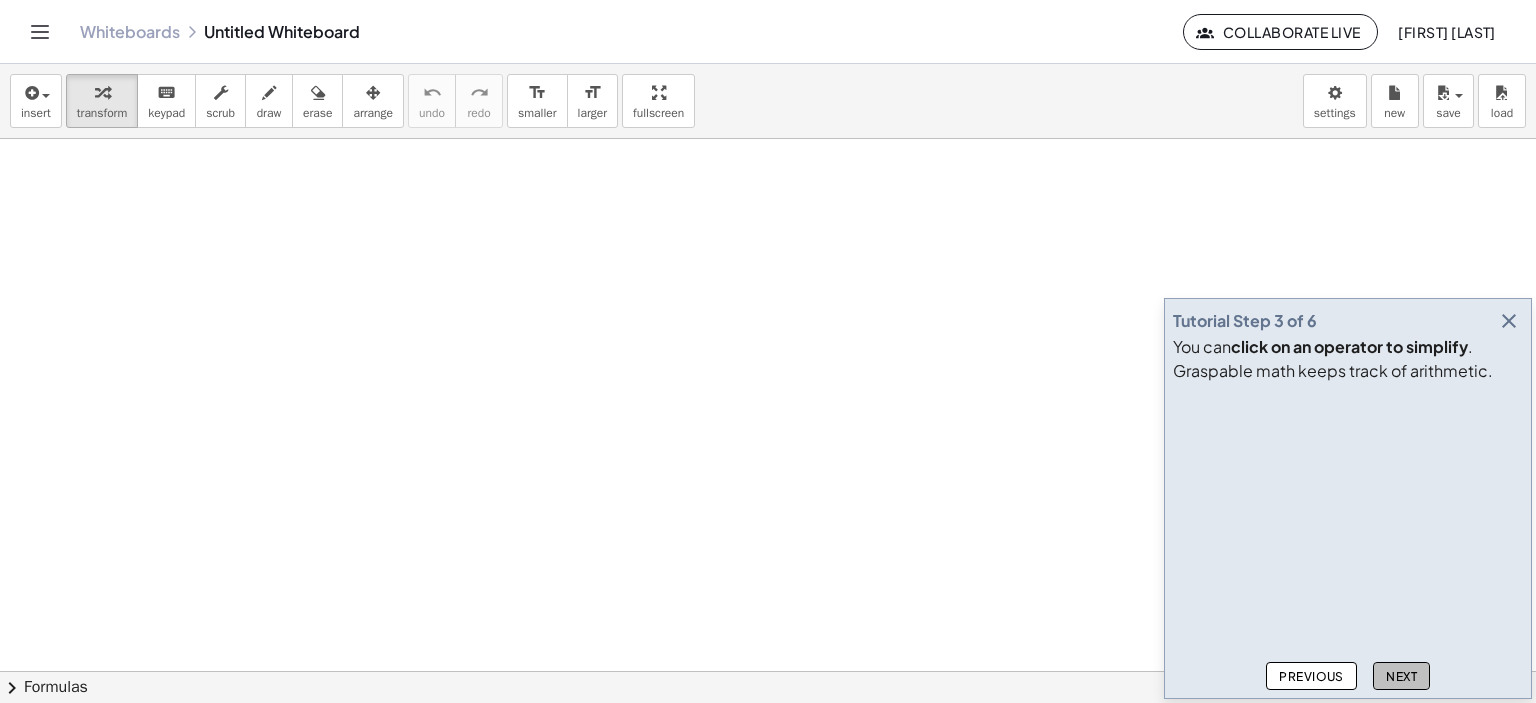 click on "Next" 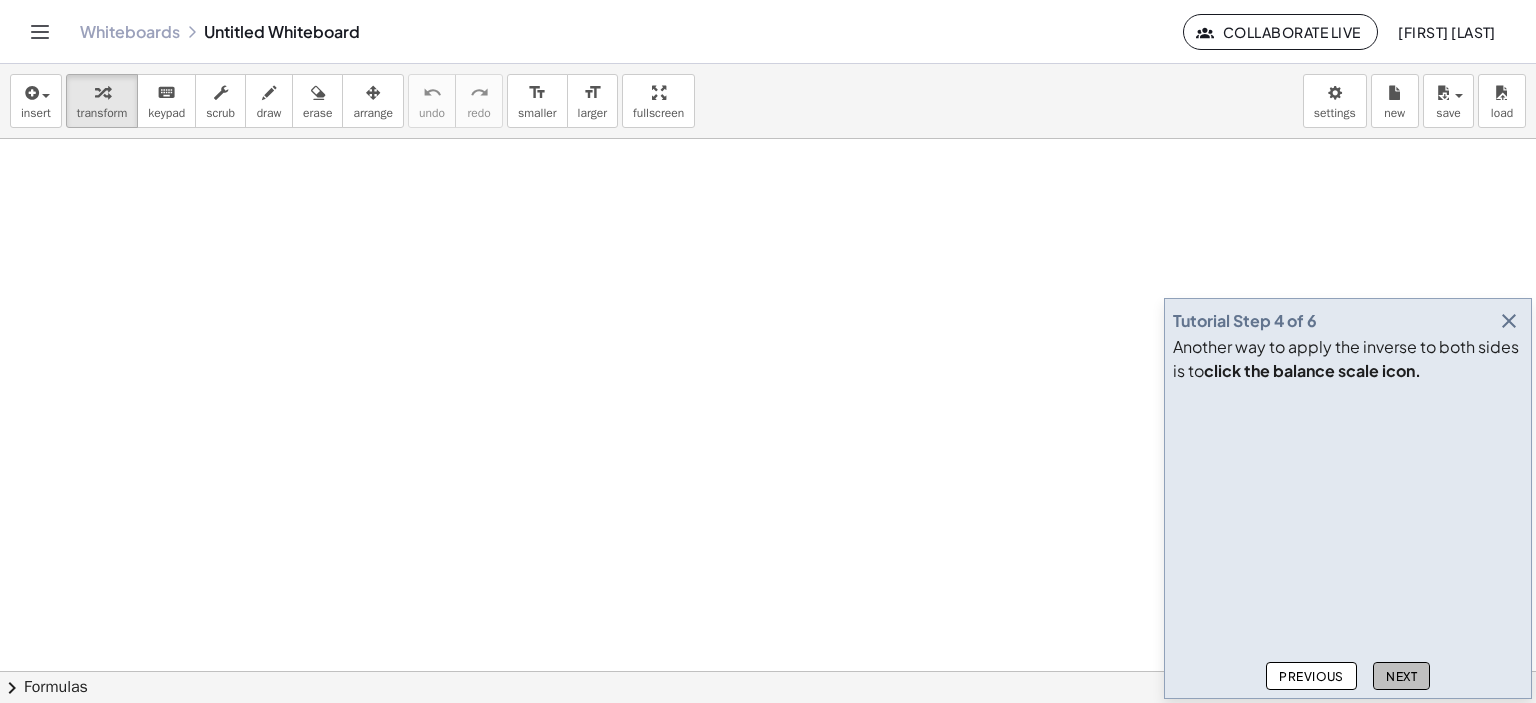 click on "Next" 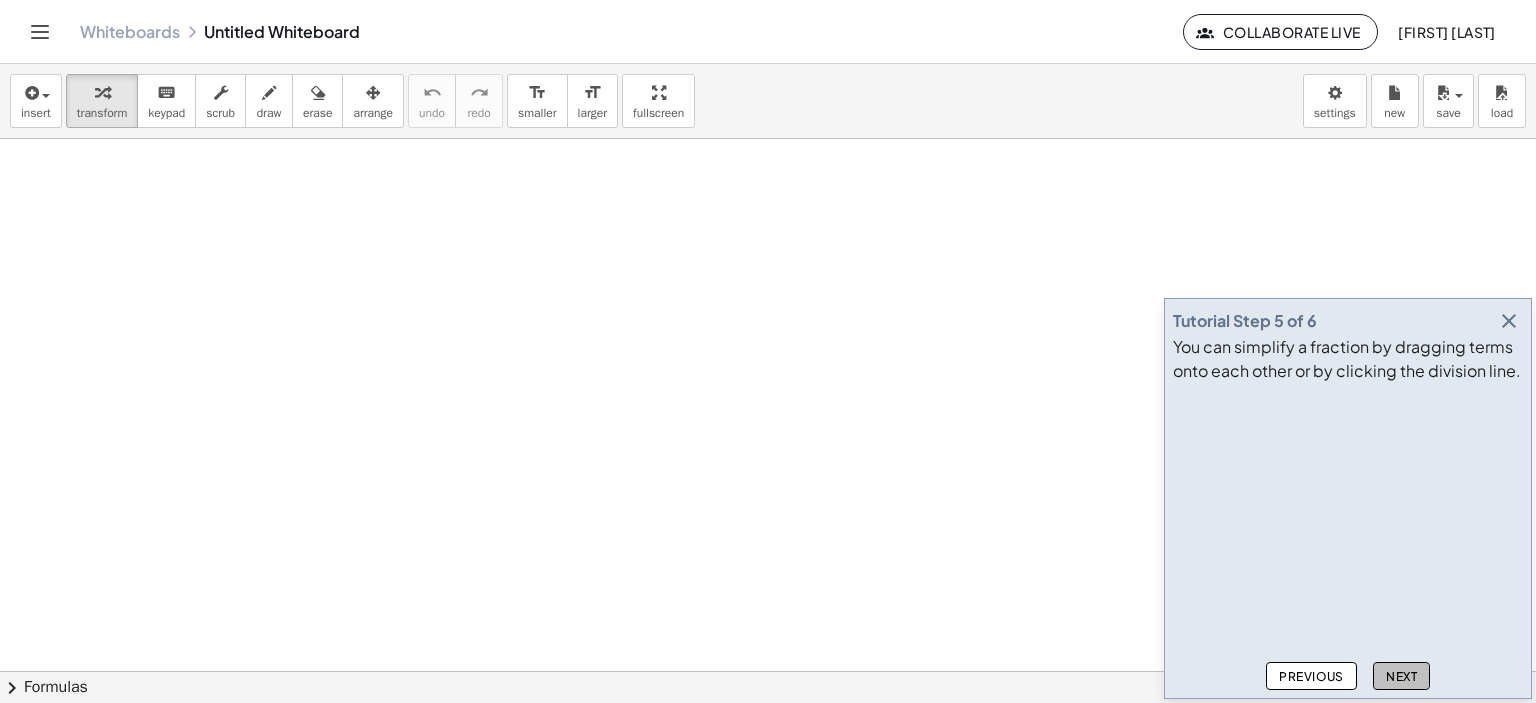 click on "Next" 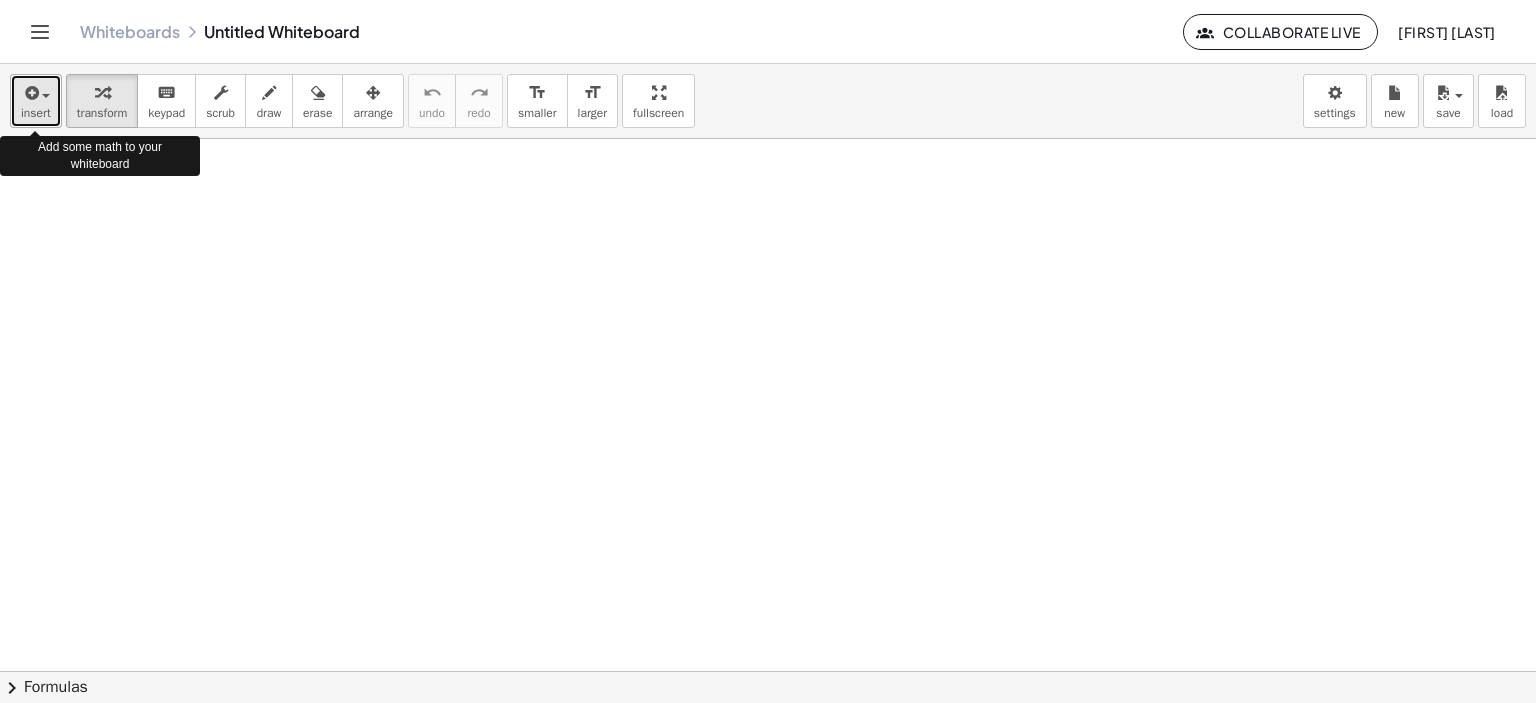 click on "insert" at bounding box center (36, 113) 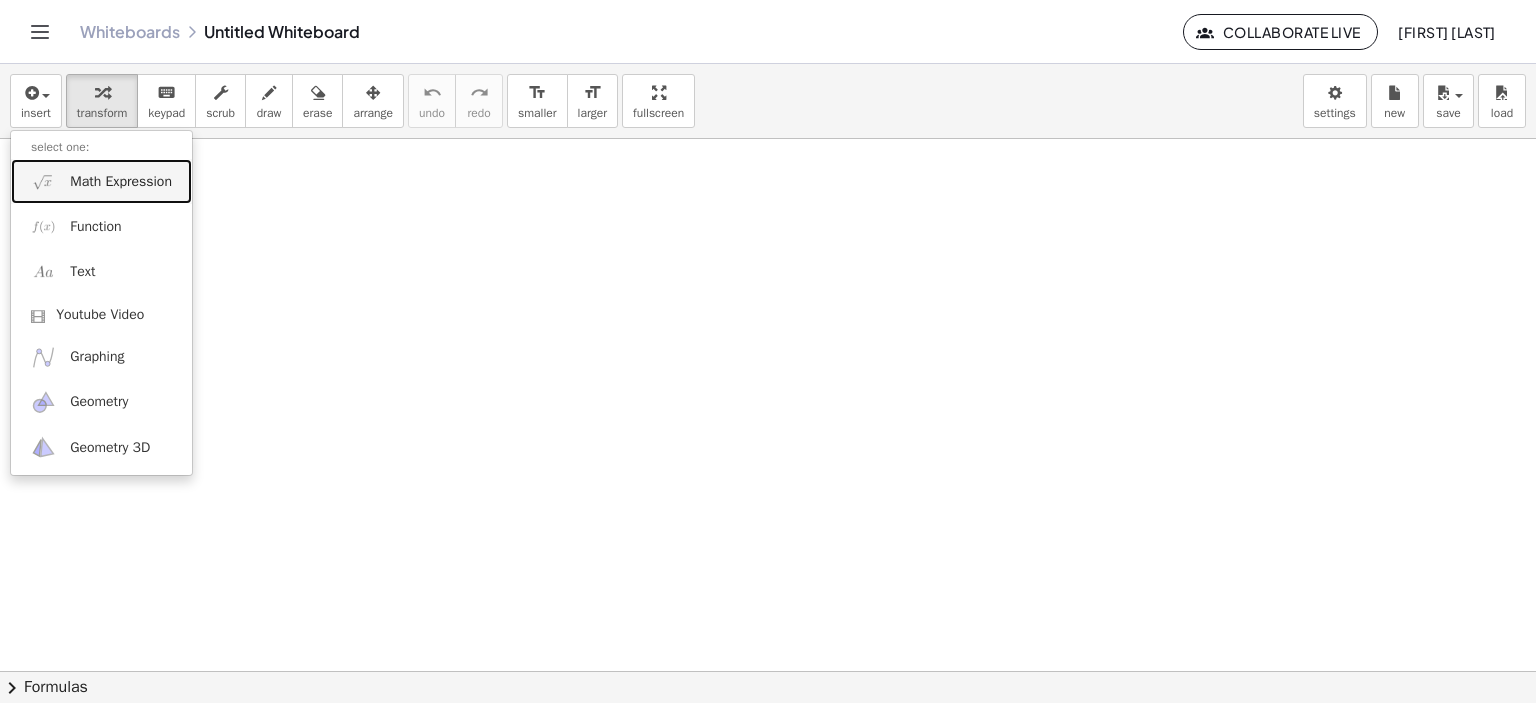 click on "Math Expression" at bounding box center [101, 181] 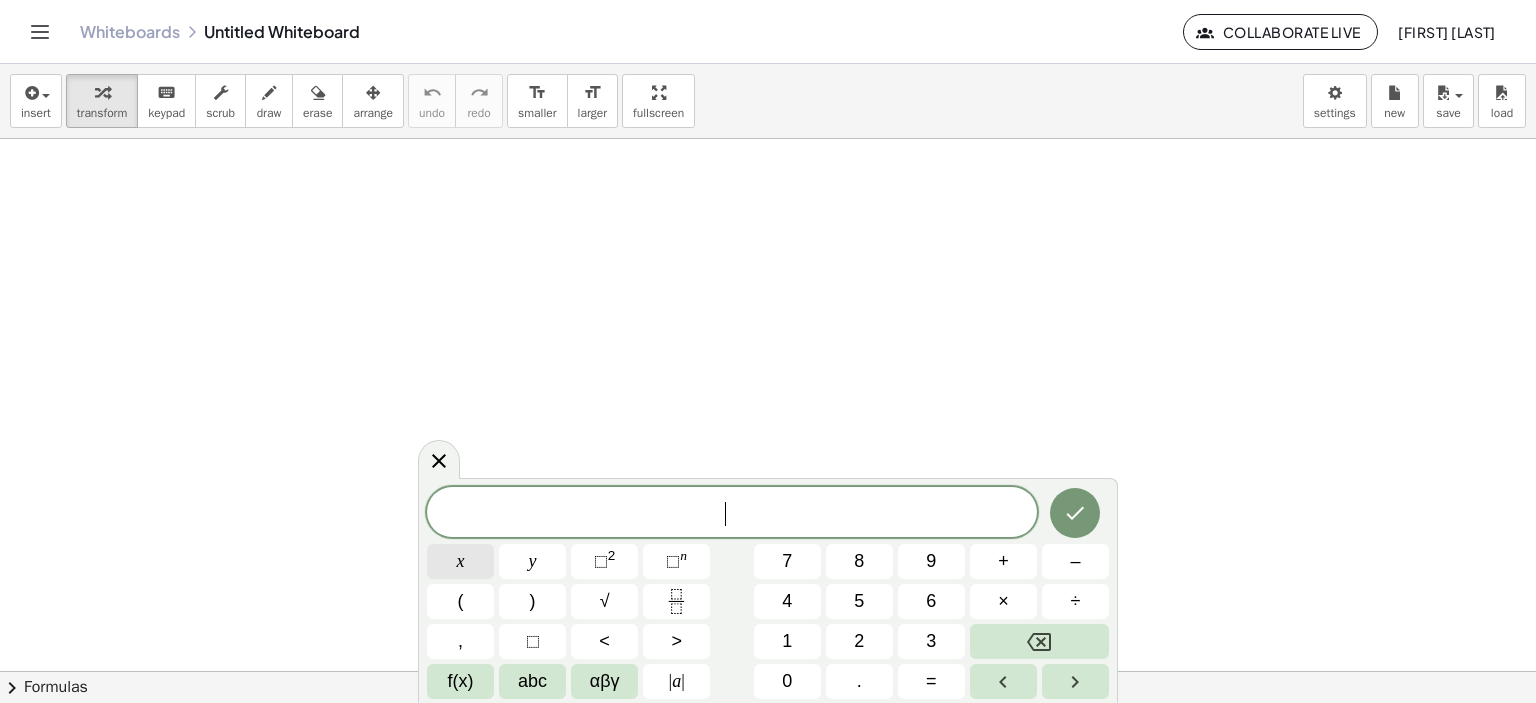 click on "x" at bounding box center (460, 561) 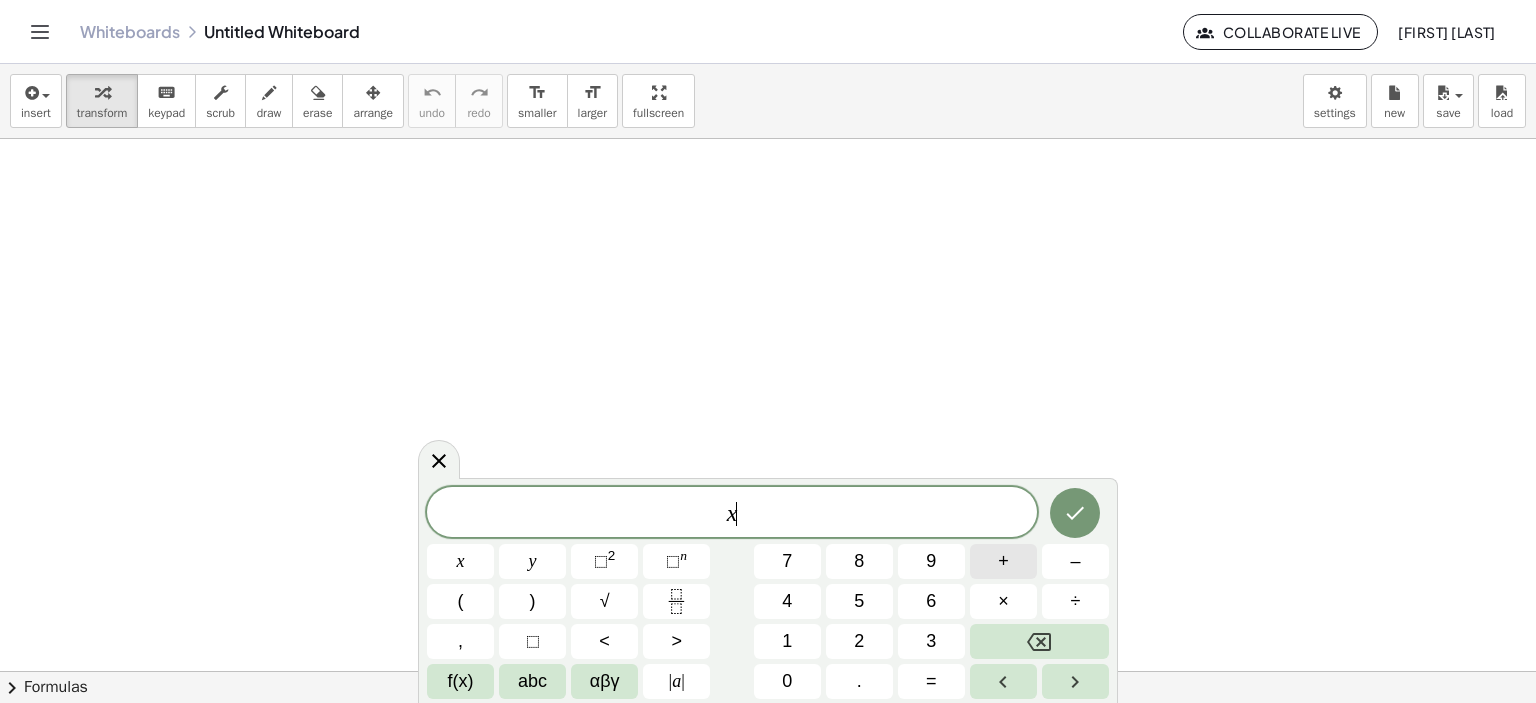 click on "+" at bounding box center [1003, 561] 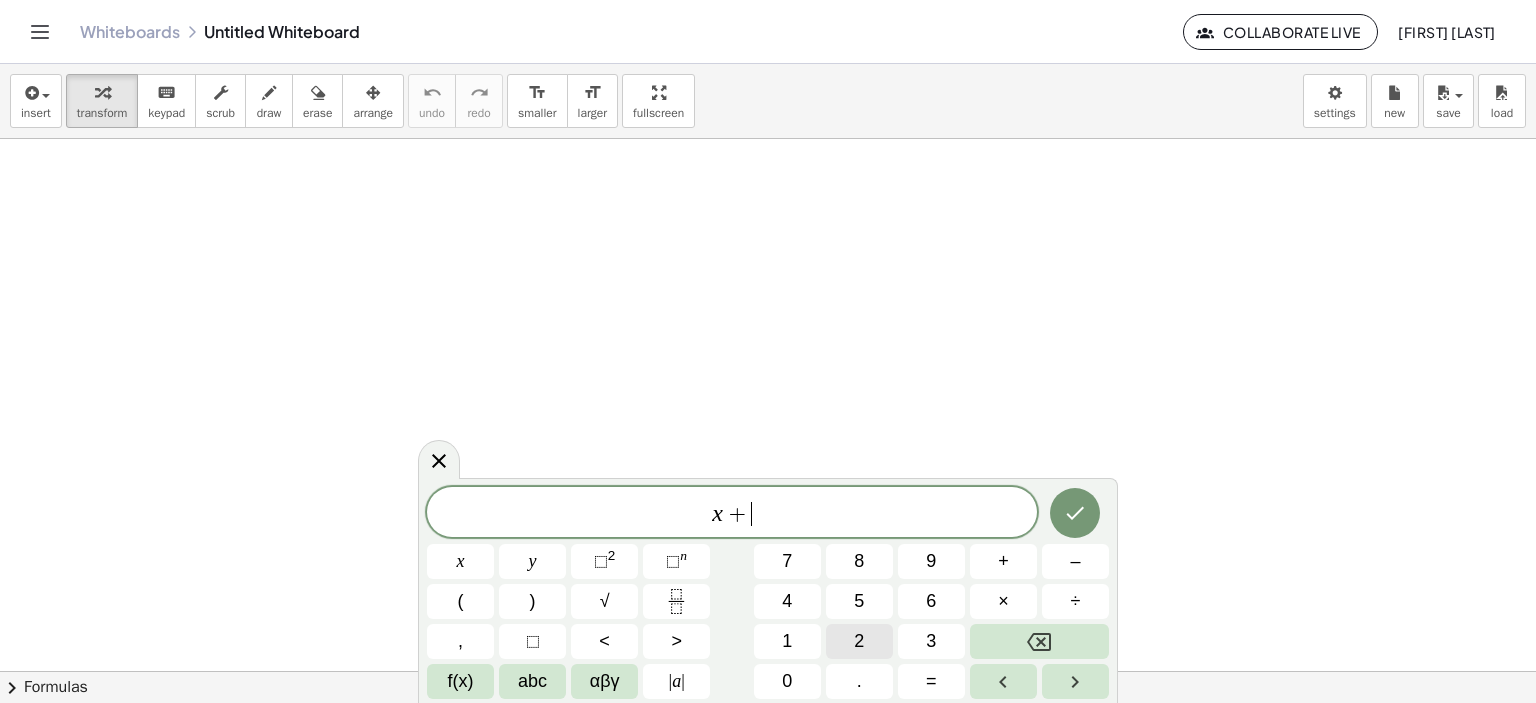 click on "2" at bounding box center (859, 641) 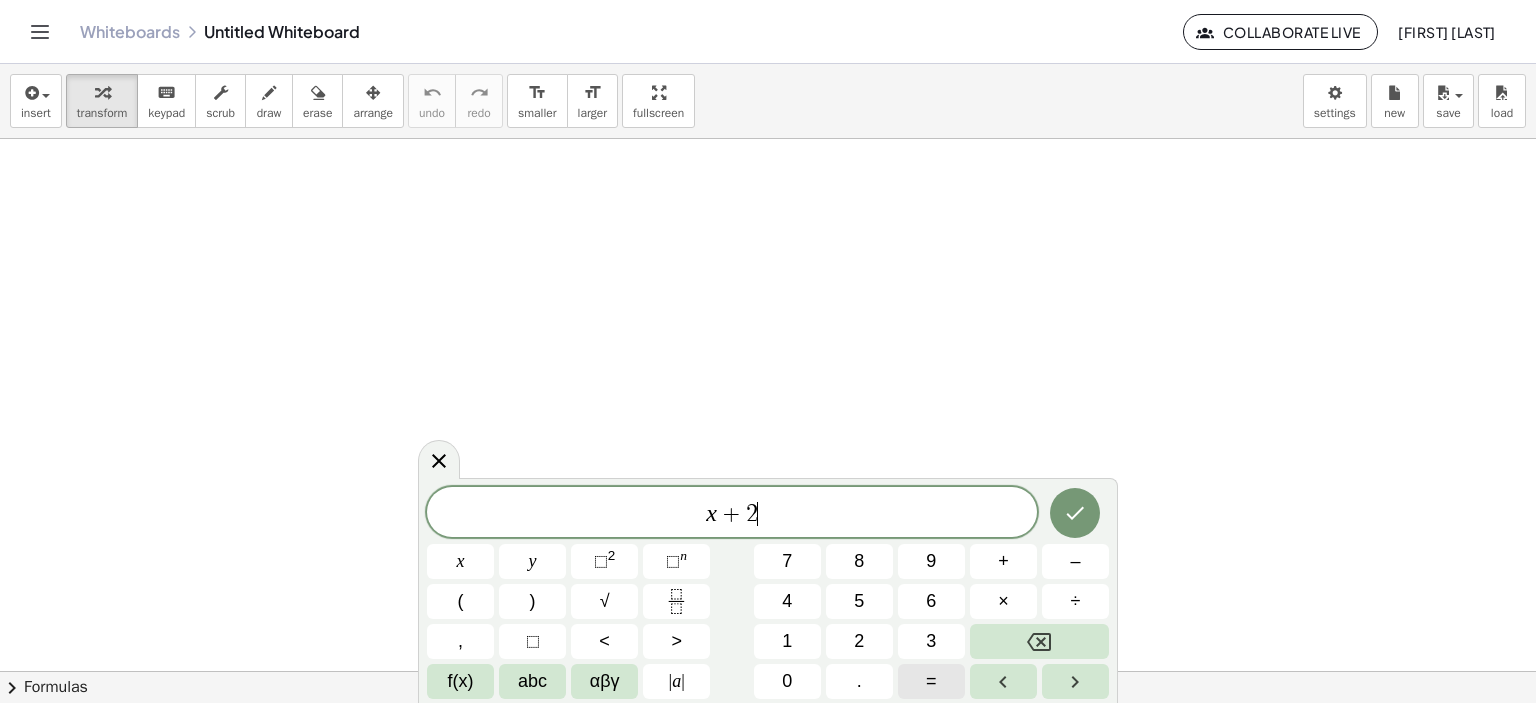 click on "=" at bounding box center (931, 681) 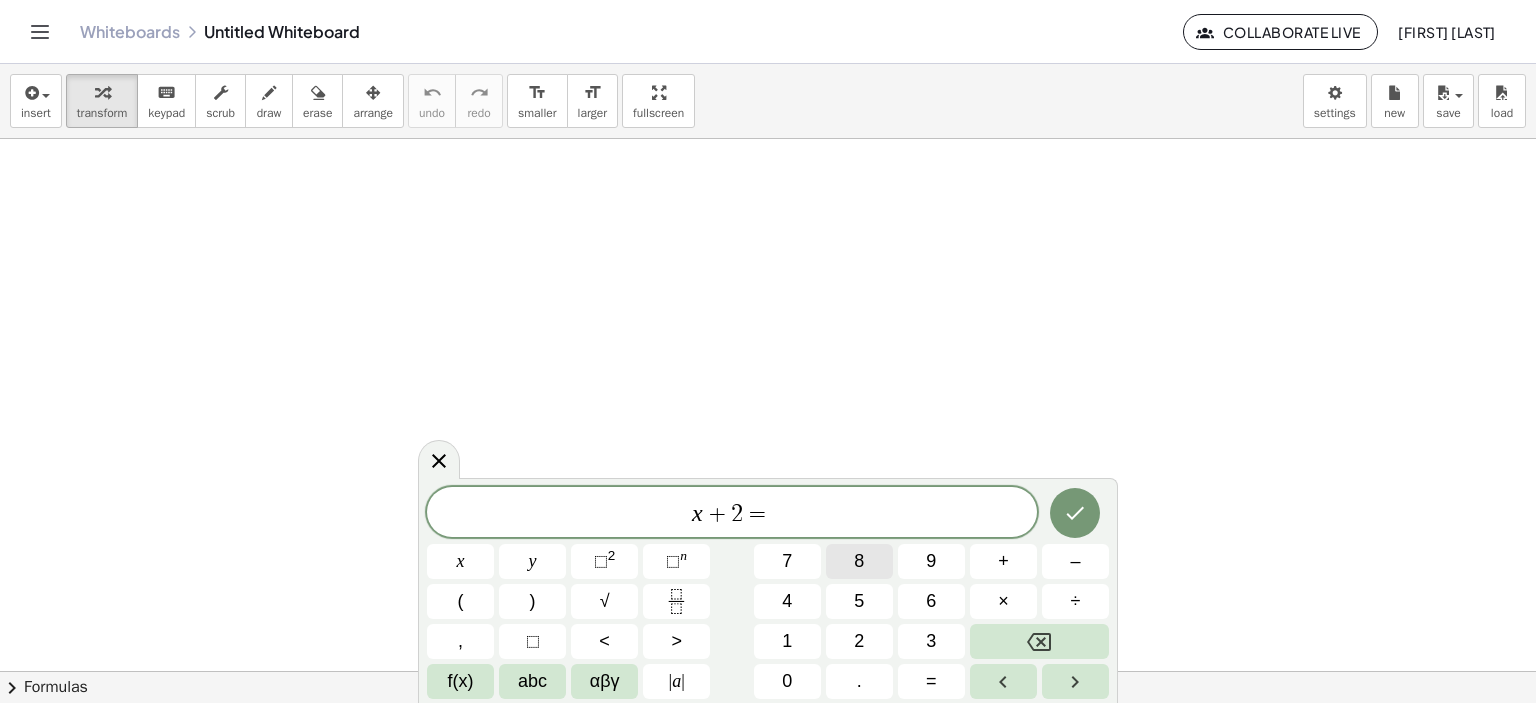 click on "8" at bounding box center (859, 561) 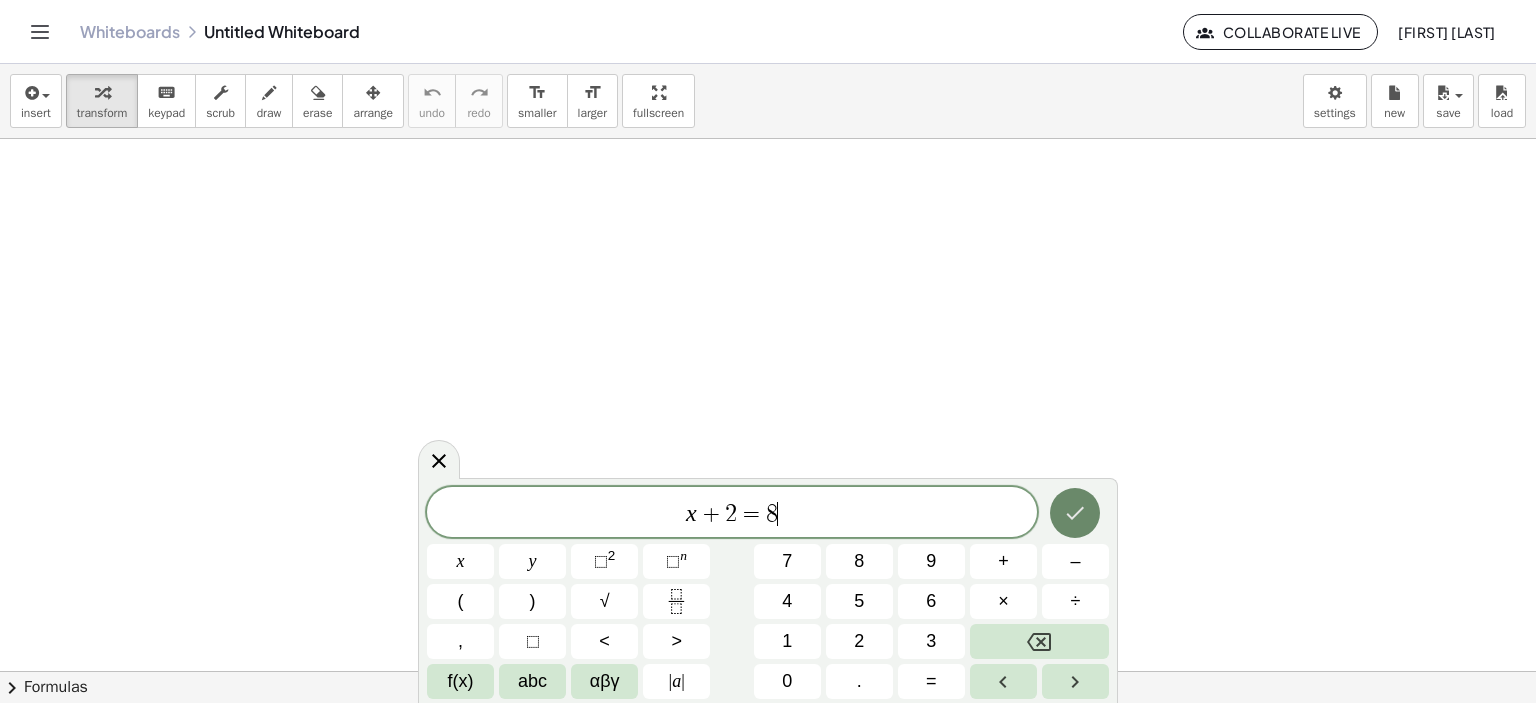 click 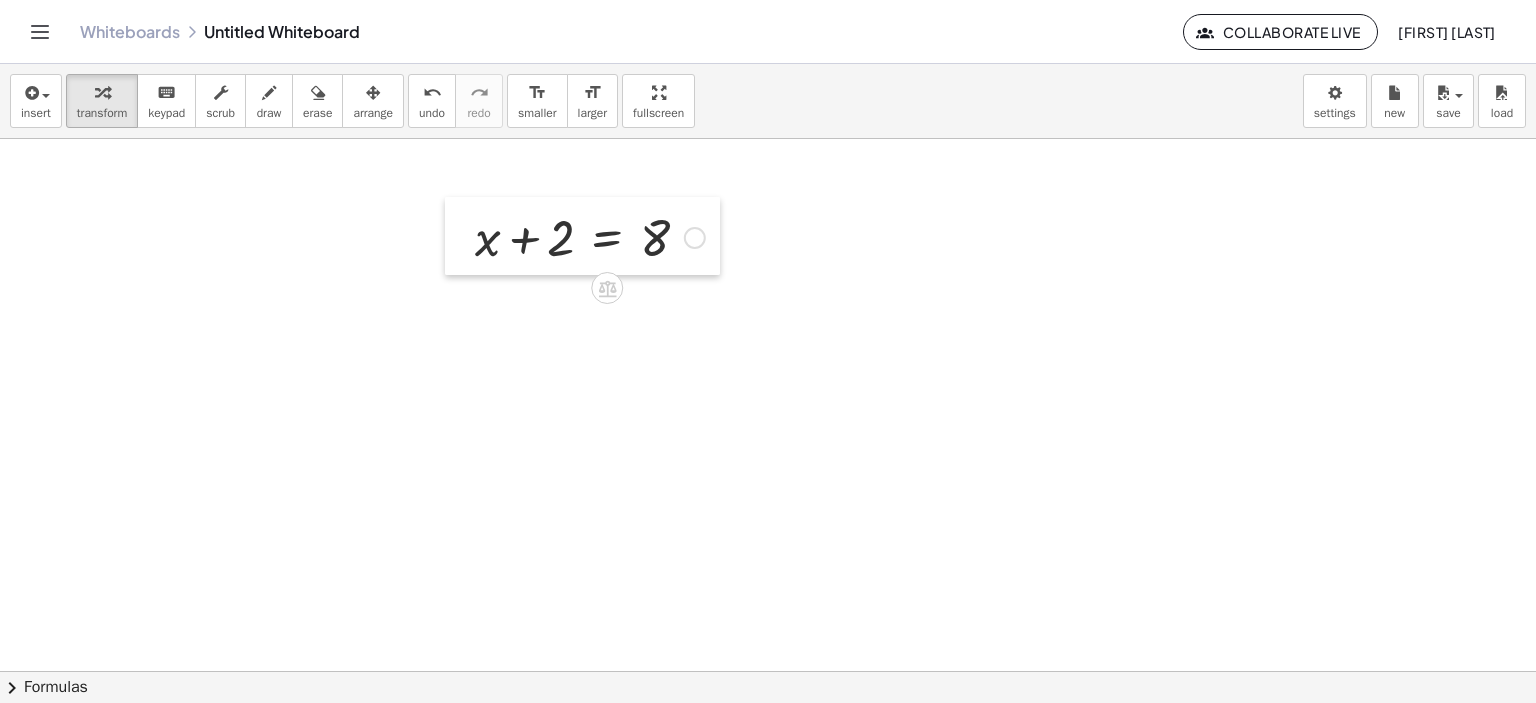 drag, startPoint x: 168, startPoint y: 216, endPoint x: 461, endPoint y: 221, distance: 293.04266 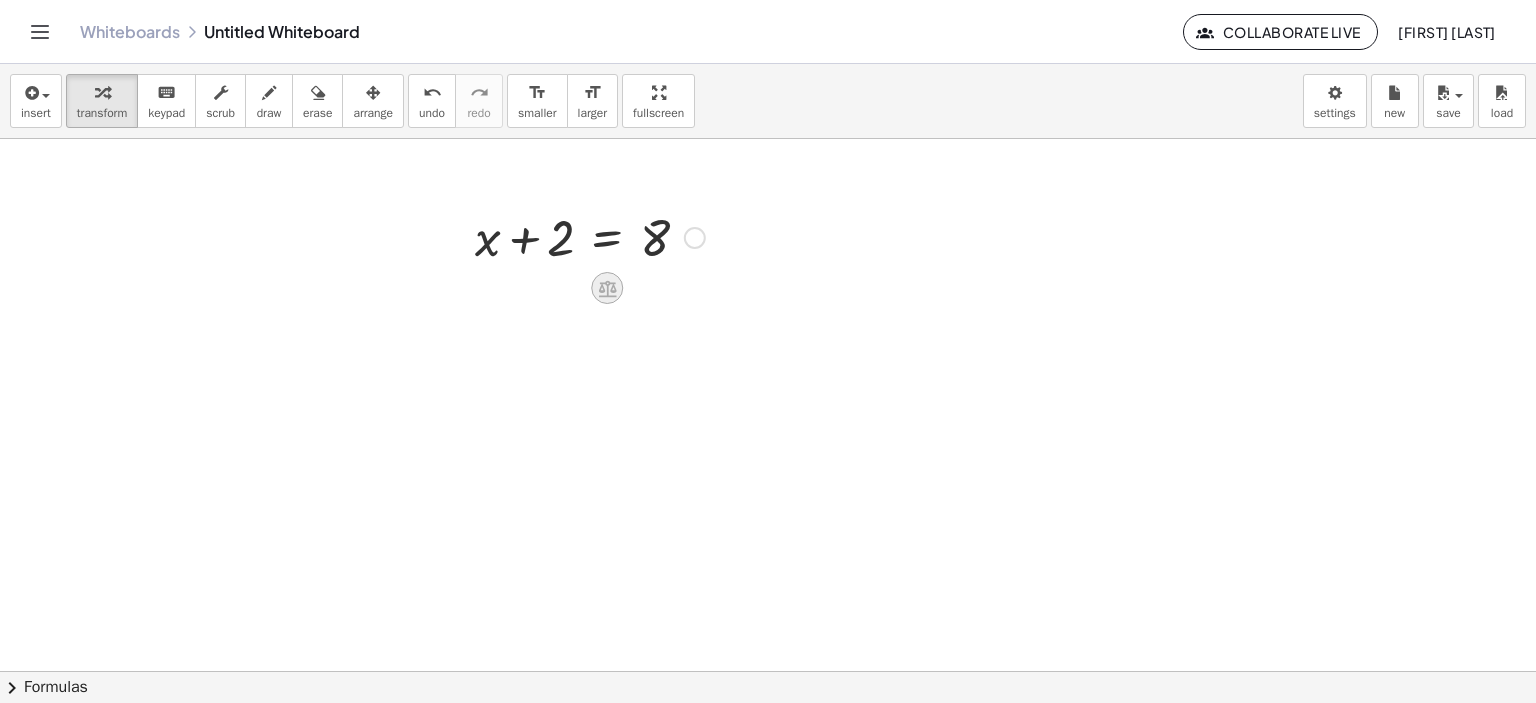 click 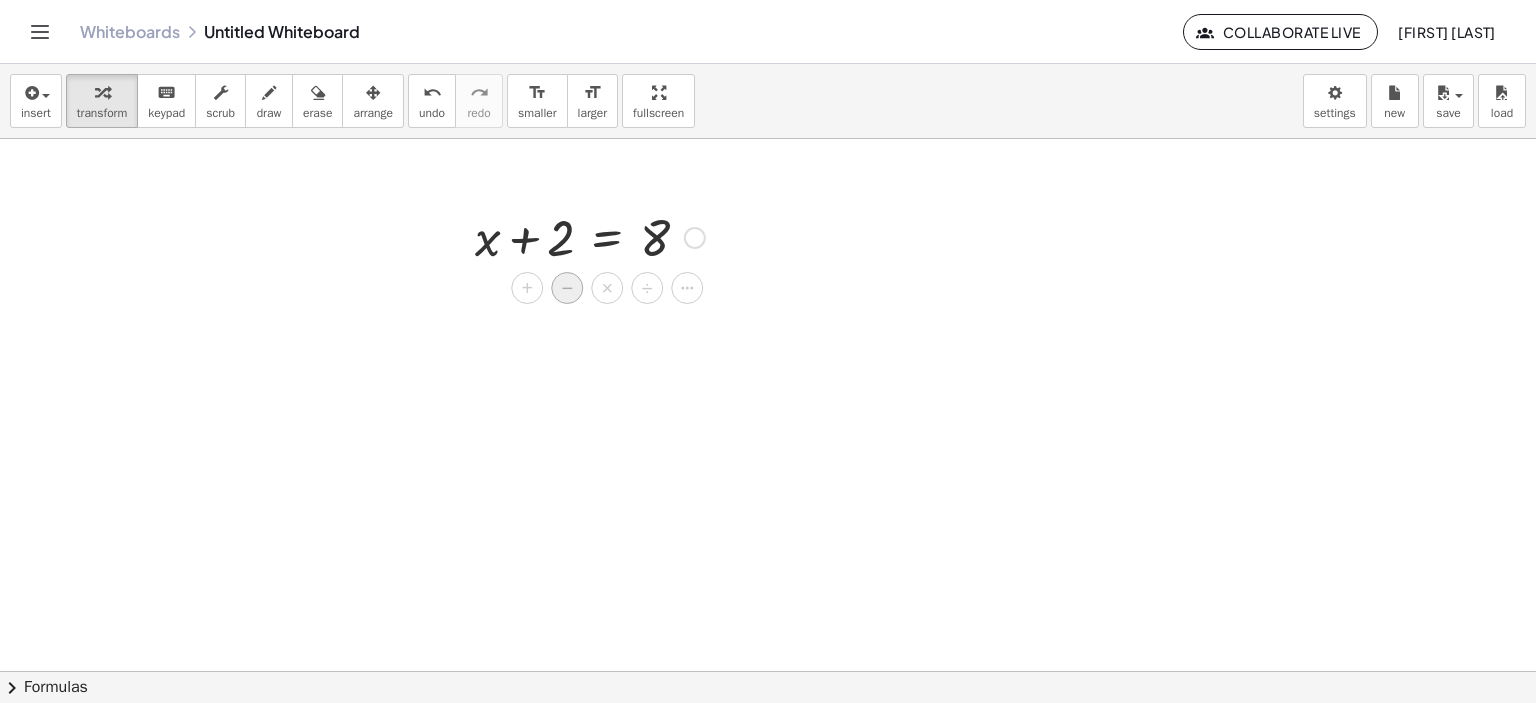 click on "−" at bounding box center (567, 288) 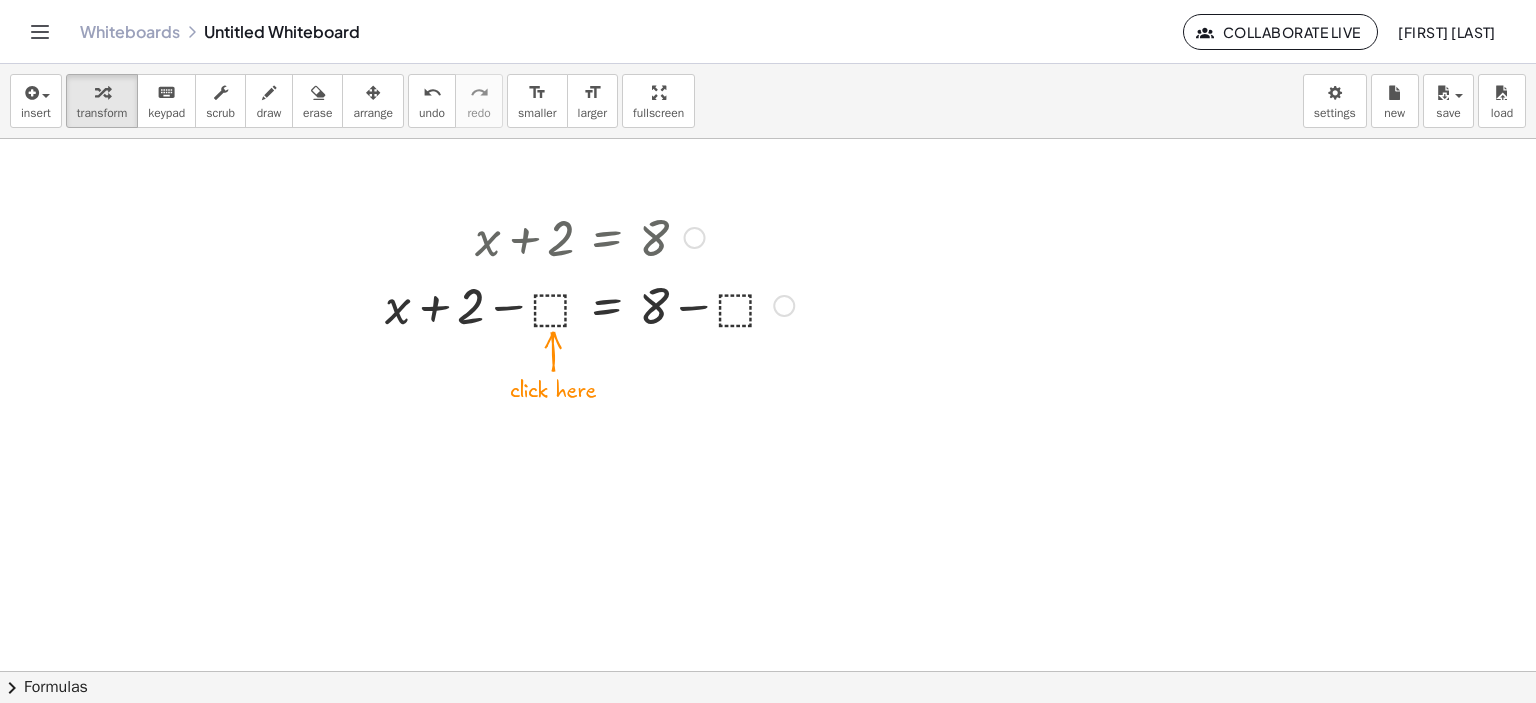 click at bounding box center (589, 304) 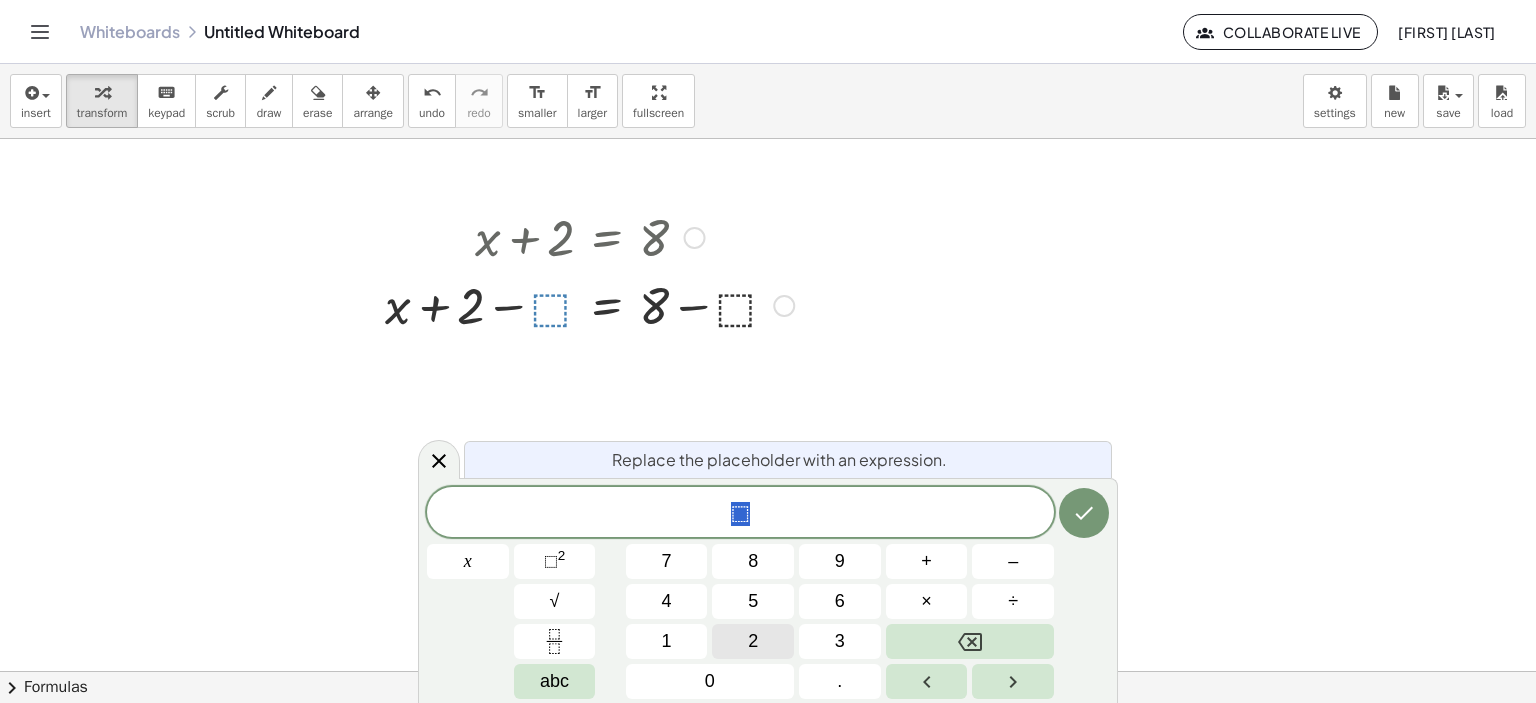 click on "2" at bounding box center (753, 641) 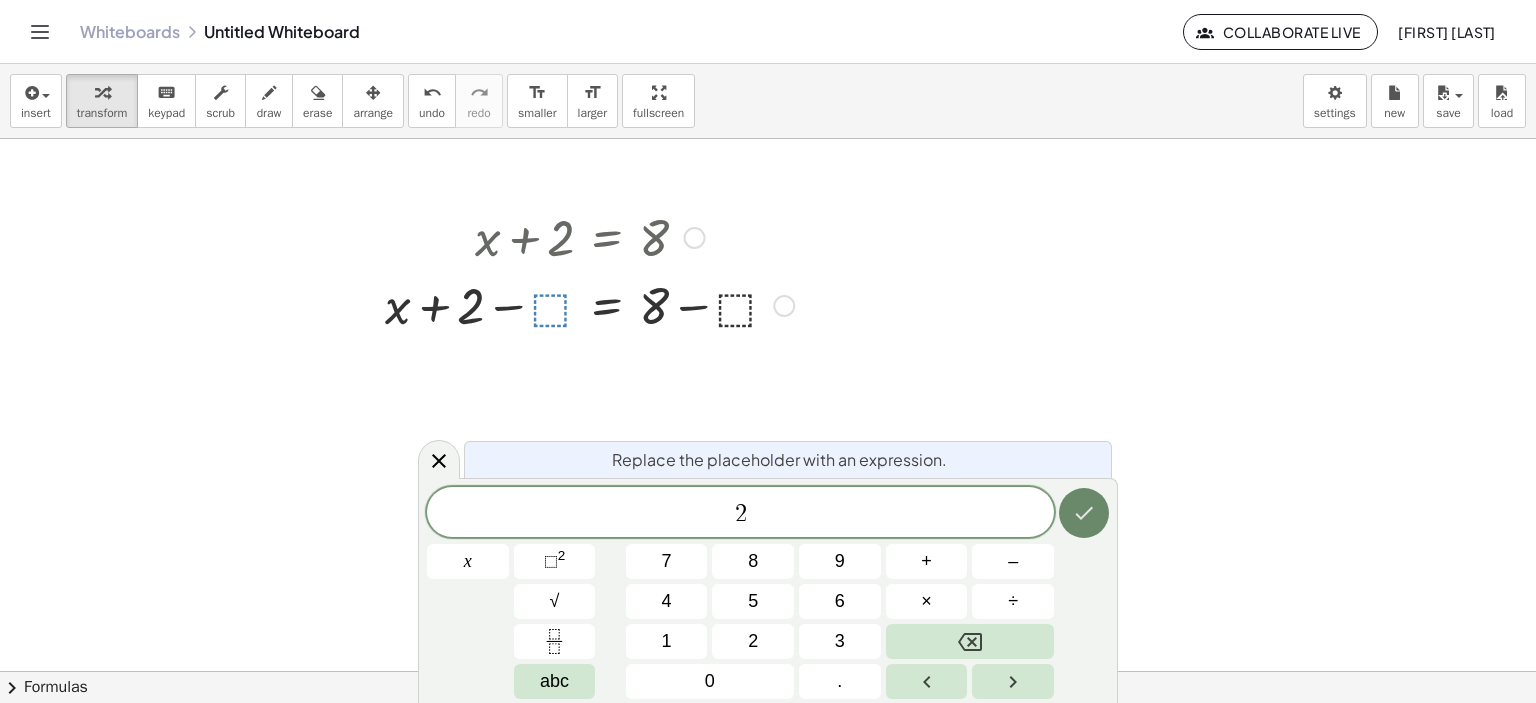 click 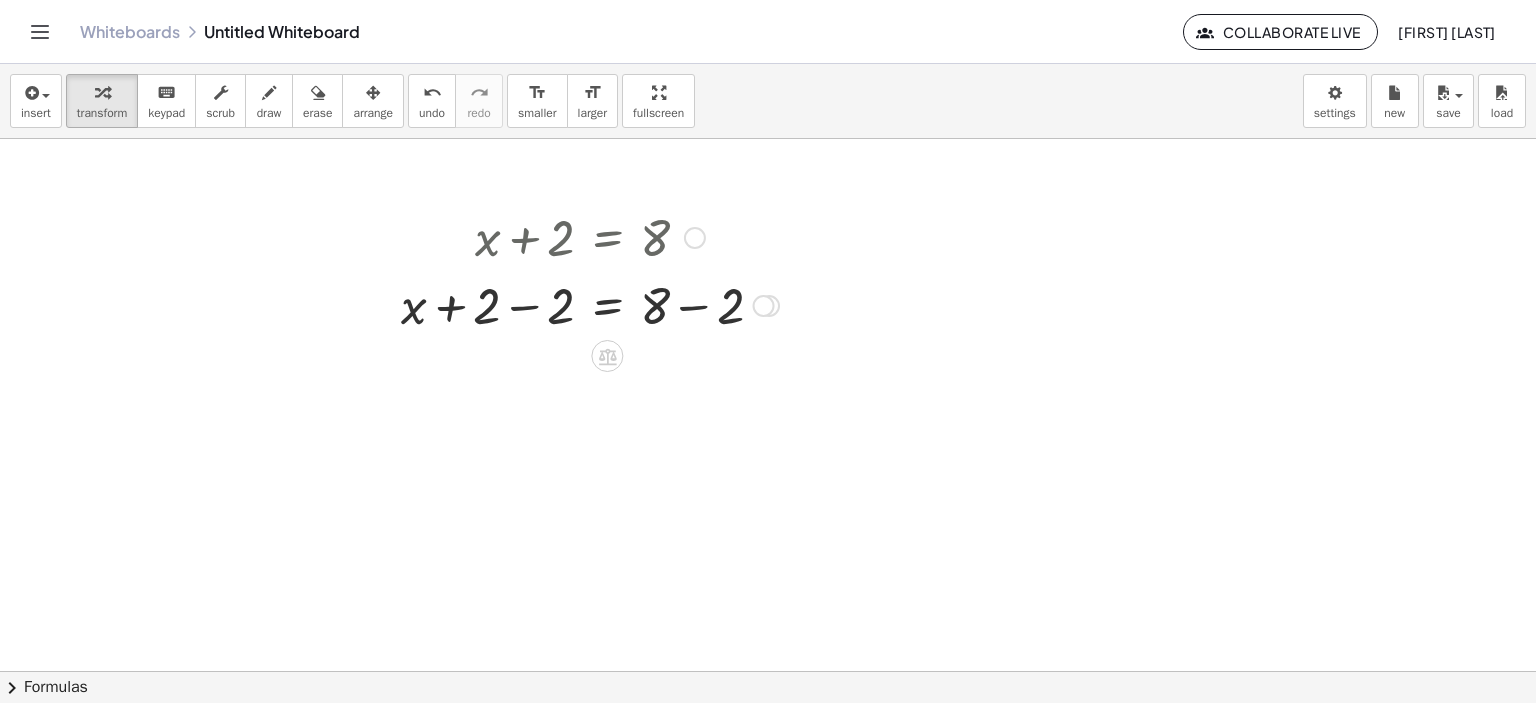 click at bounding box center (590, 304) 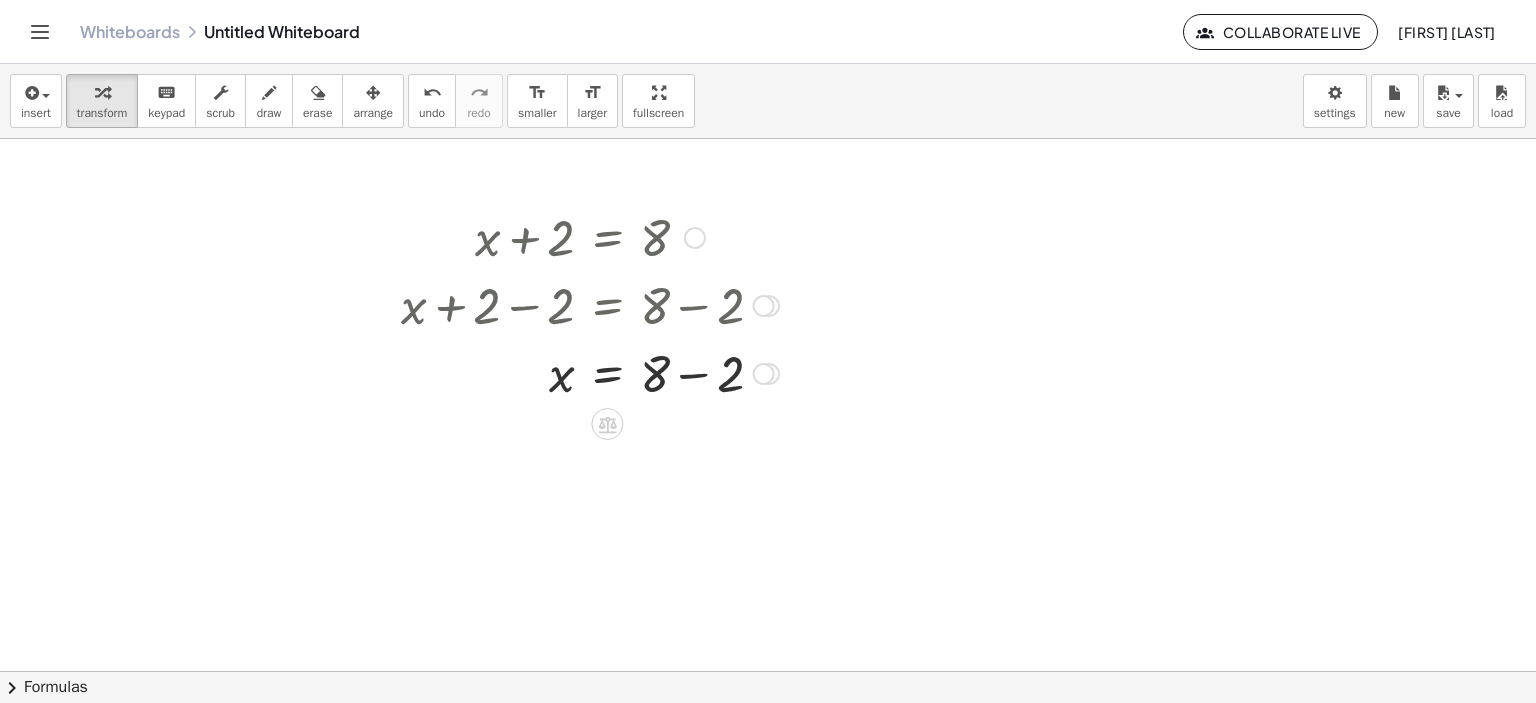click at bounding box center (590, 372) 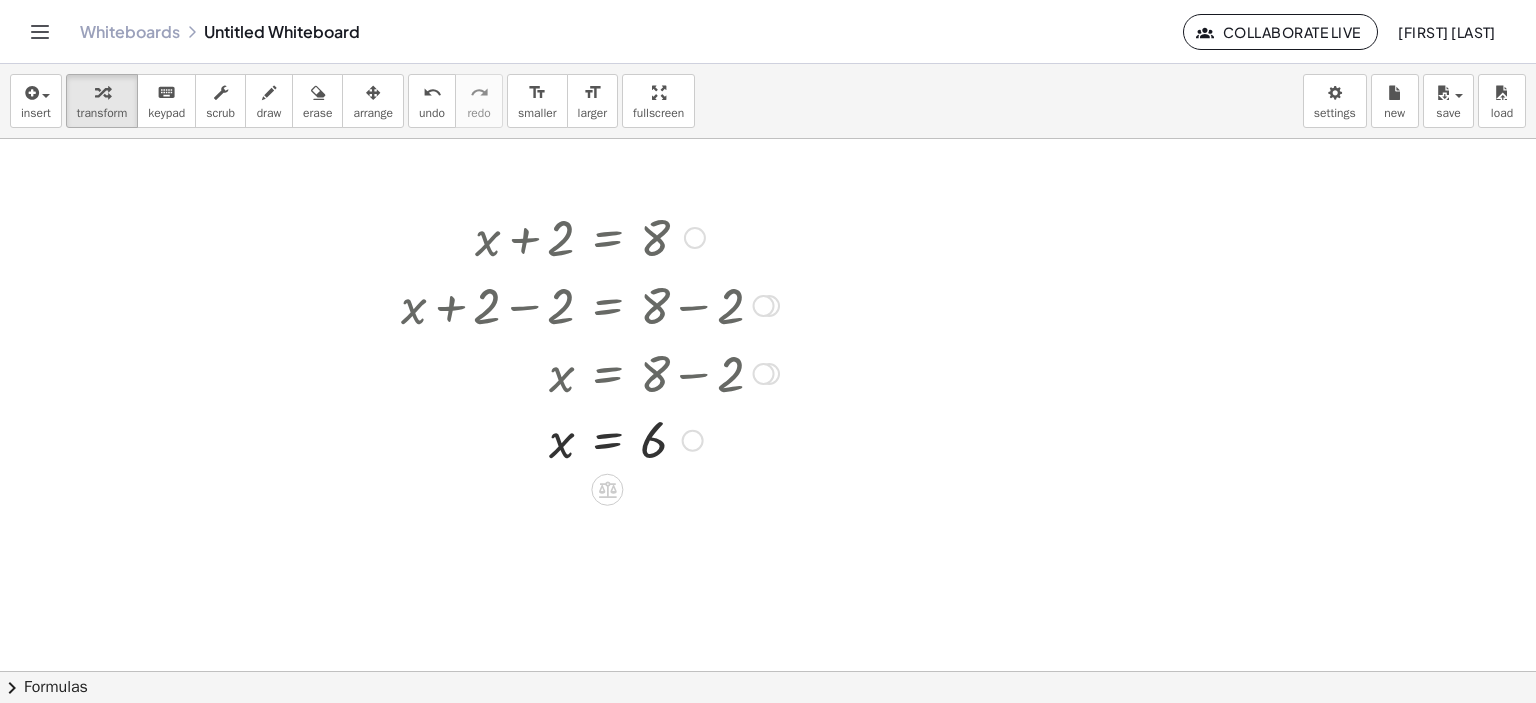 click at bounding box center [695, 238] 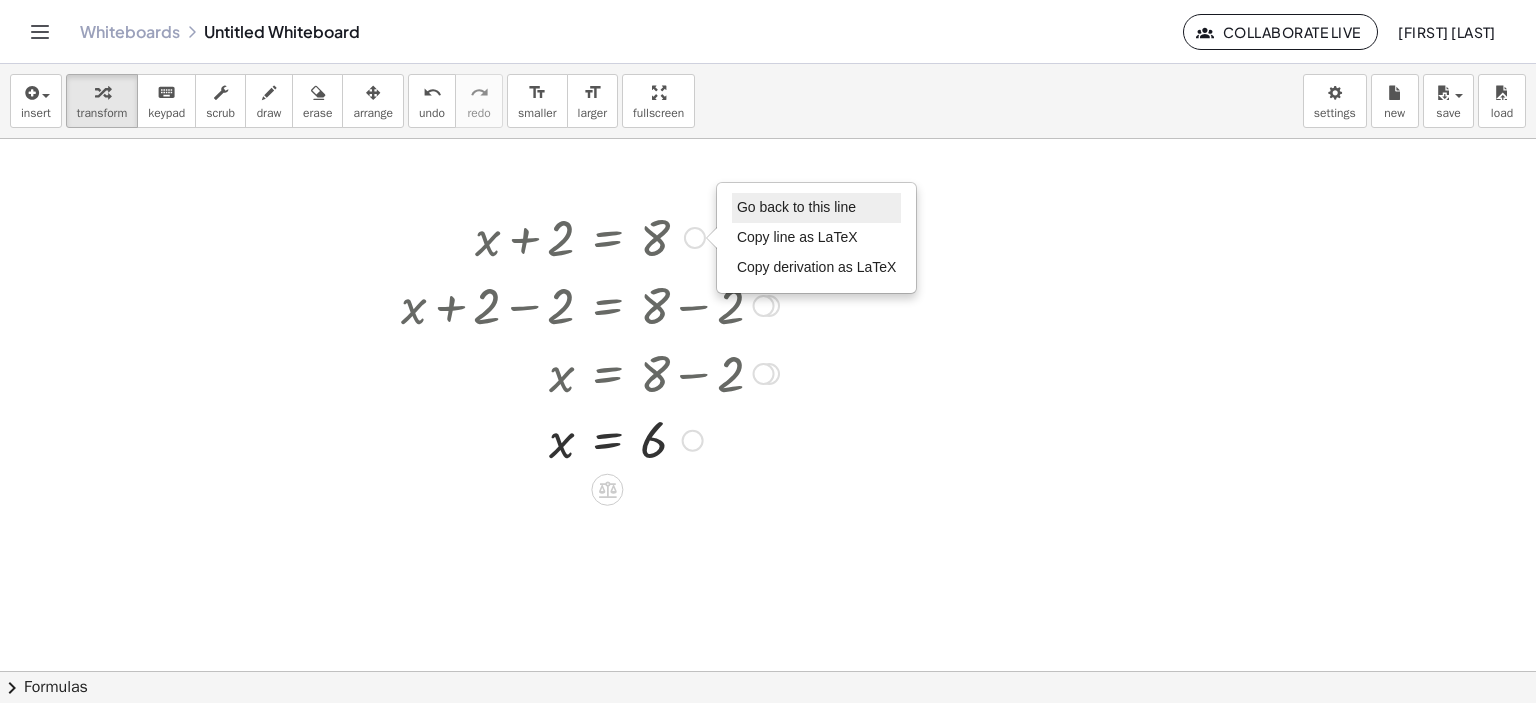 click on "Go back to this line" at bounding box center [796, 207] 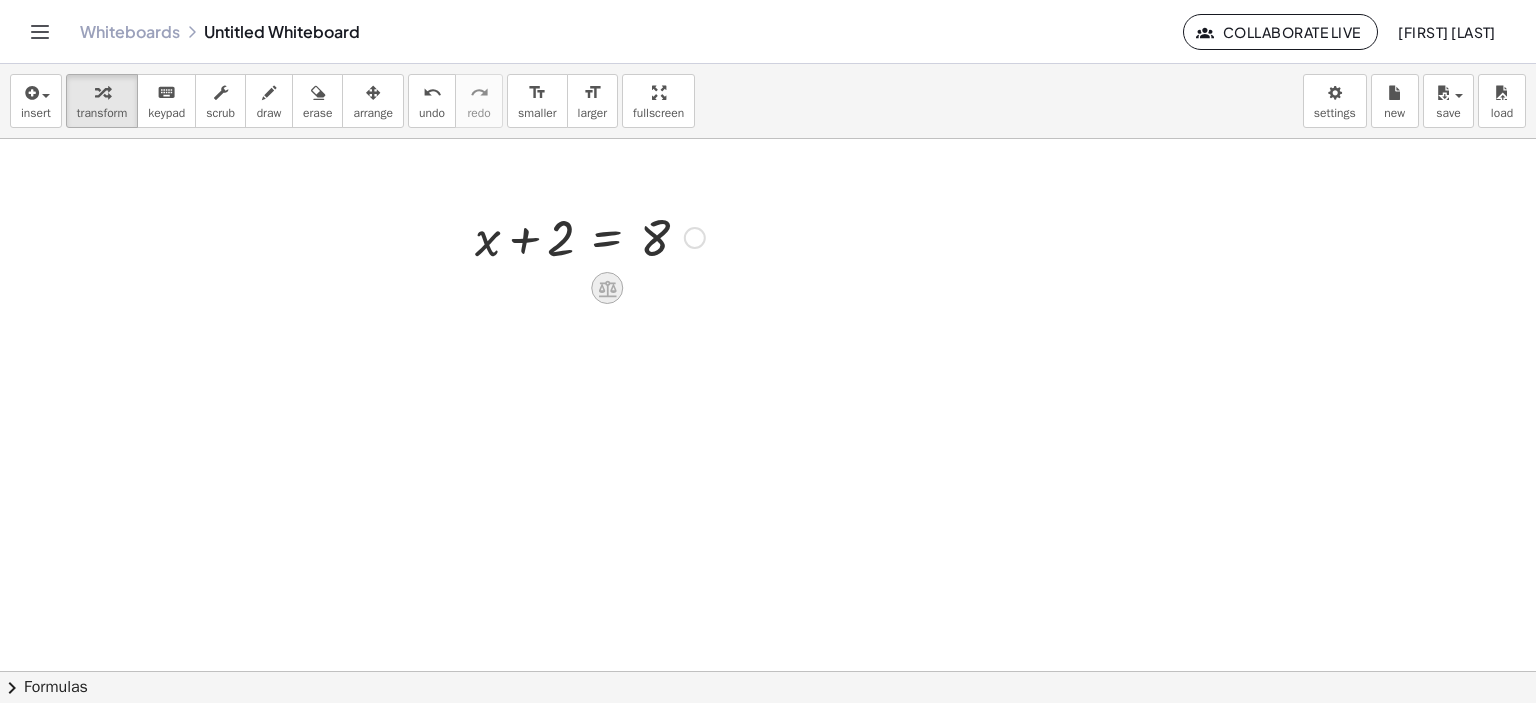 drag, startPoint x: 590, startPoint y: 282, endPoint x: 604, endPoint y: 285, distance: 14.3178215 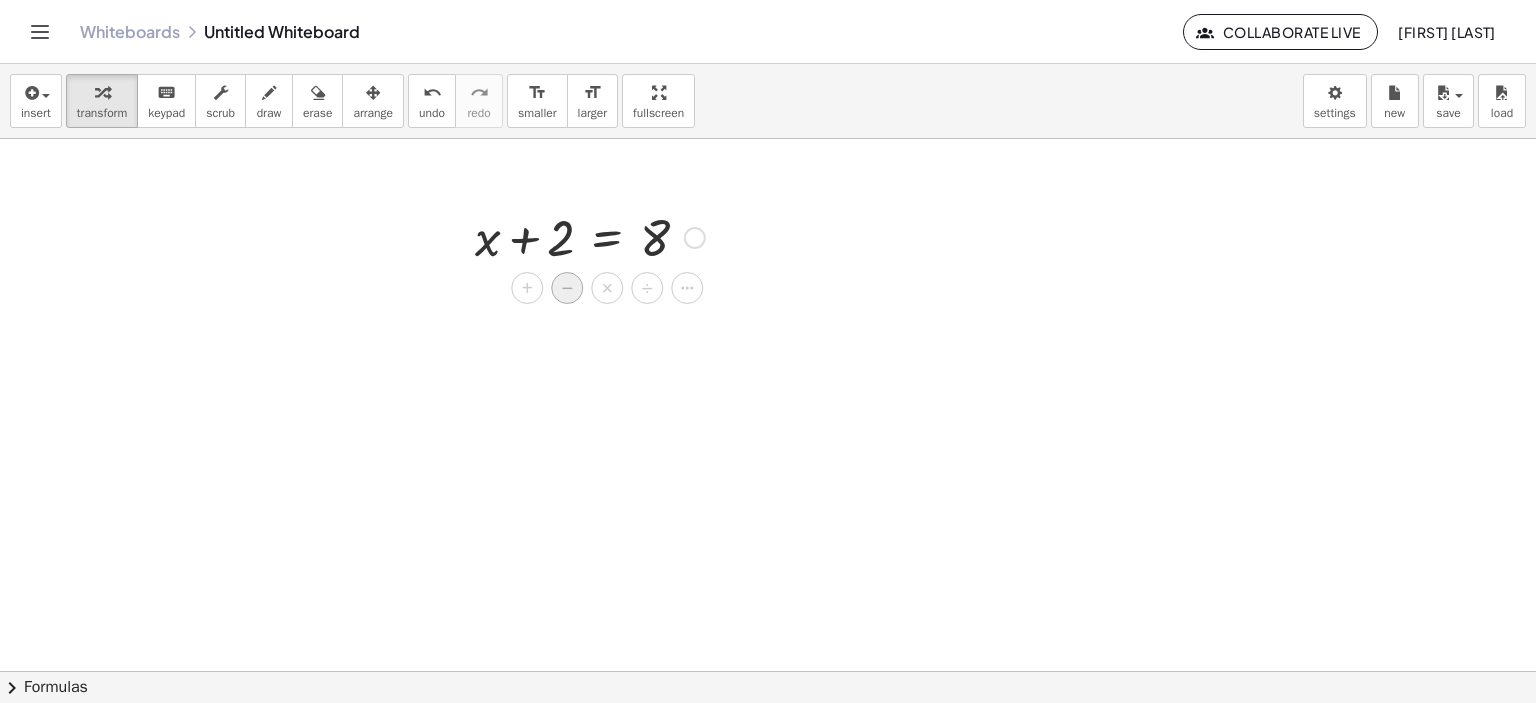 click on "−" at bounding box center (567, 288) 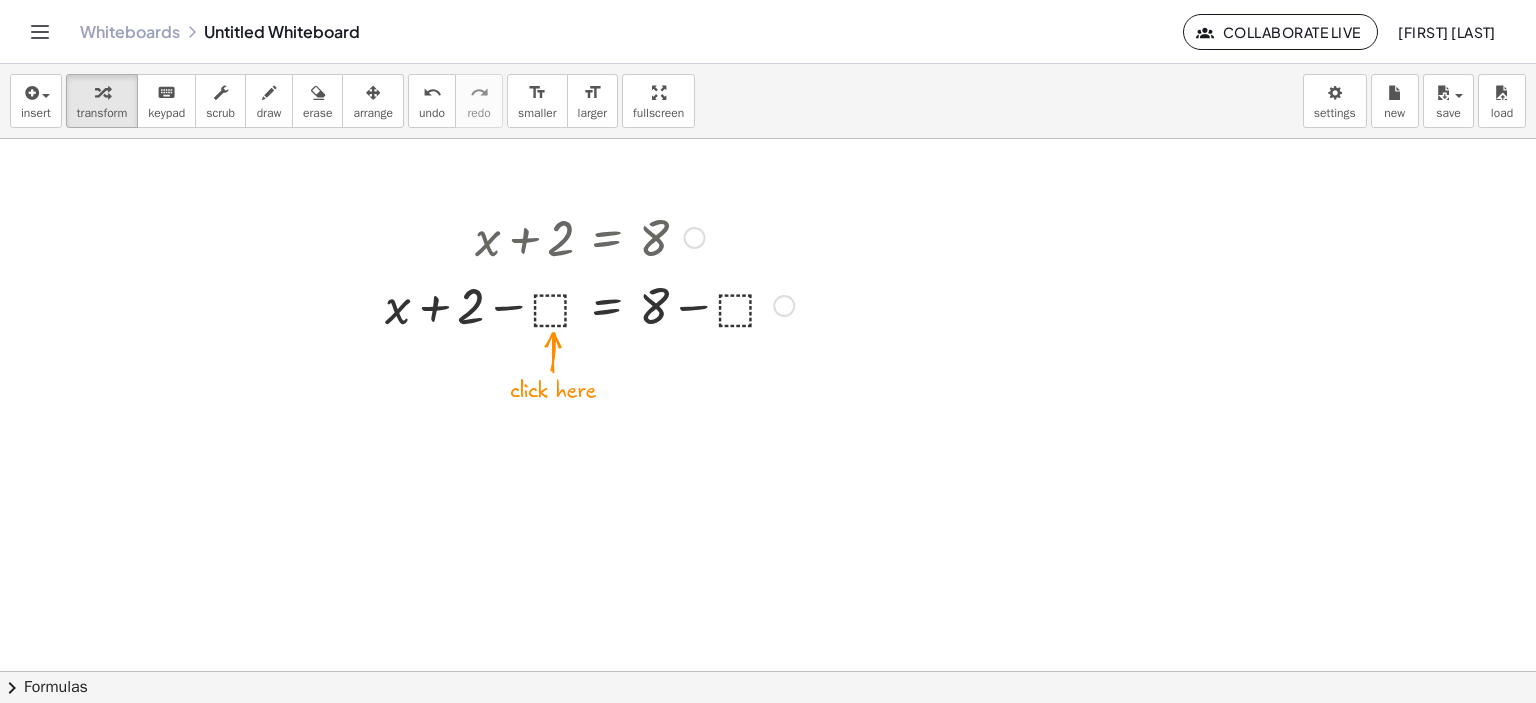 click at bounding box center [589, 304] 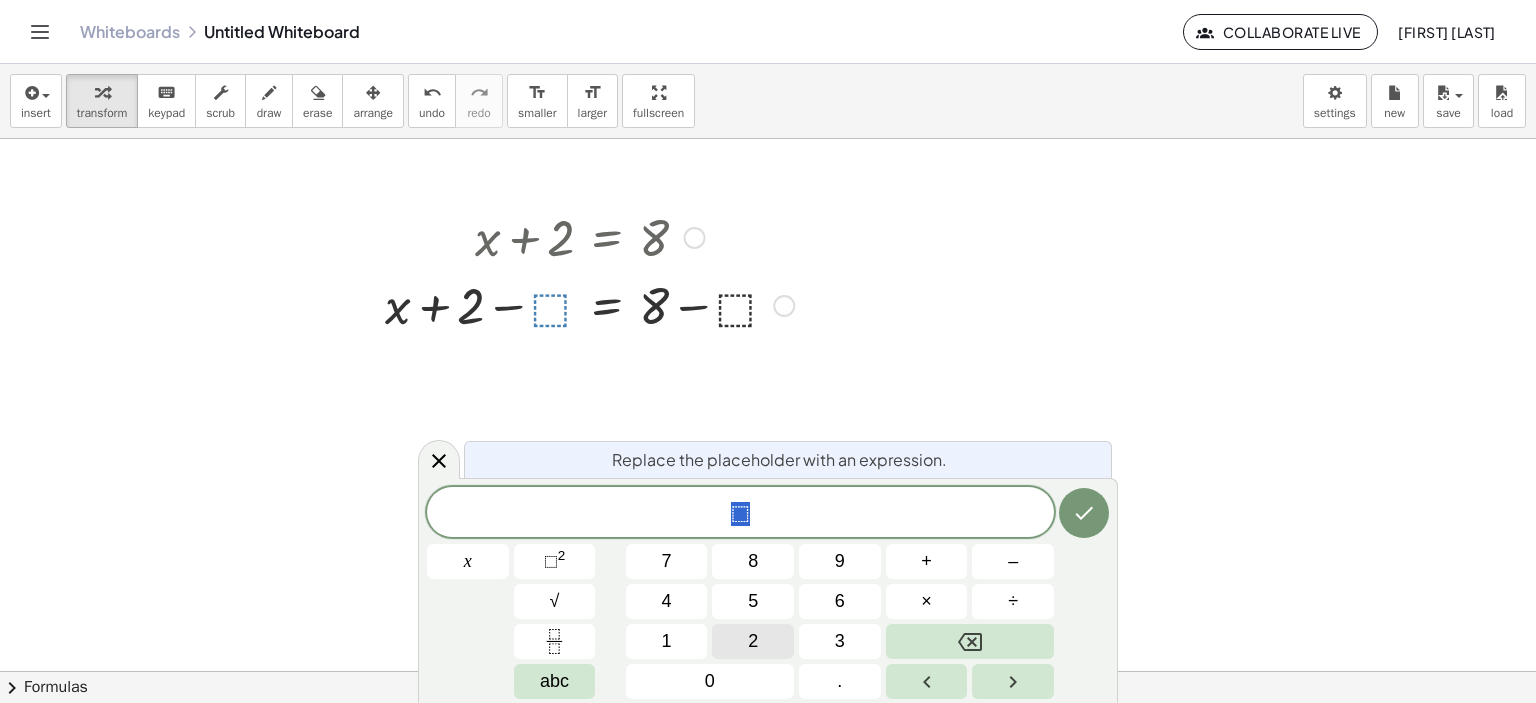 click on "2" at bounding box center [753, 641] 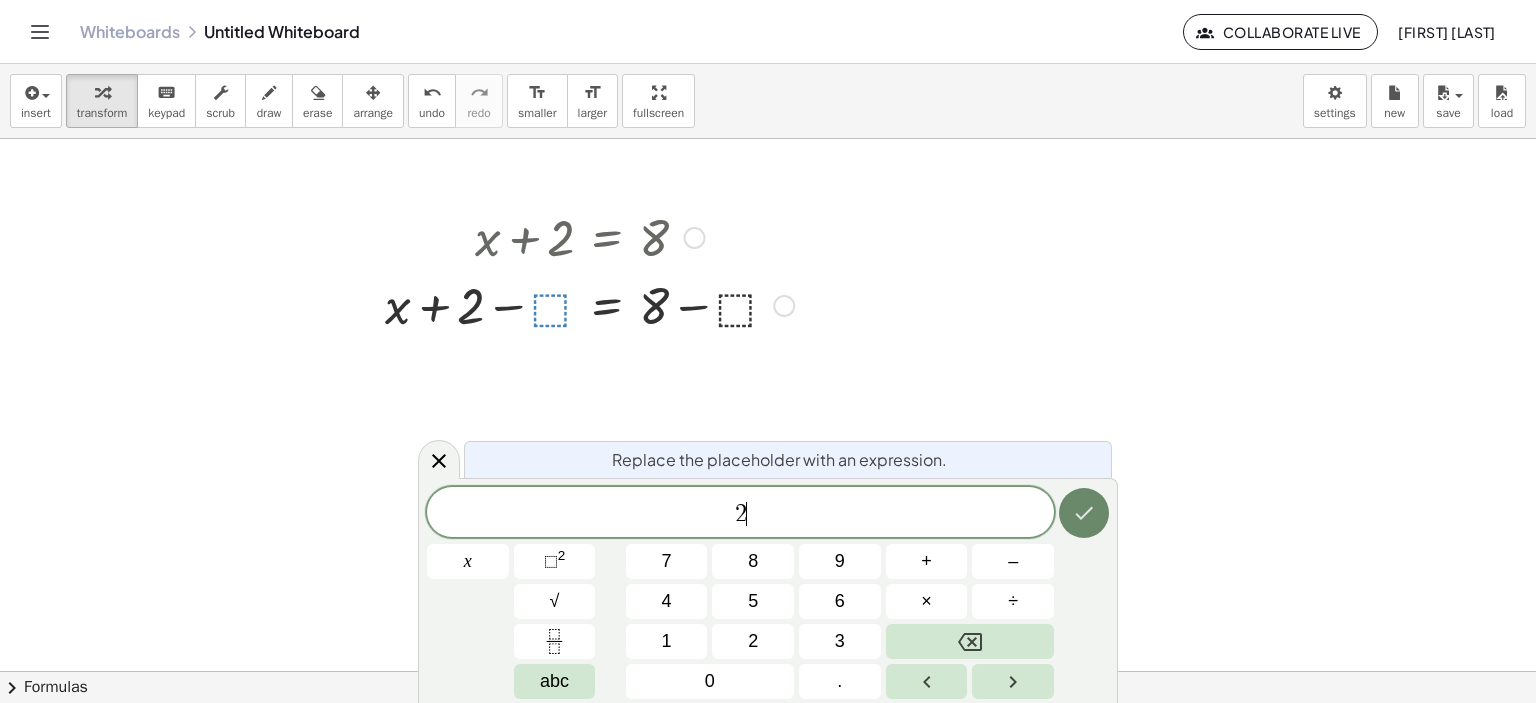 click 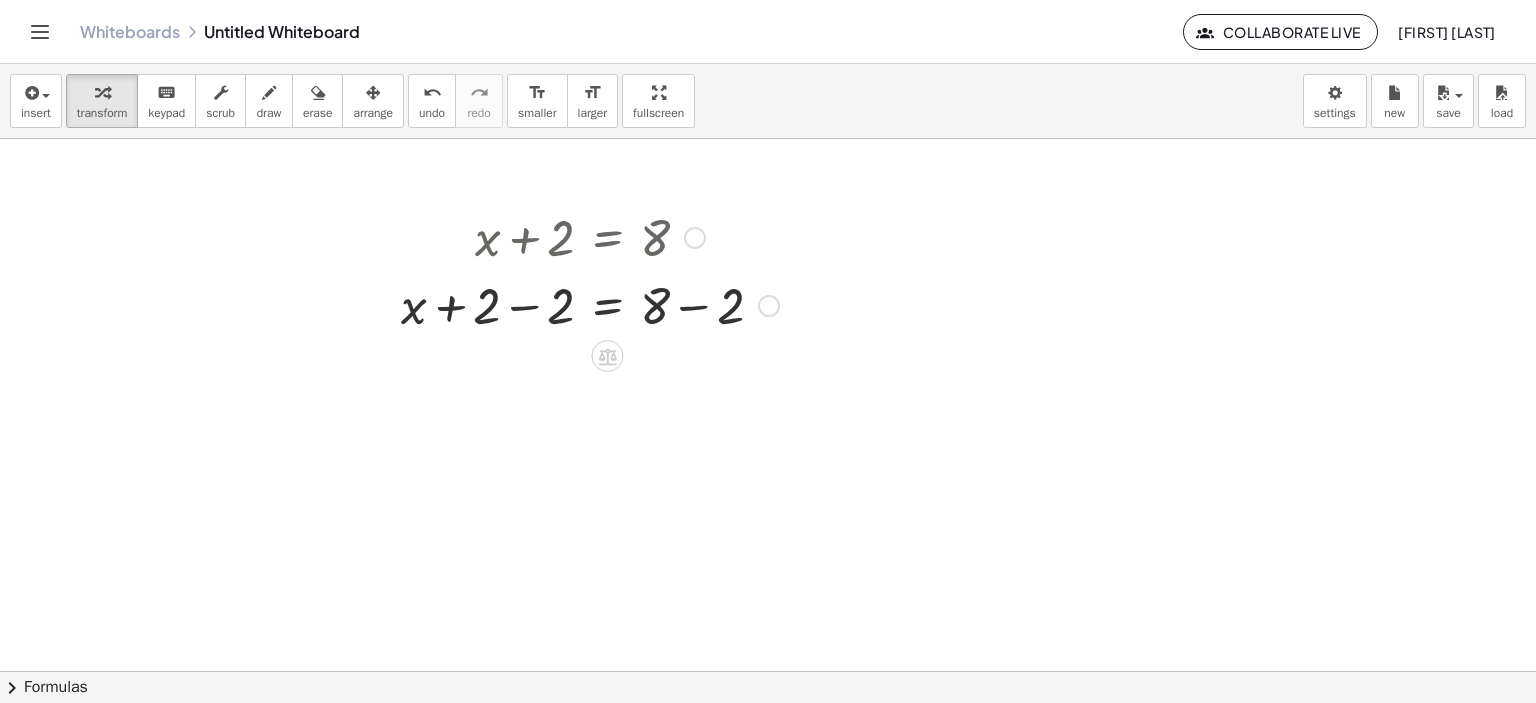 click at bounding box center (590, 304) 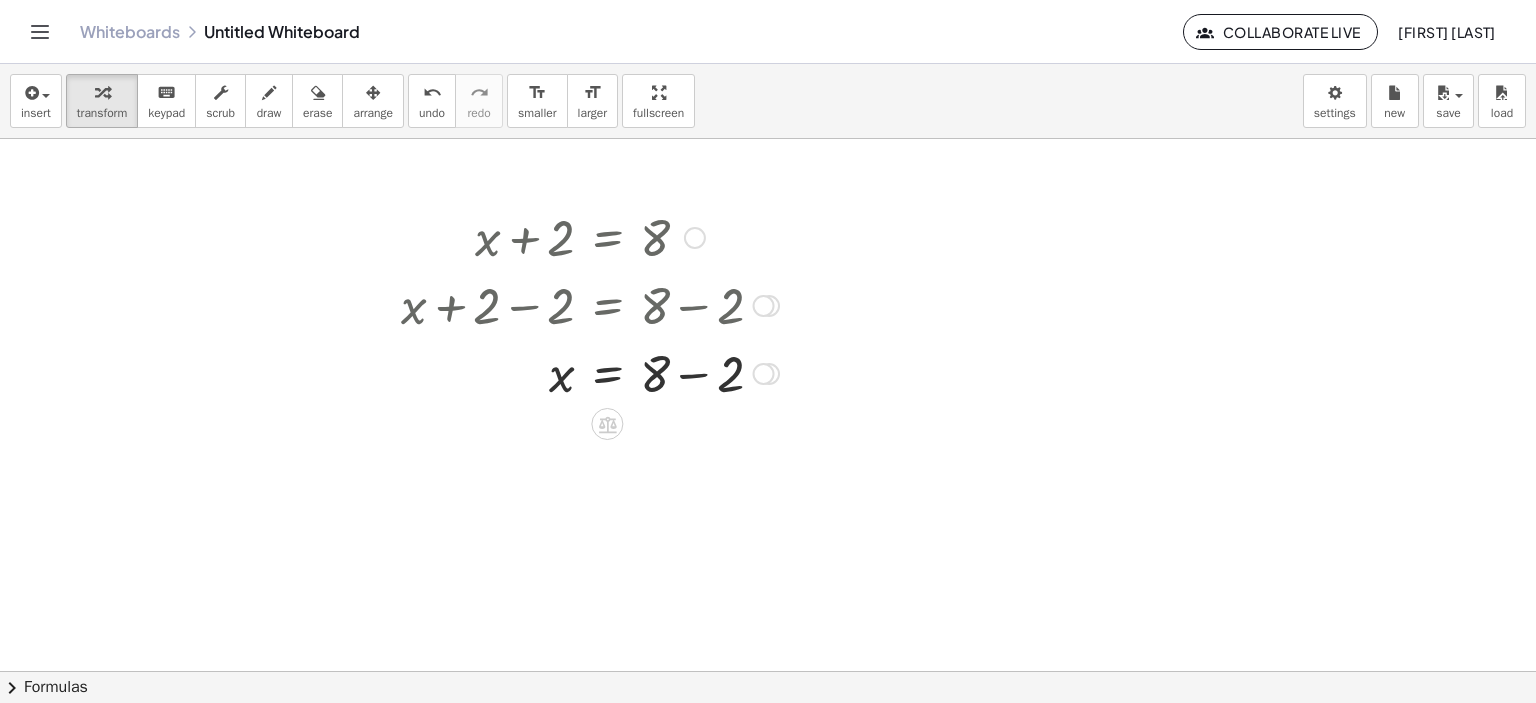 click at bounding box center (590, 372) 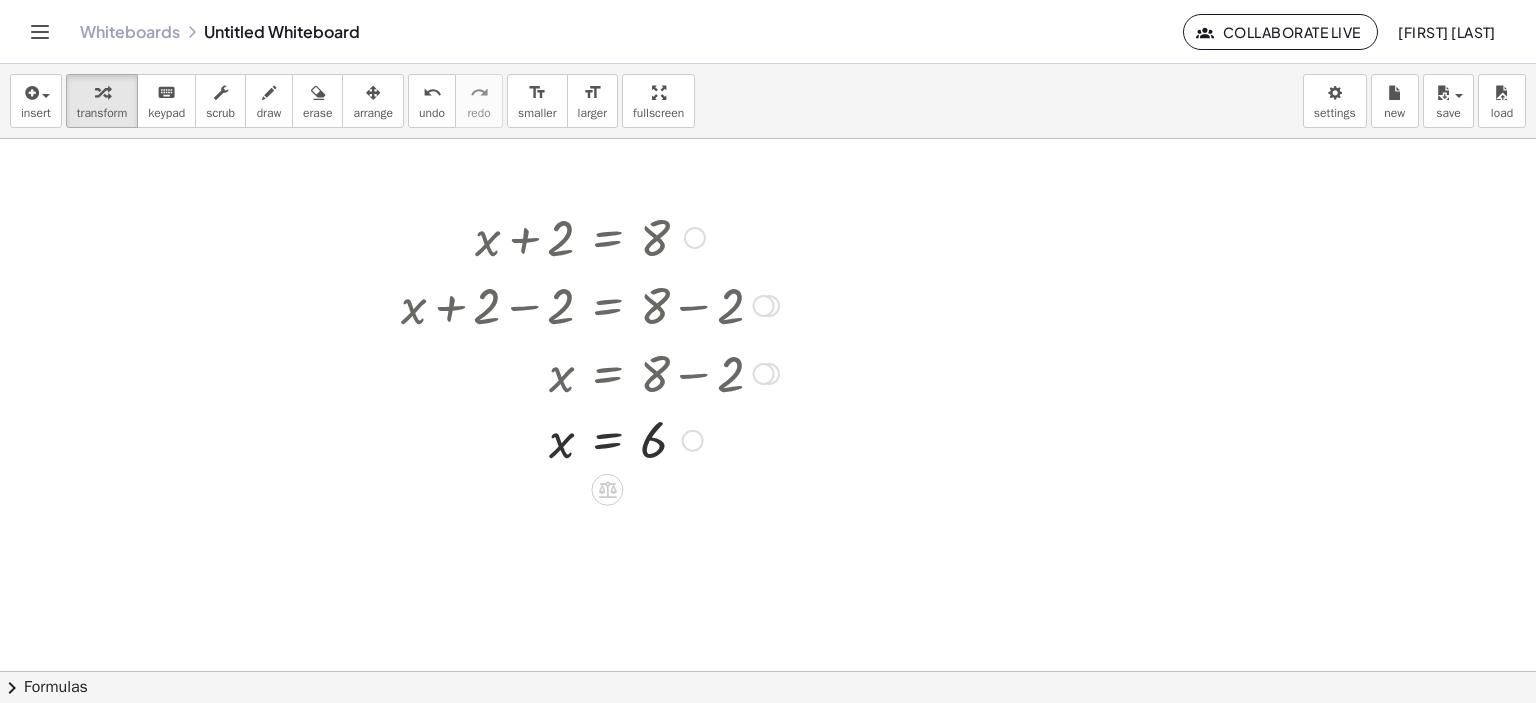 click at bounding box center [695, 238] 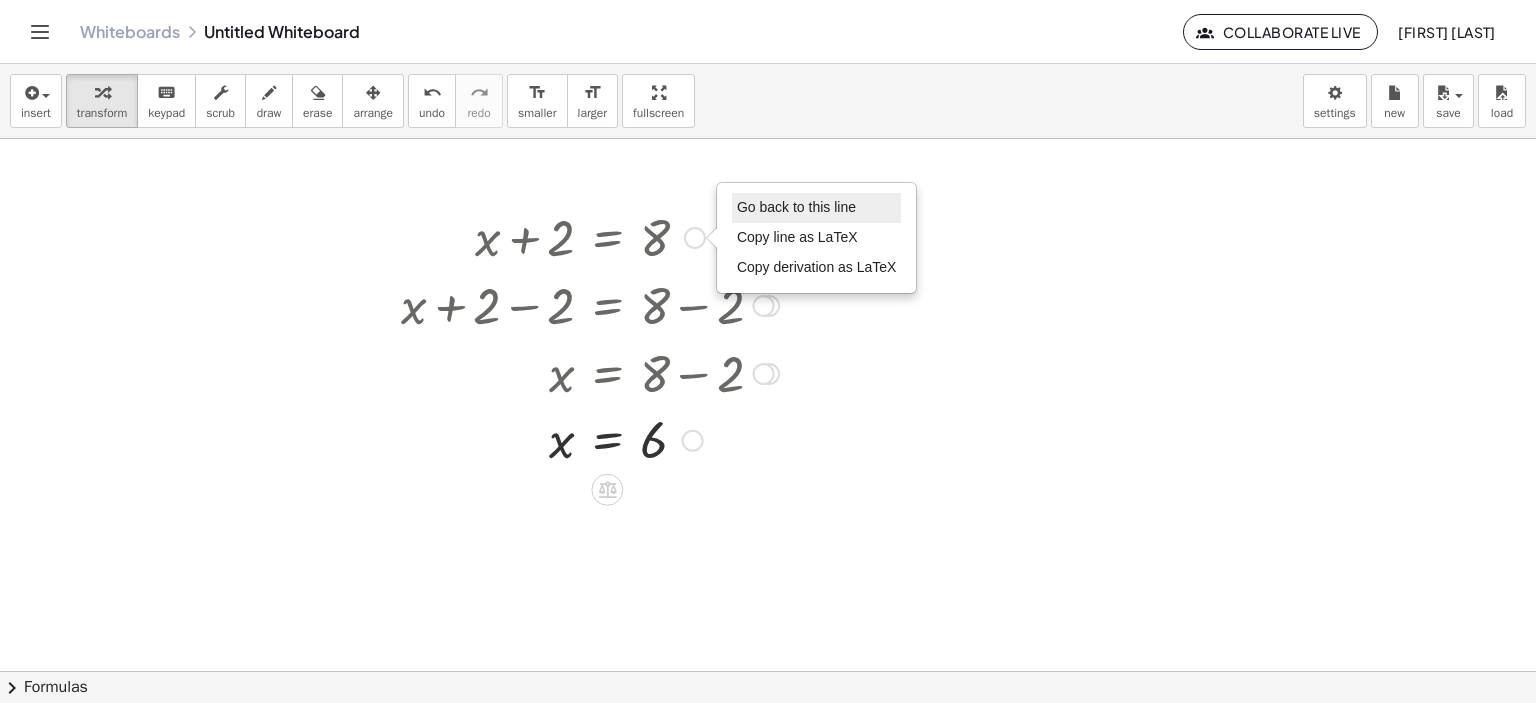 click on "Go back to this line" at bounding box center (817, 208) 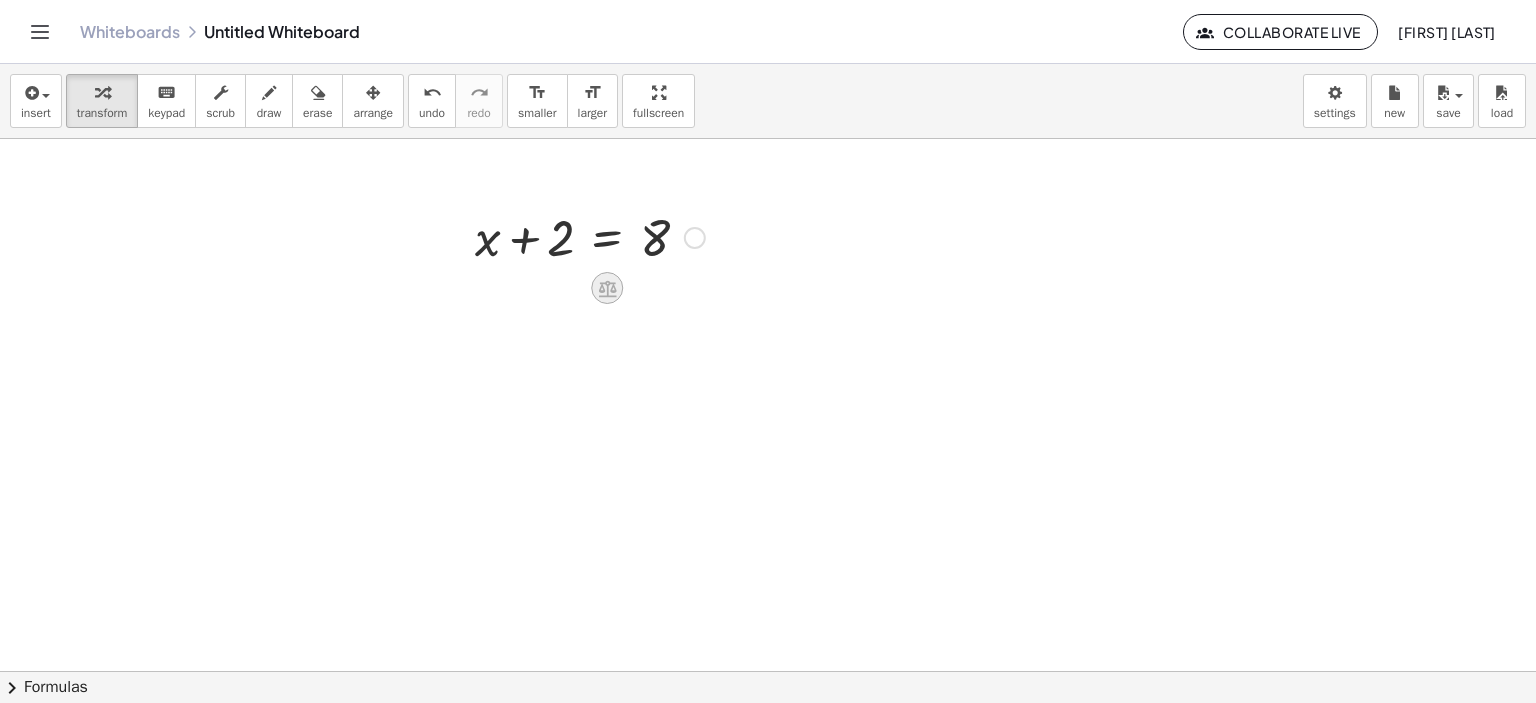 click 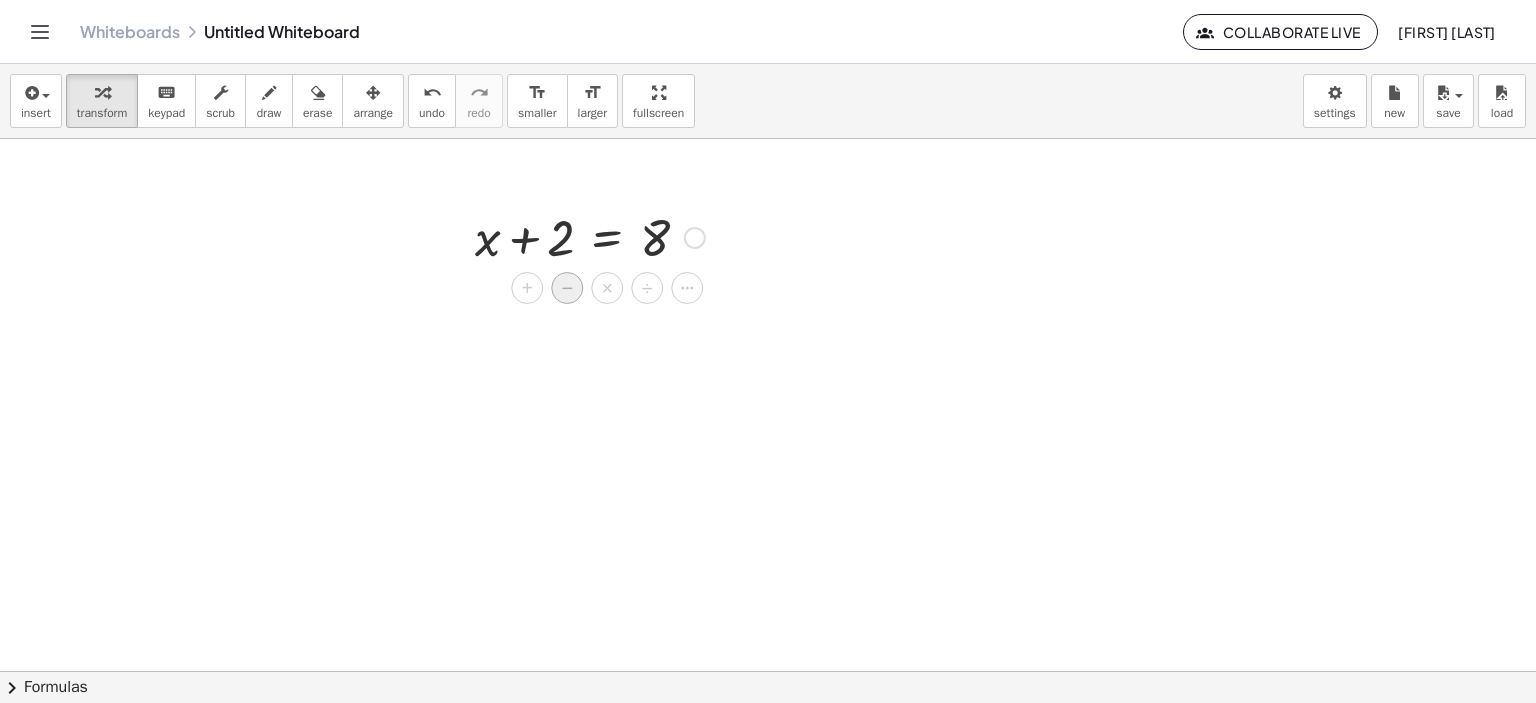click on "−" at bounding box center (567, 288) 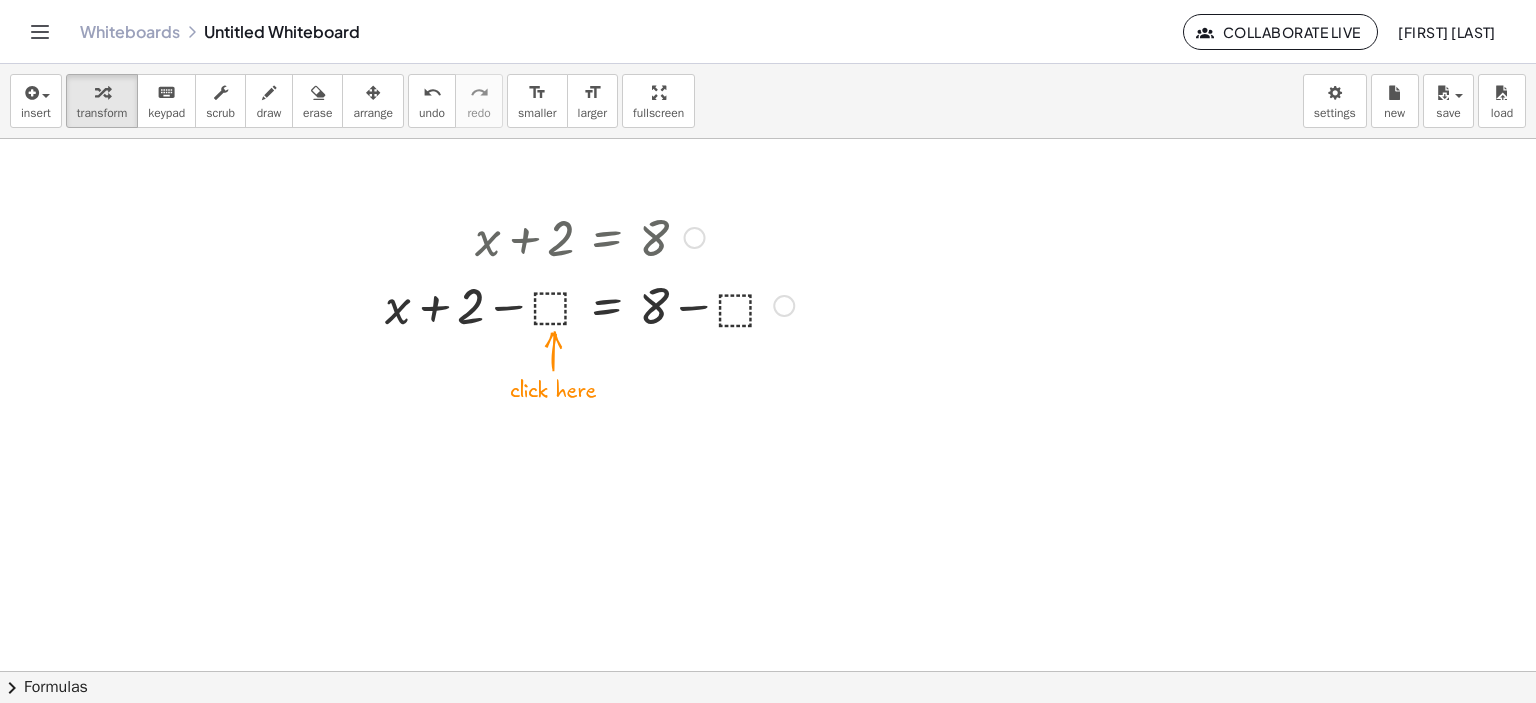 click at bounding box center [589, 304] 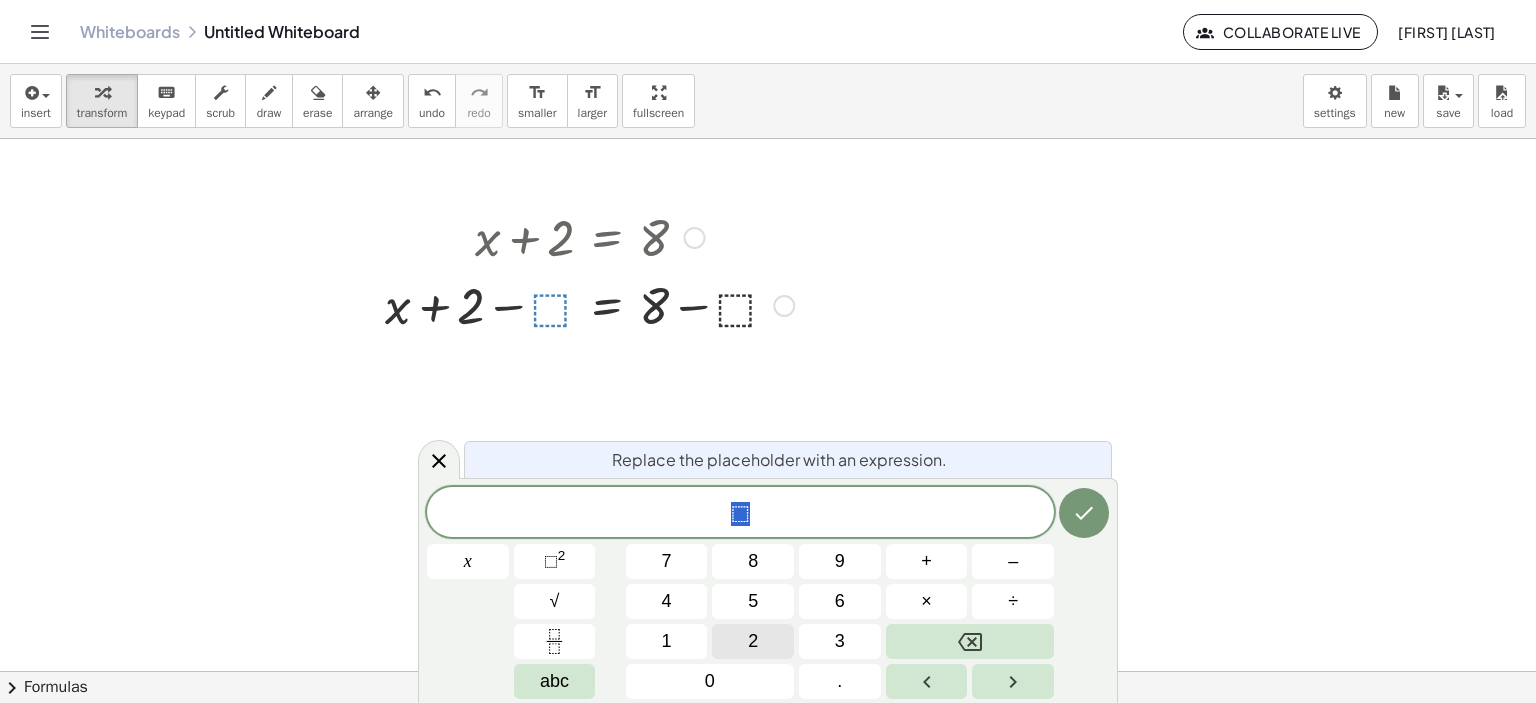 click on "2" at bounding box center (753, 641) 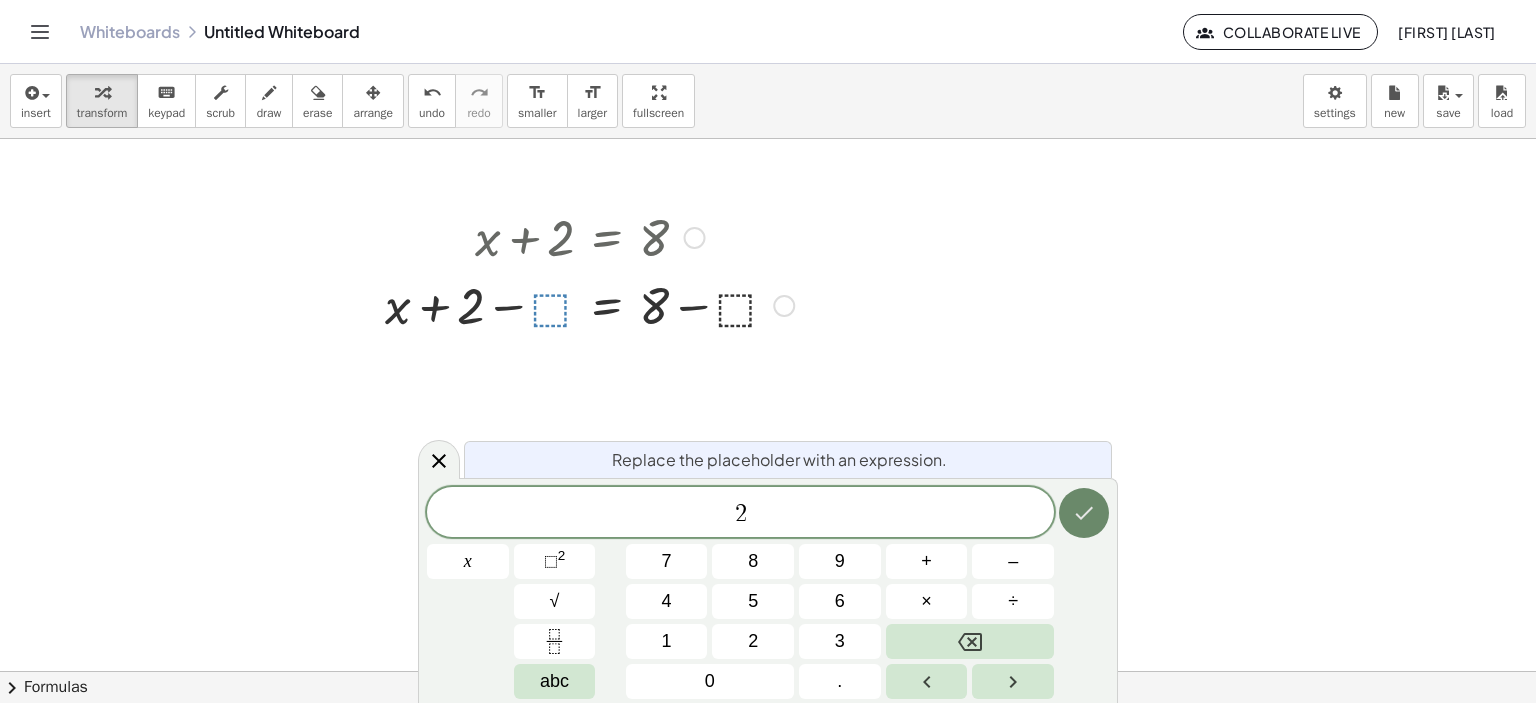 click 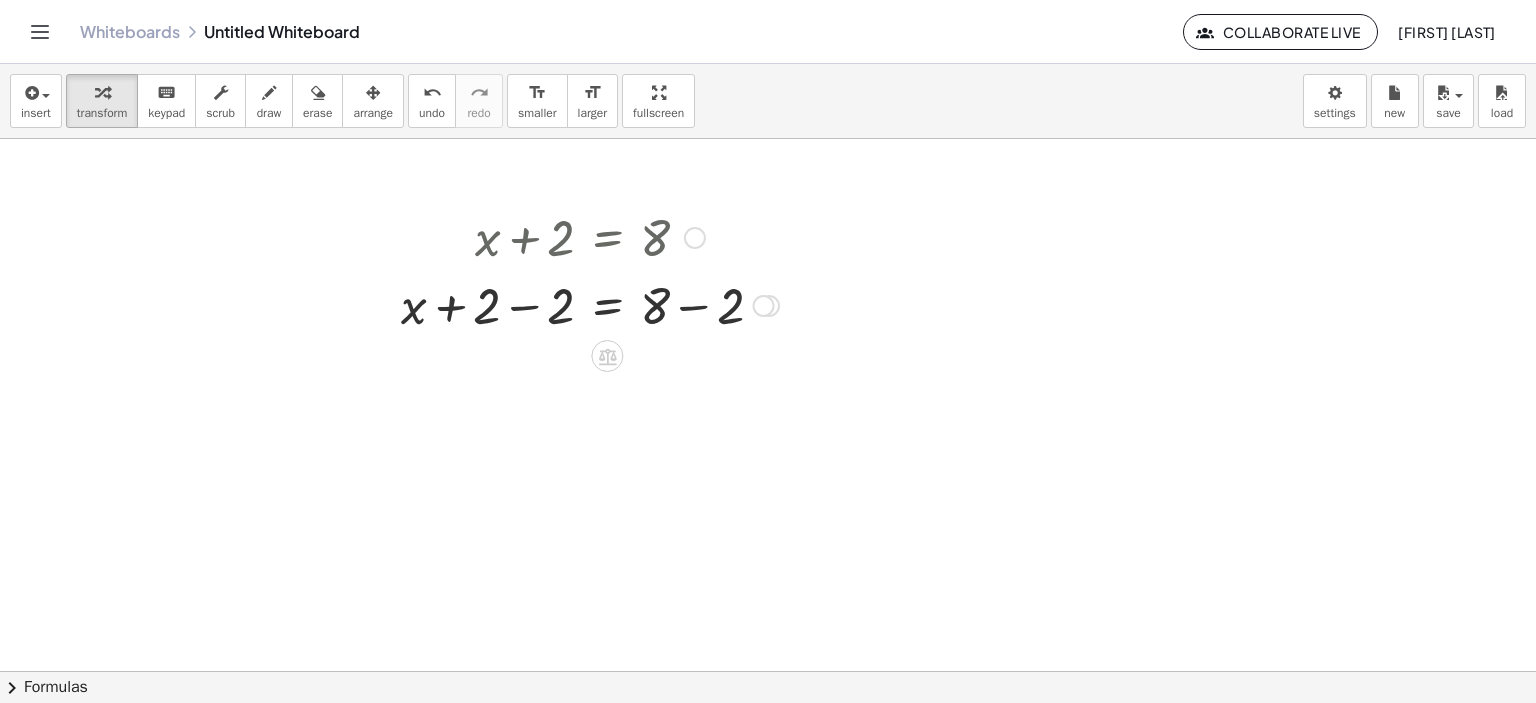 click at bounding box center (590, 304) 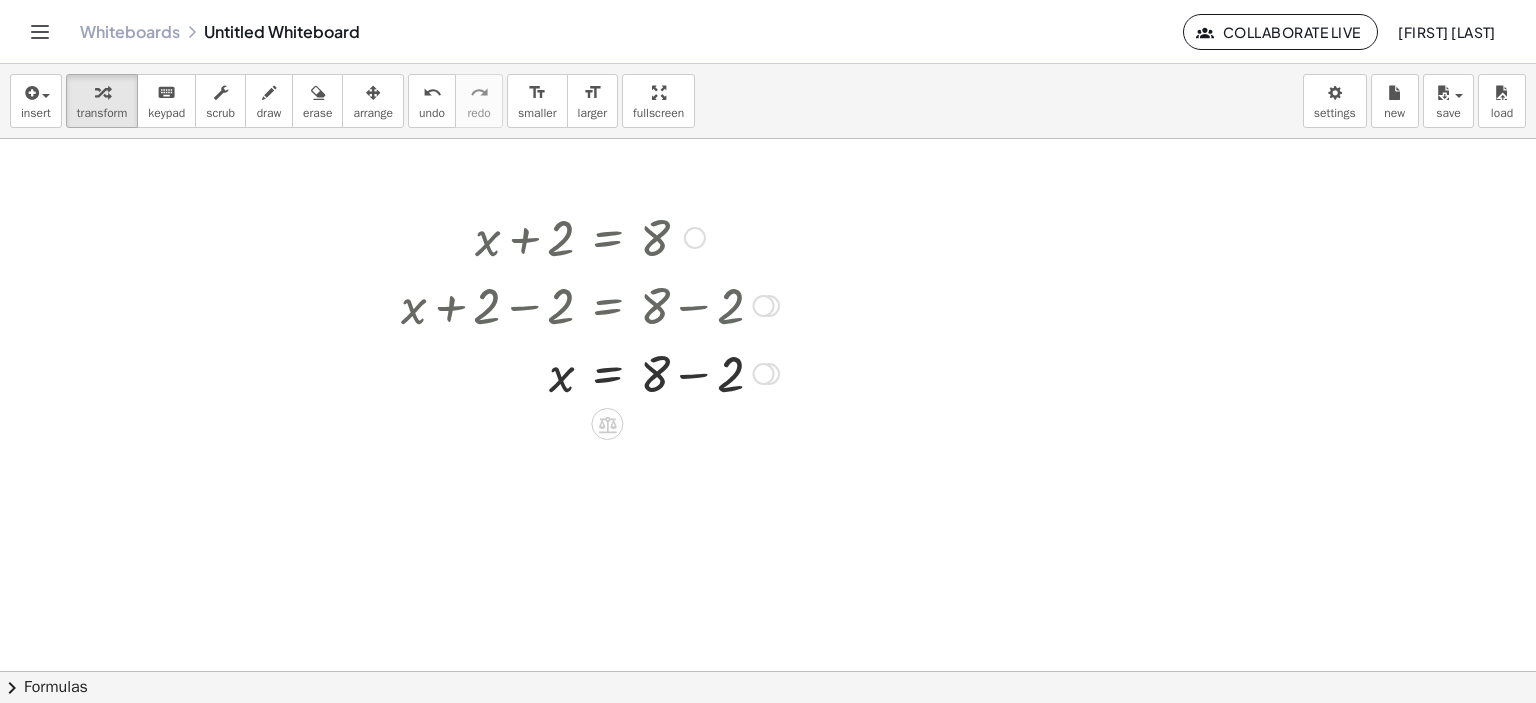 click at bounding box center [590, 372] 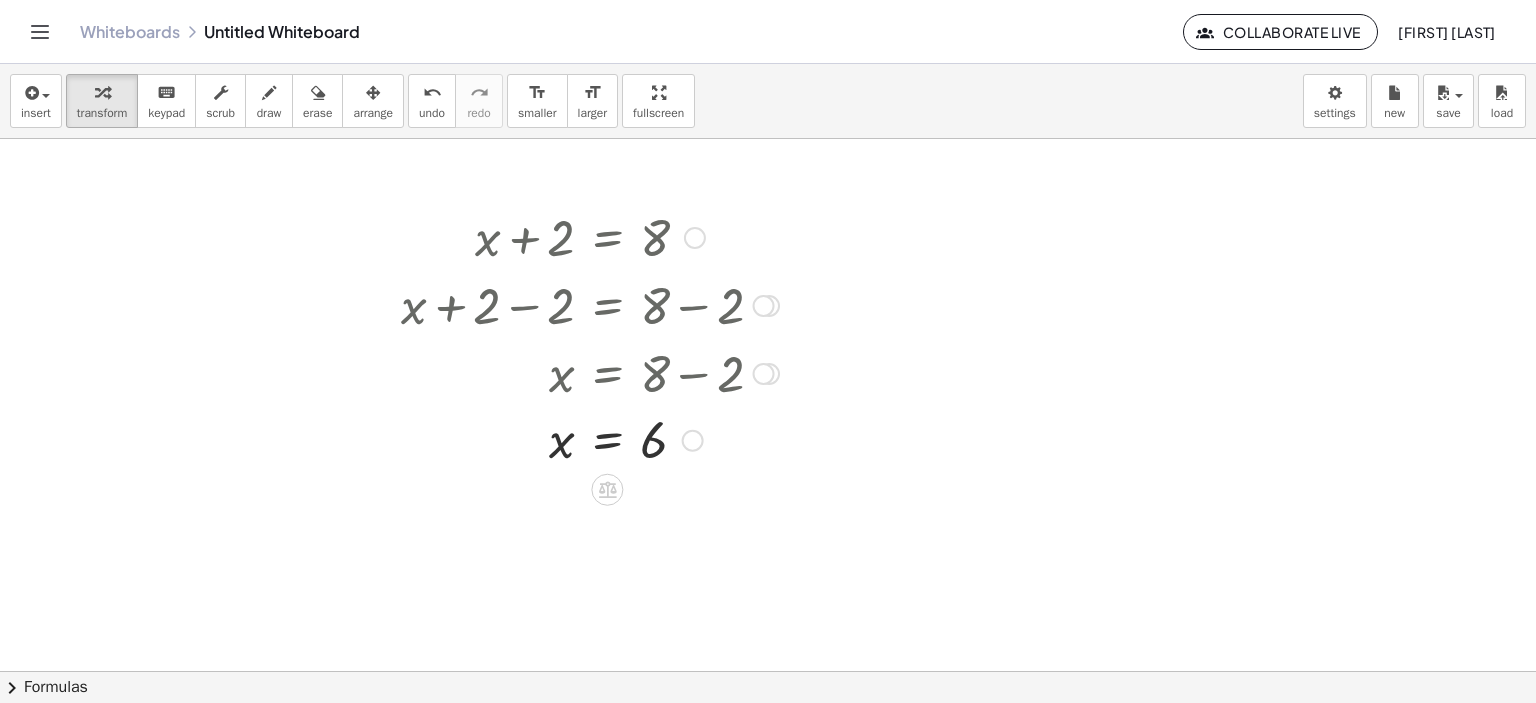click at bounding box center (695, 238) 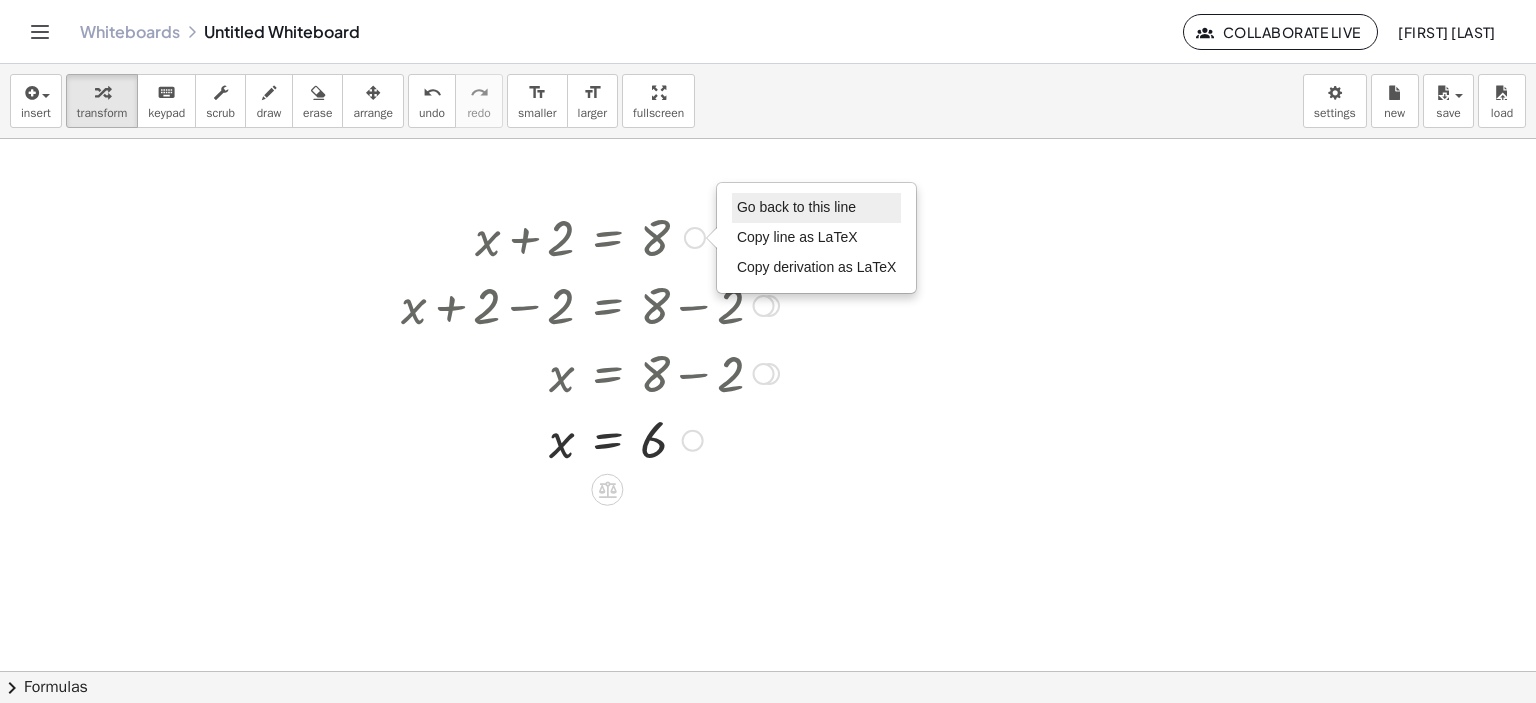click on "Go back to this line" at bounding box center (796, 207) 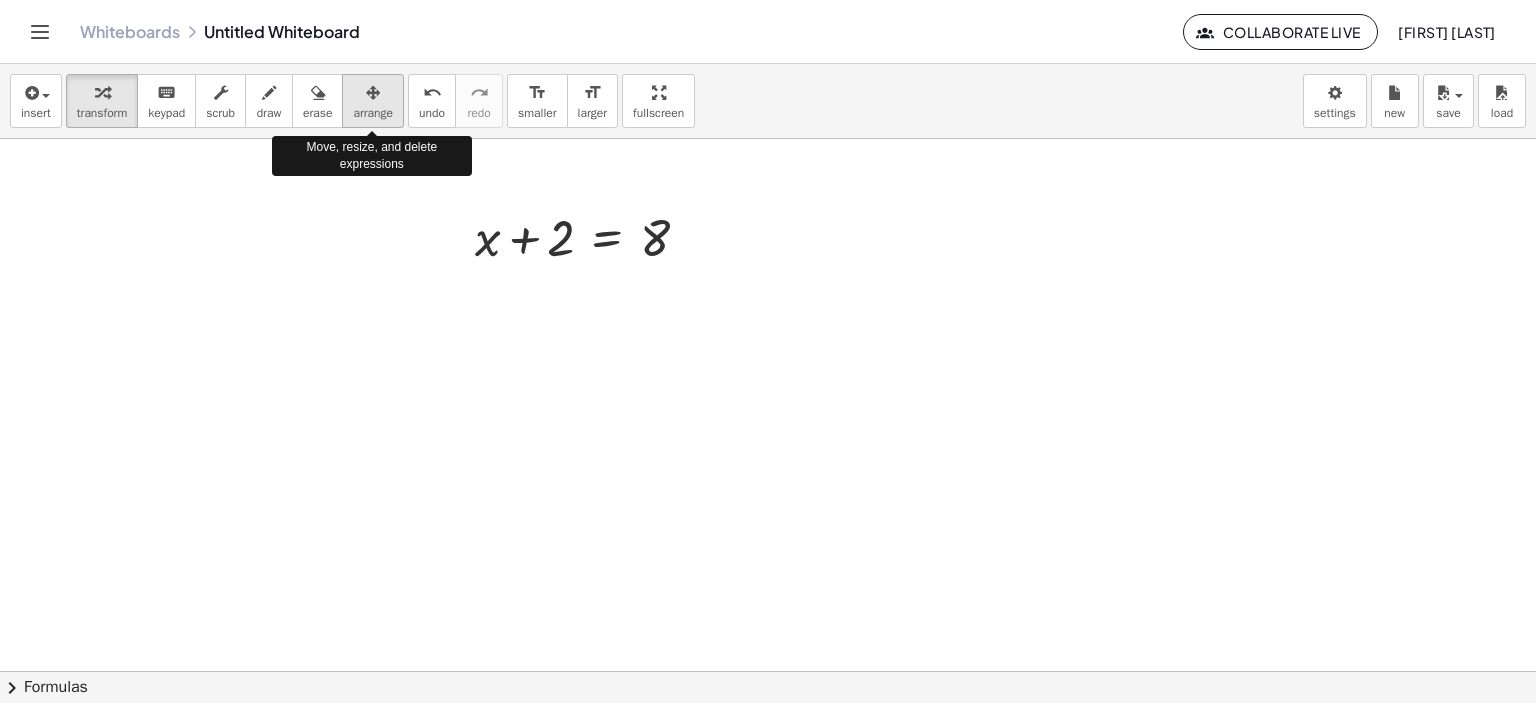 click on "arrange" at bounding box center [373, 113] 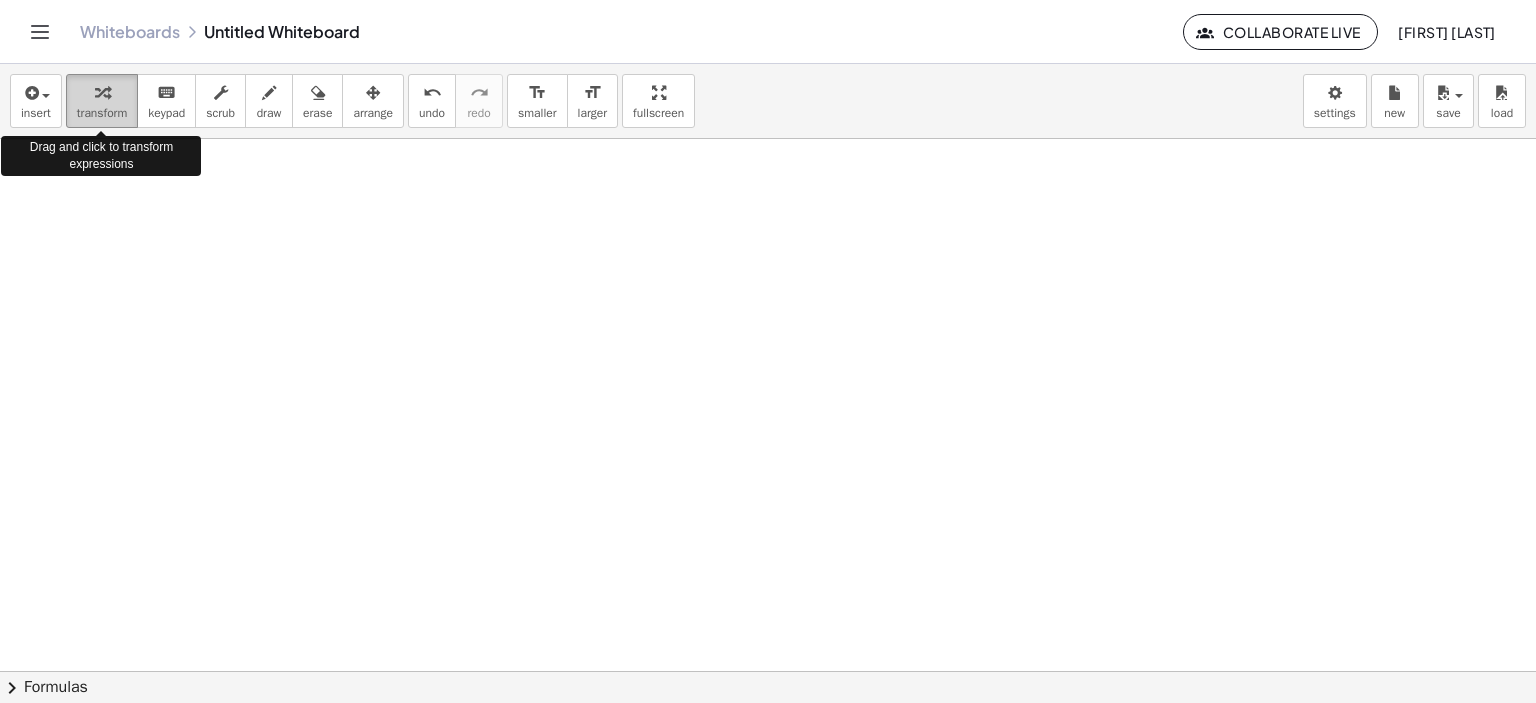 click at bounding box center [102, 93] 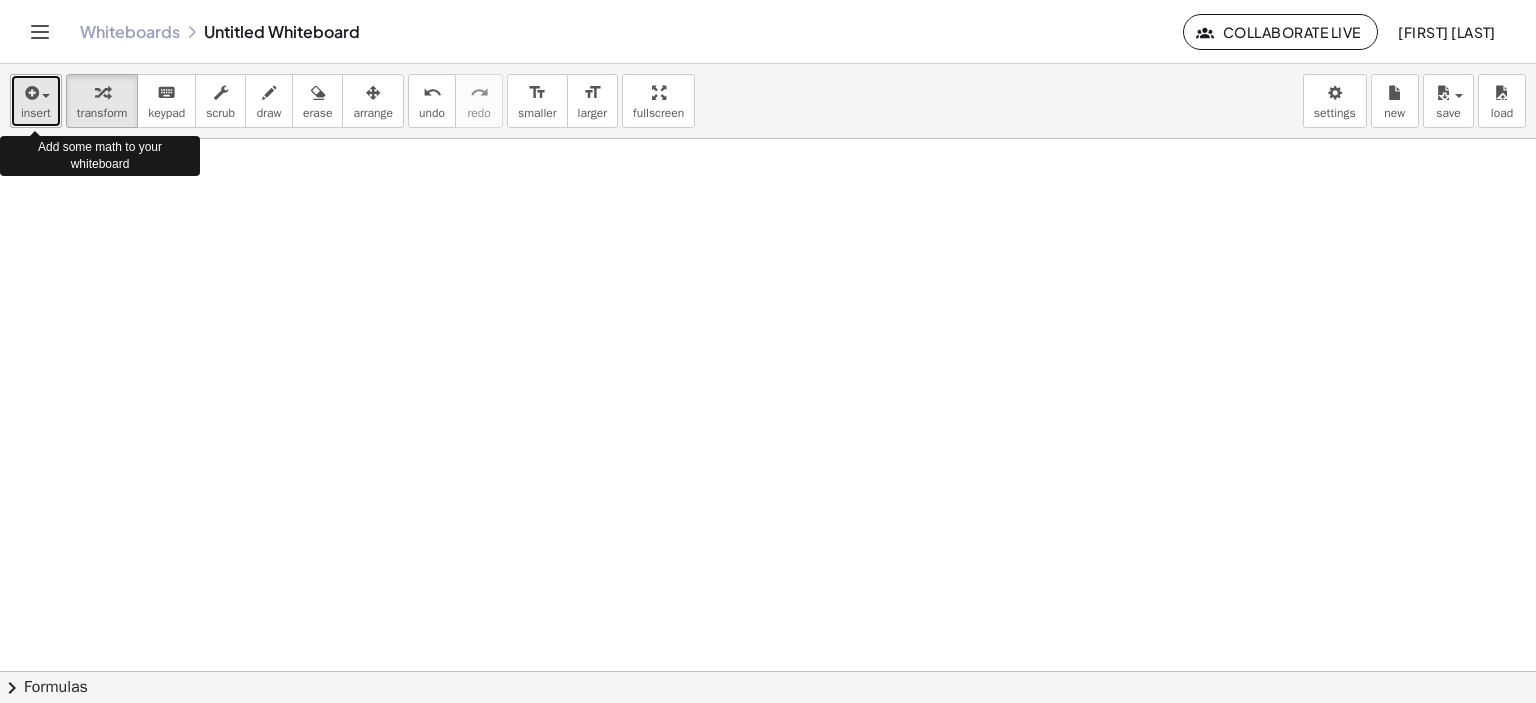 click at bounding box center (36, 92) 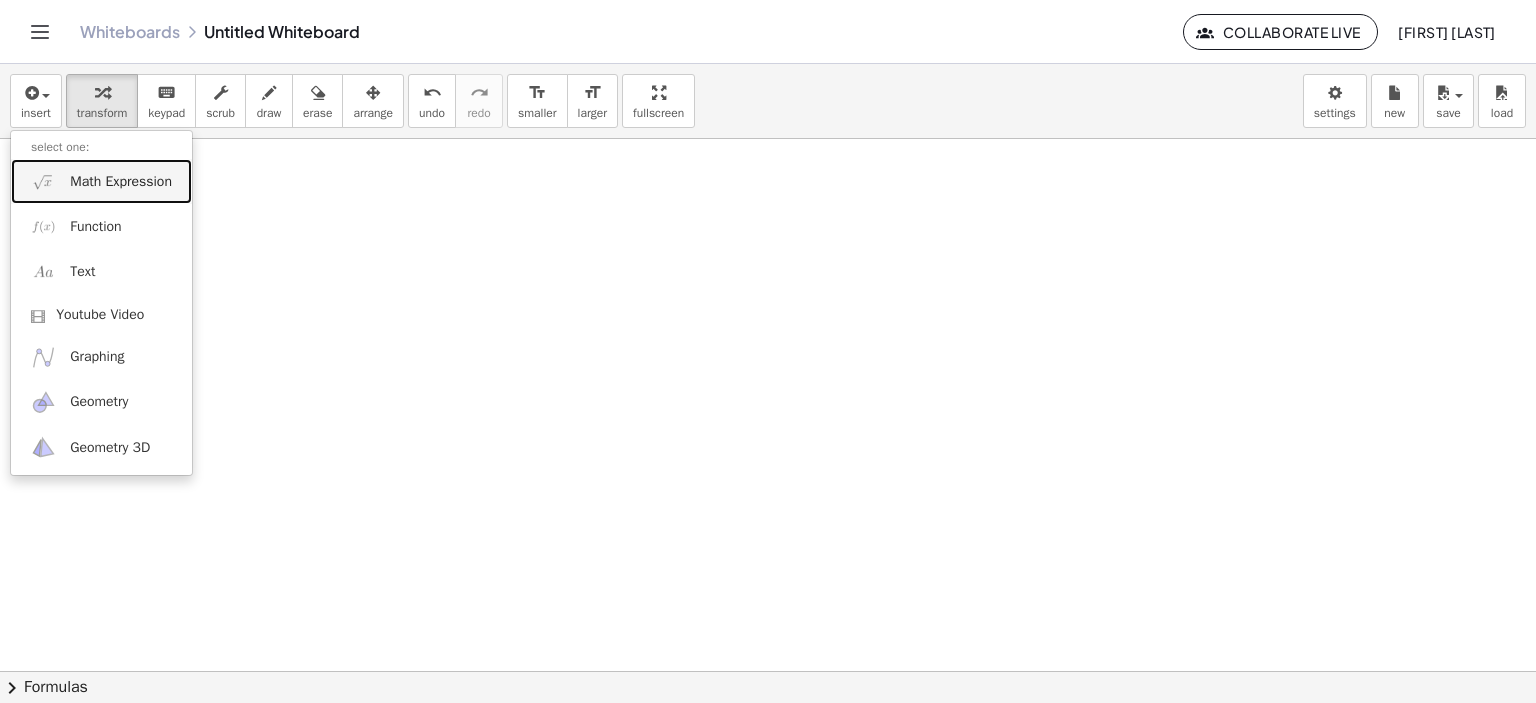 click on "Math Expression" at bounding box center (121, 182) 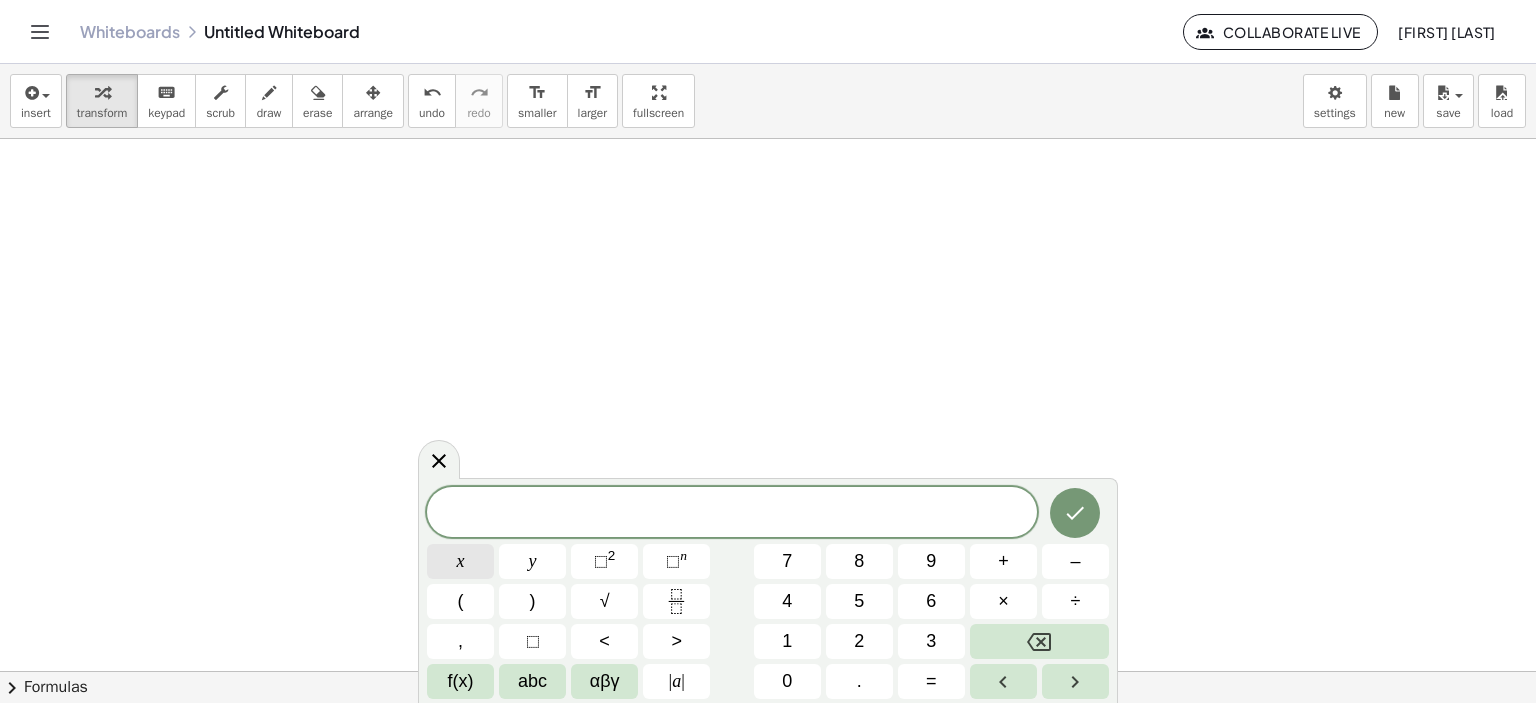 click on "x" at bounding box center (461, 561) 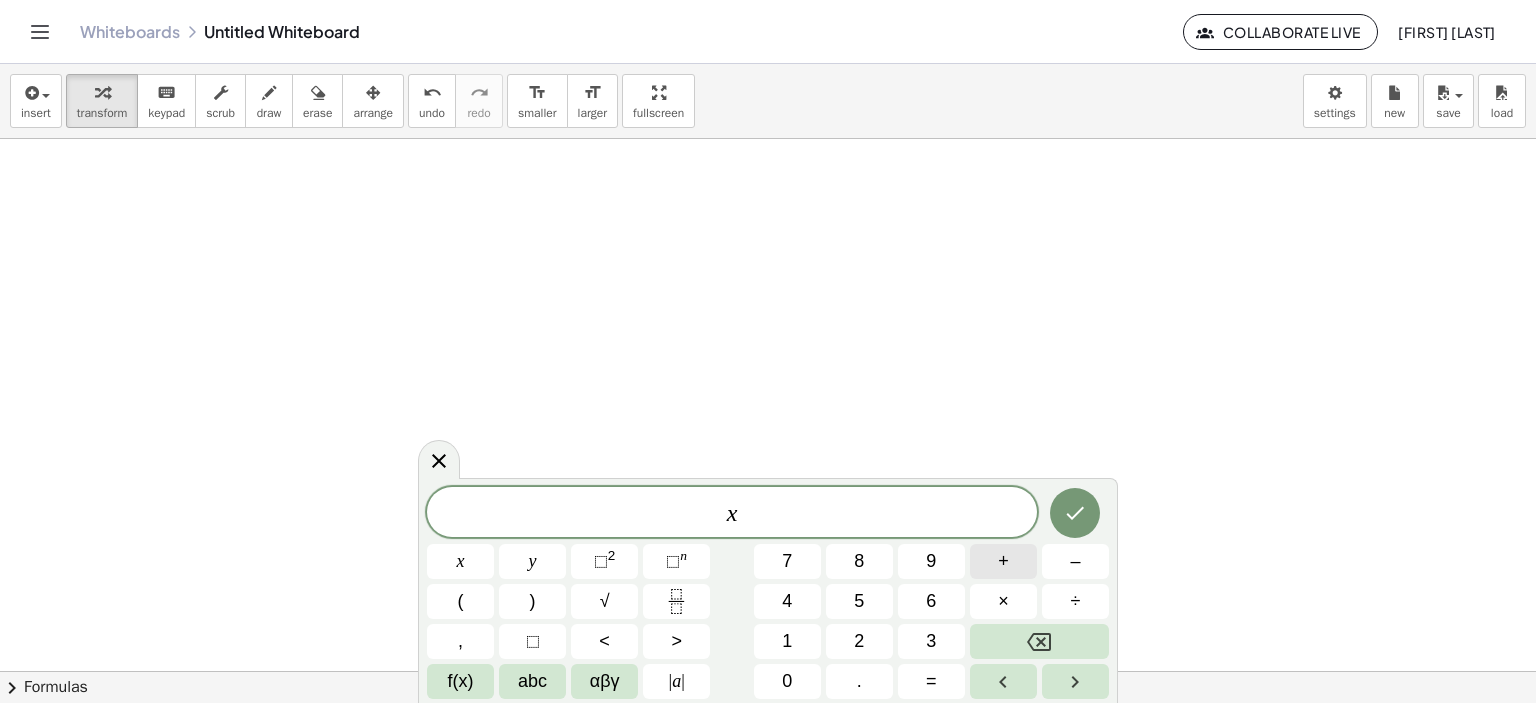 click on "+" at bounding box center (1003, 561) 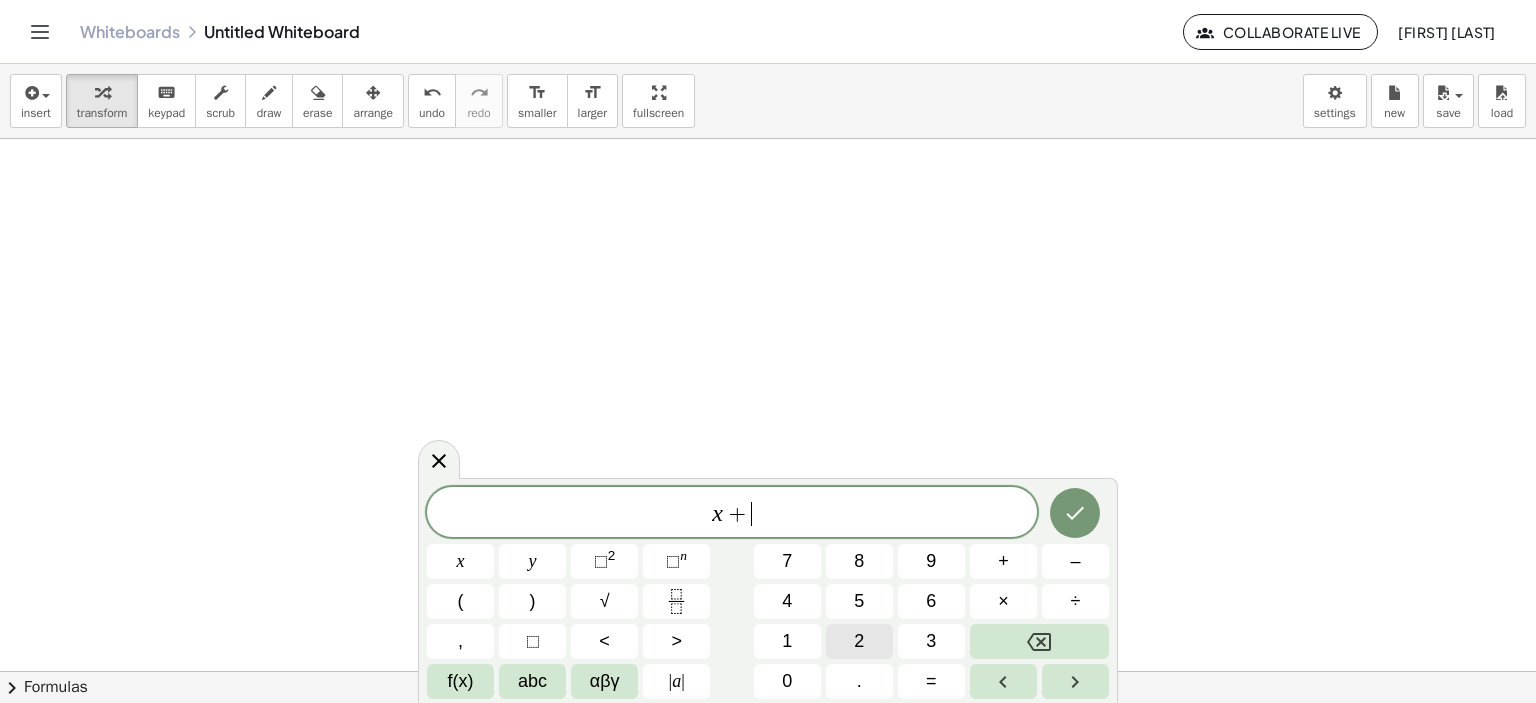 click on "2" at bounding box center [859, 641] 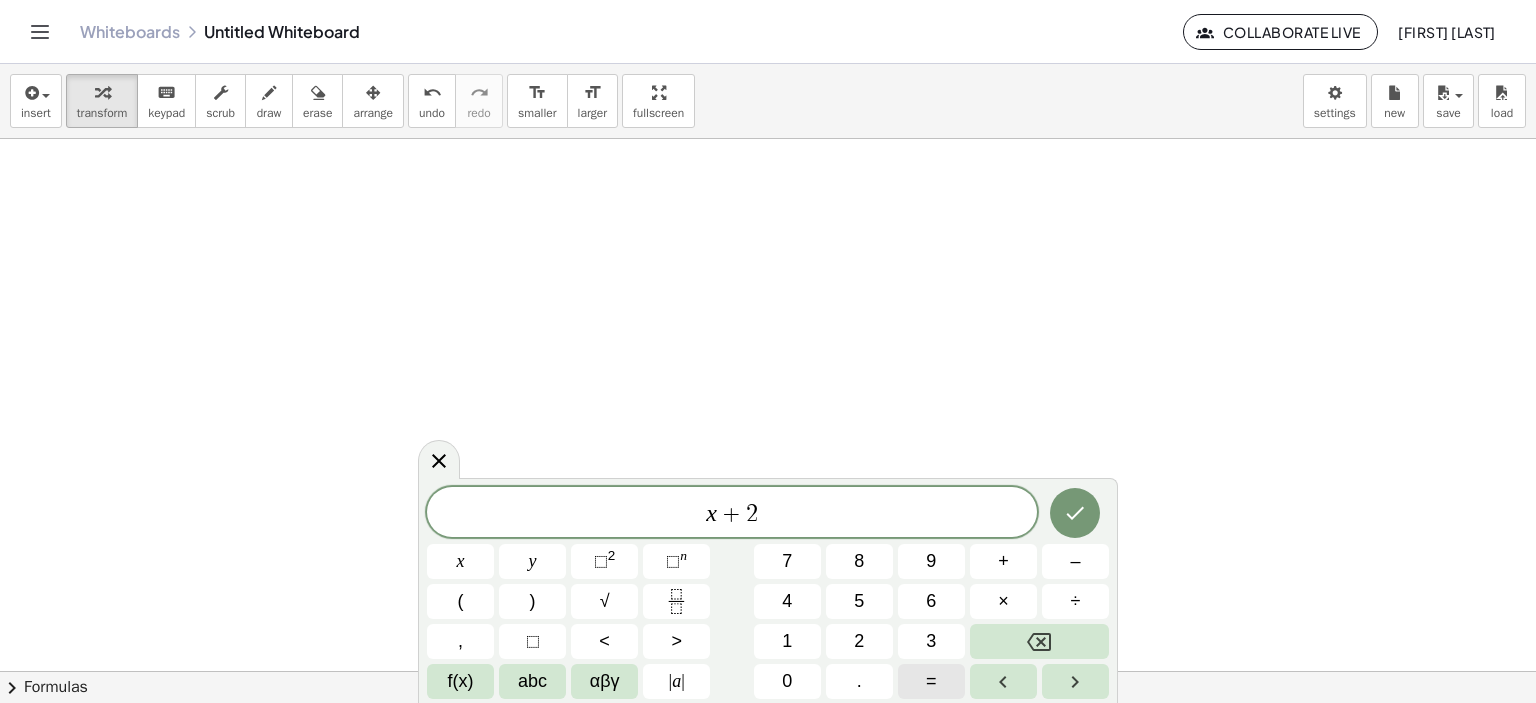 click on "=" at bounding box center (931, 681) 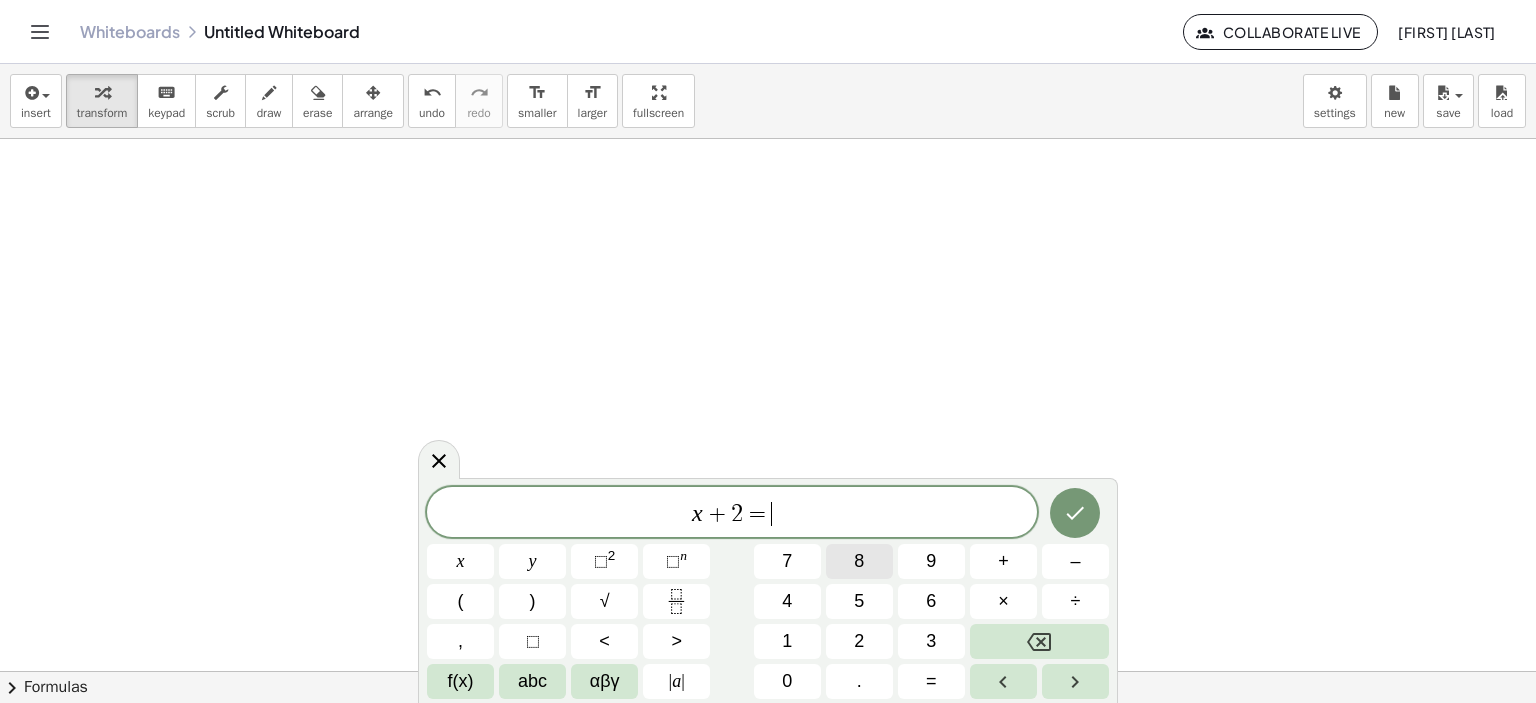 click on "8" at bounding box center [859, 561] 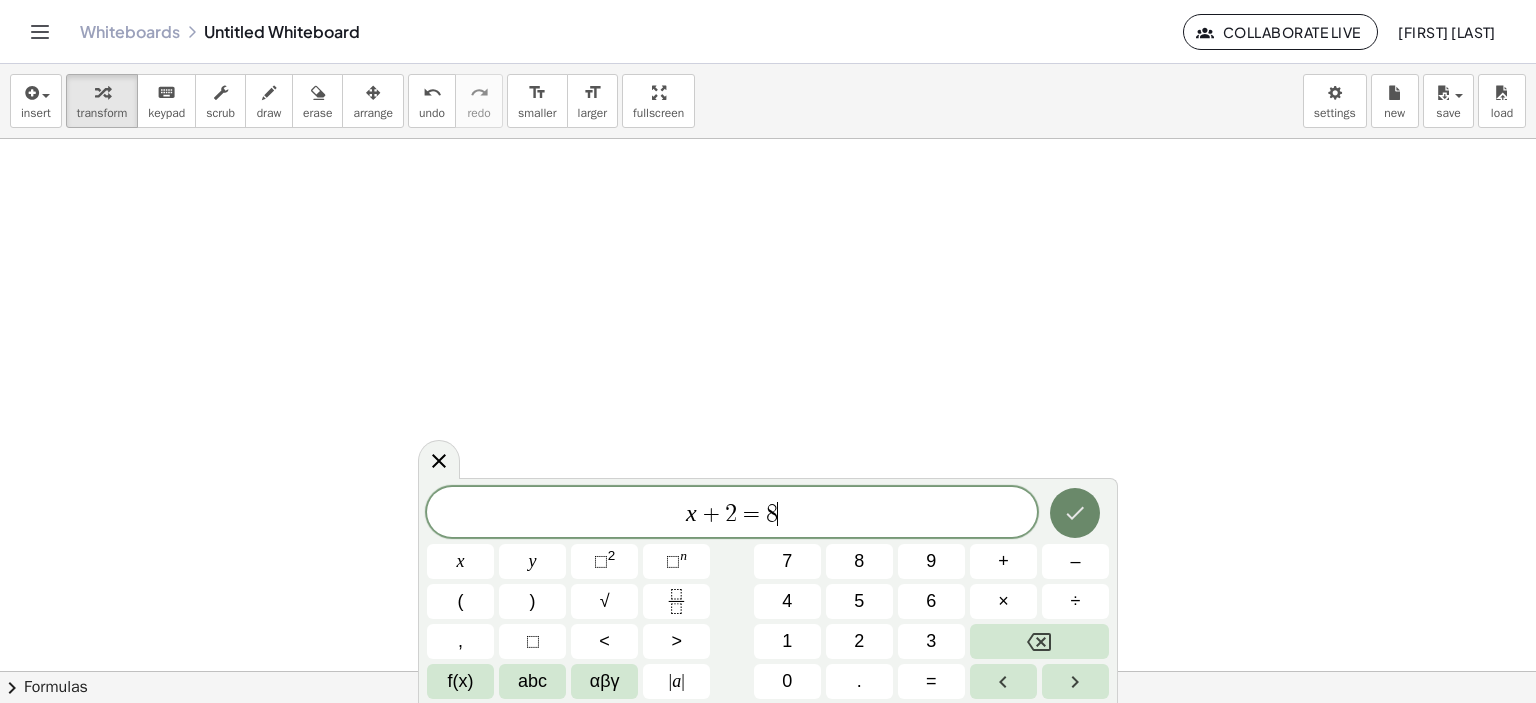 click 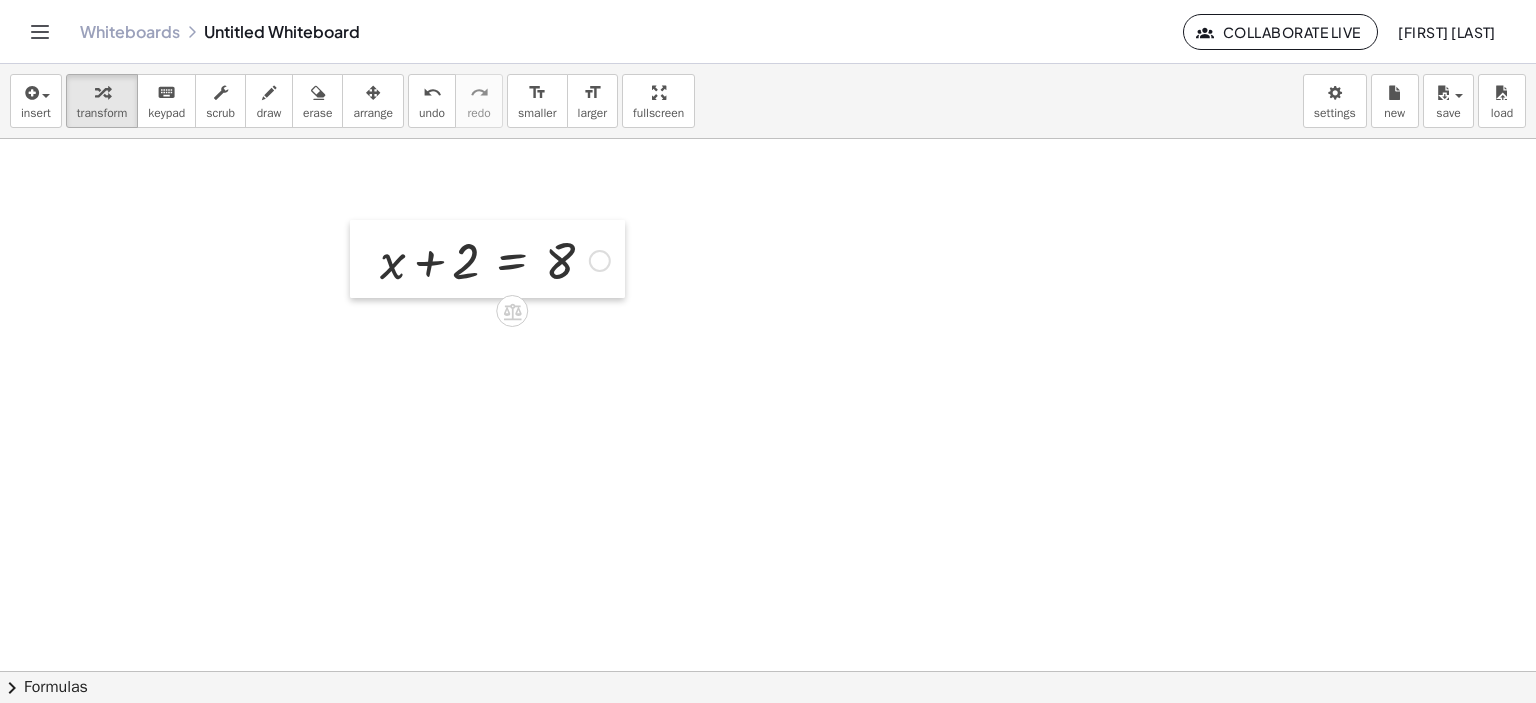 drag, startPoint x: 165, startPoint y: 211, endPoint x: 363, endPoint y: 239, distance: 199.97 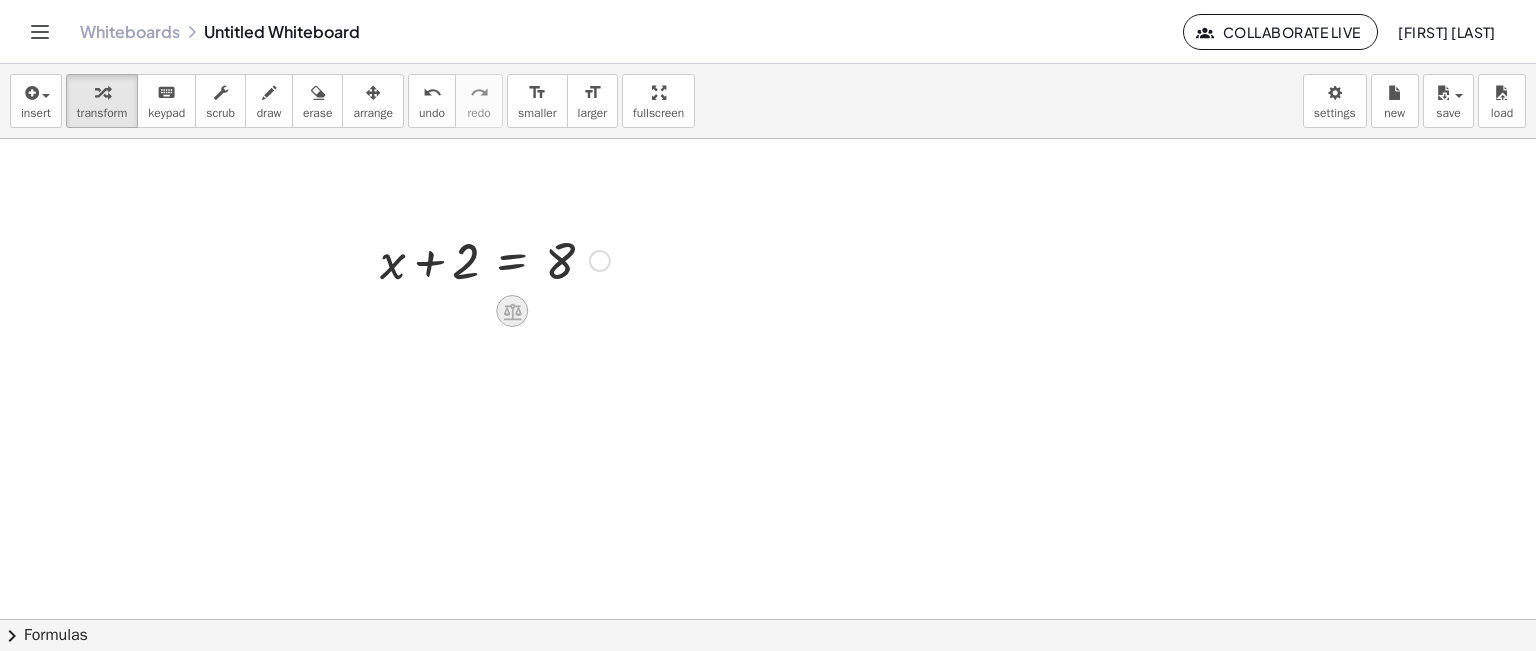 click 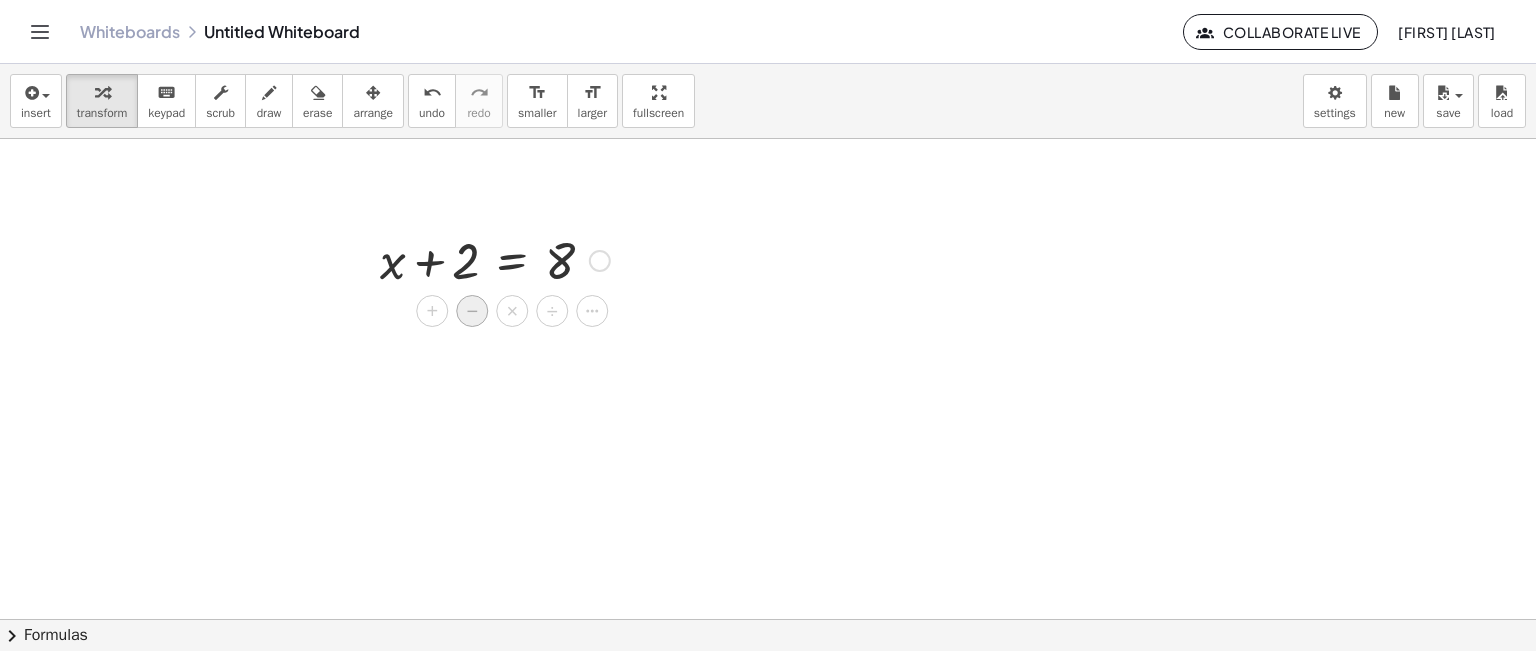 click on "−" at bounding box center [472, 311] 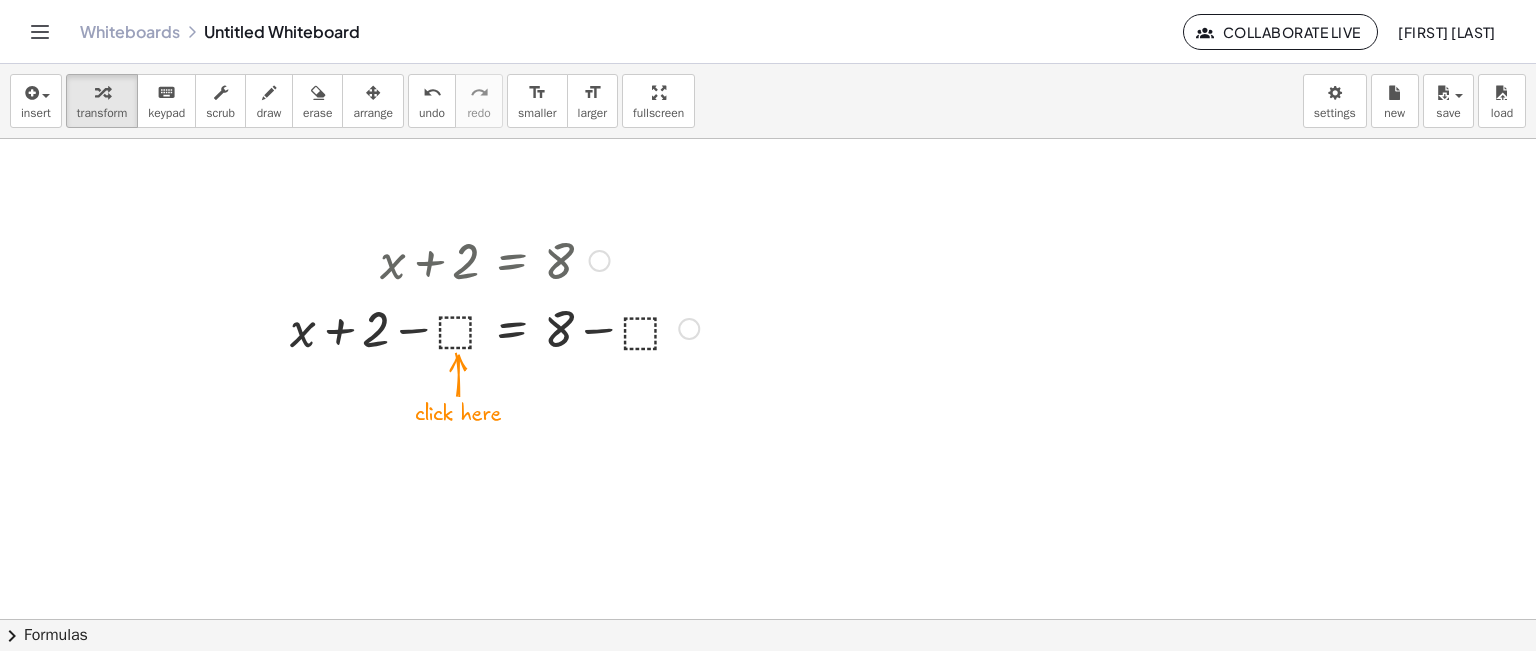 click at bounding box center [494, 327] 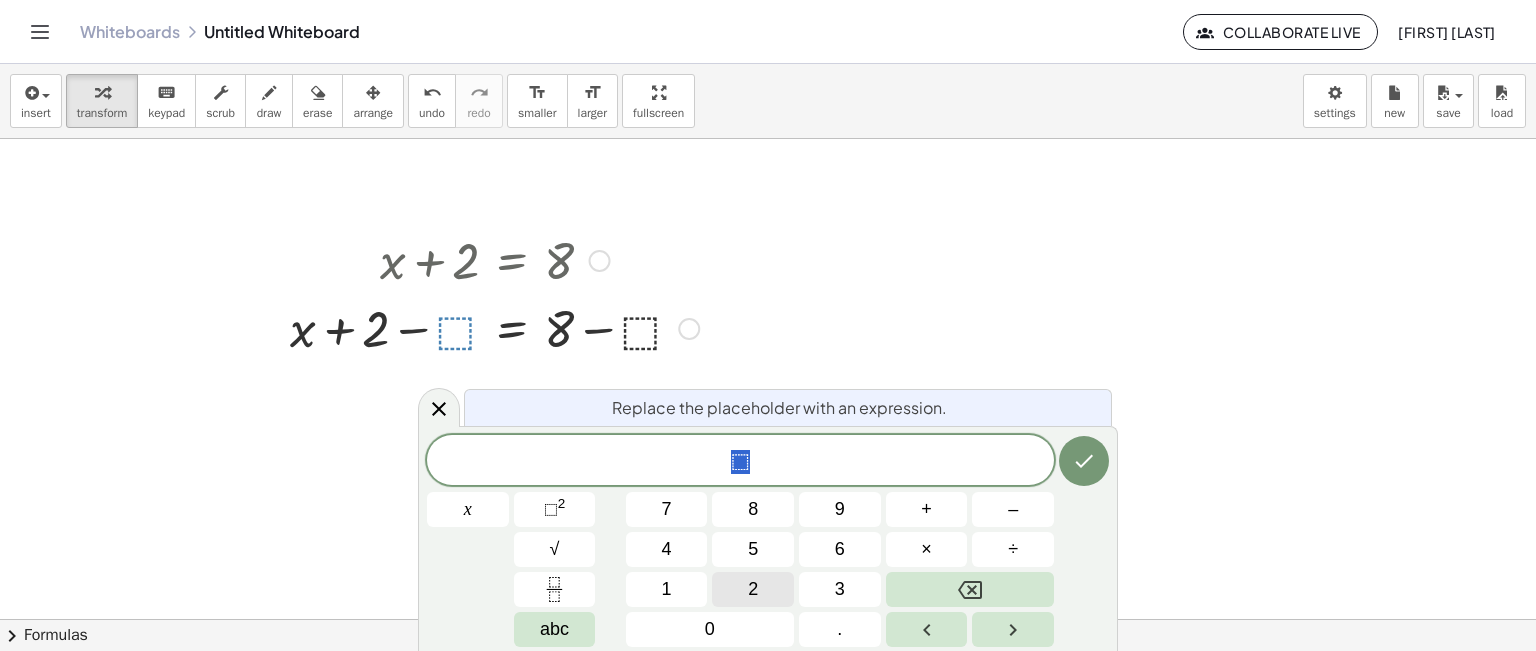 click on "2" at bounding box center (753, 589) 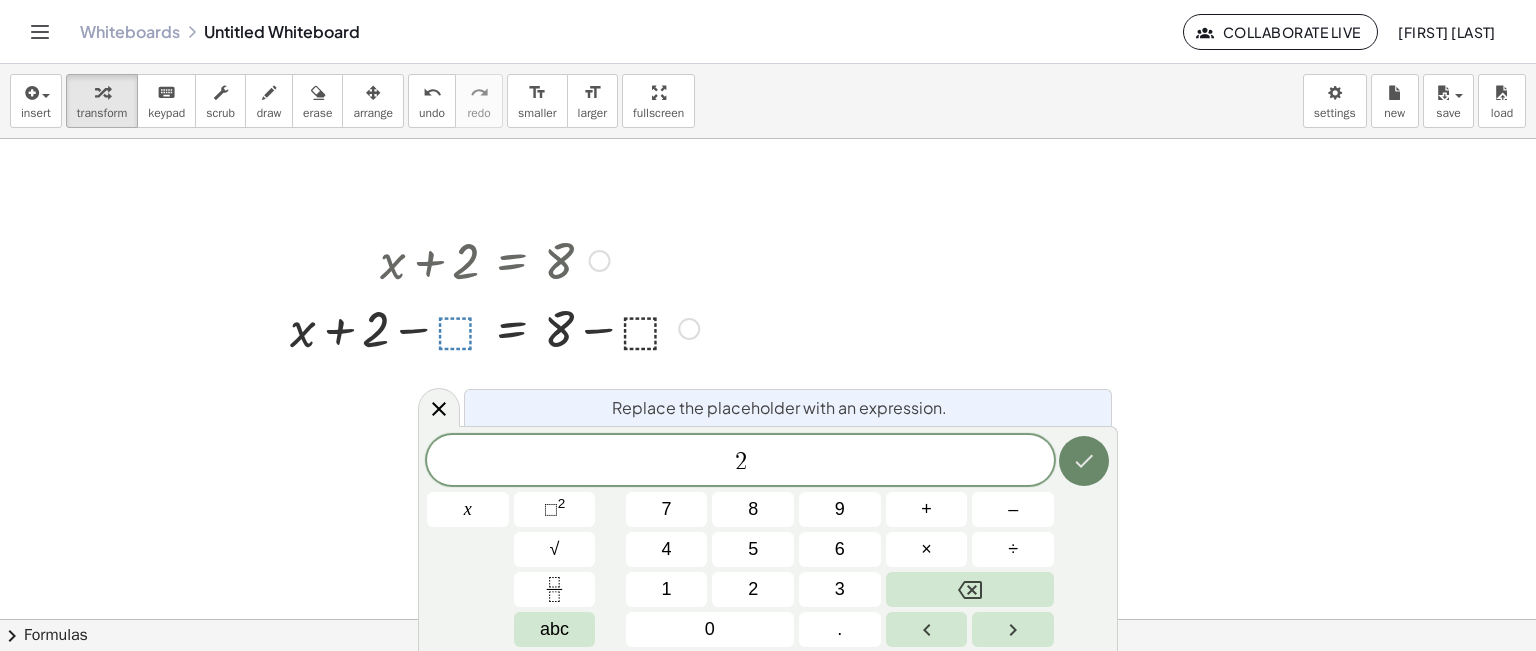 click 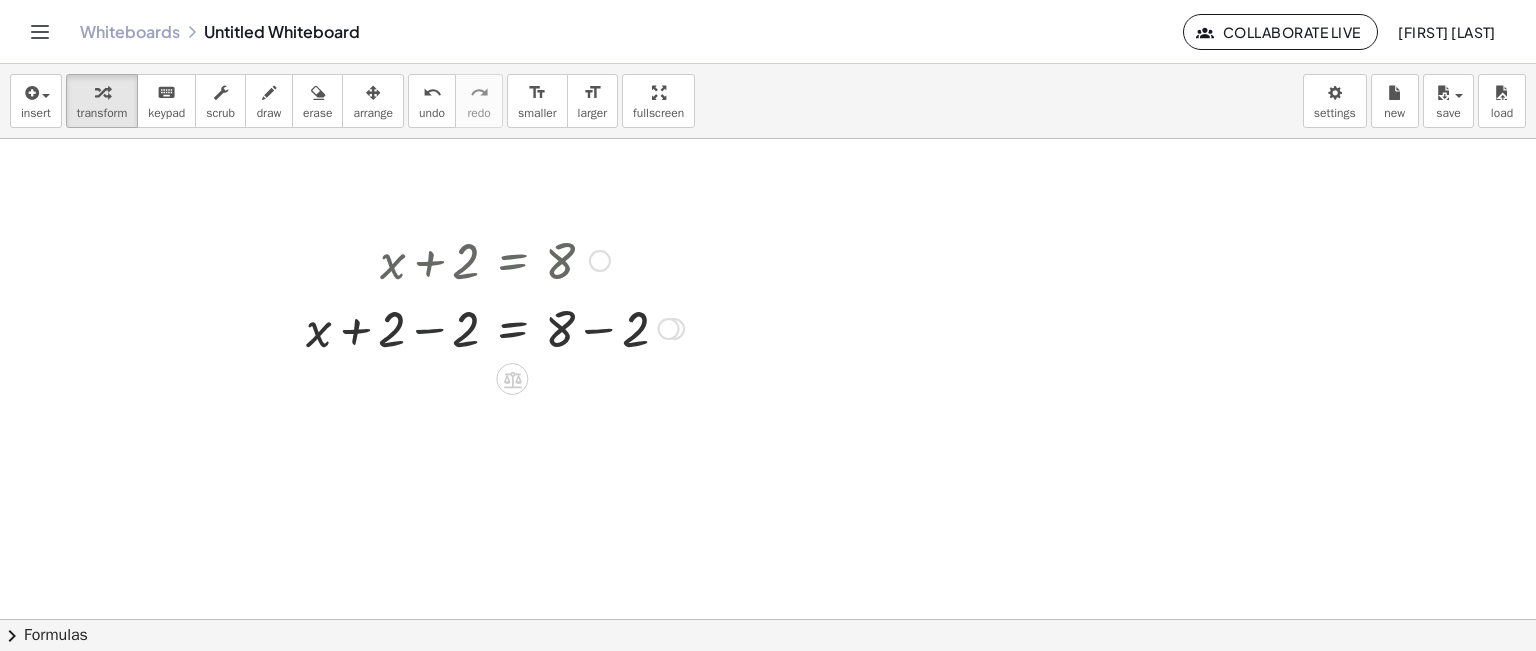 click at bounding box center [495, 327] 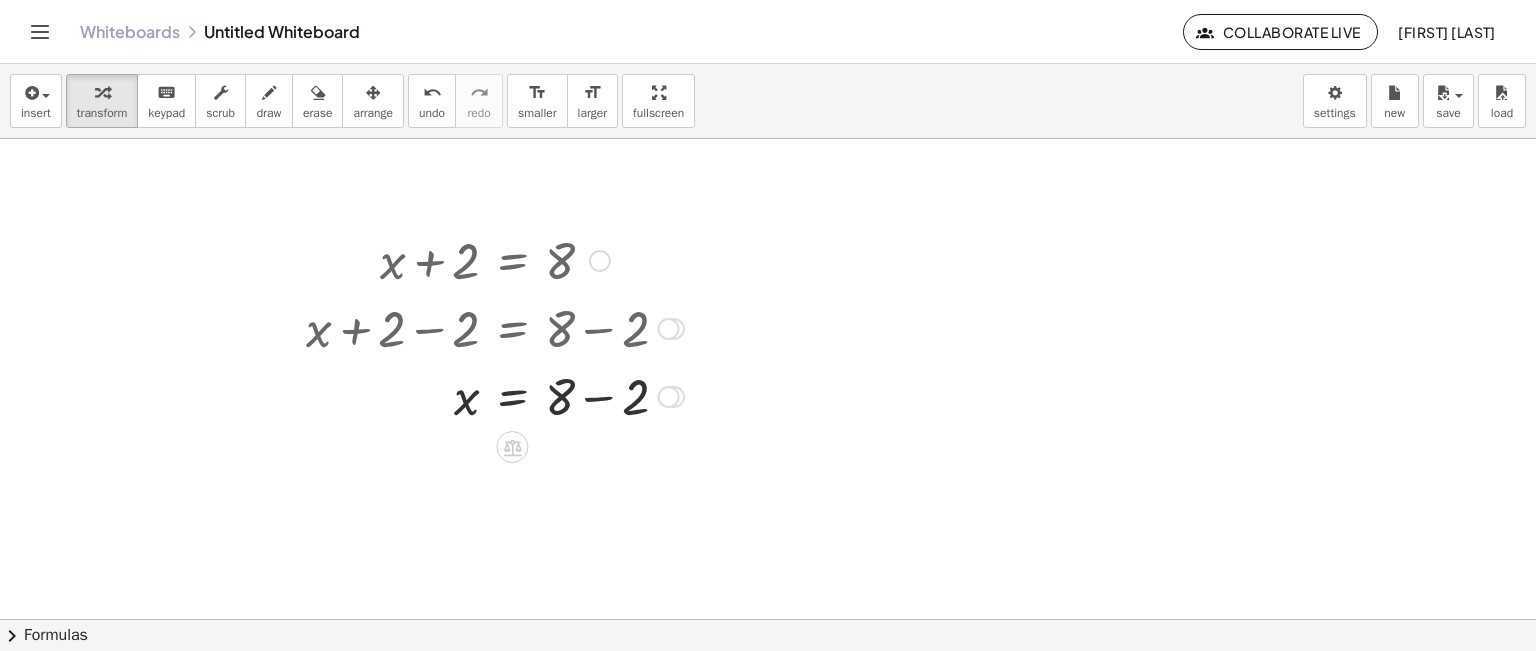 click at bounding box center (495, 395) 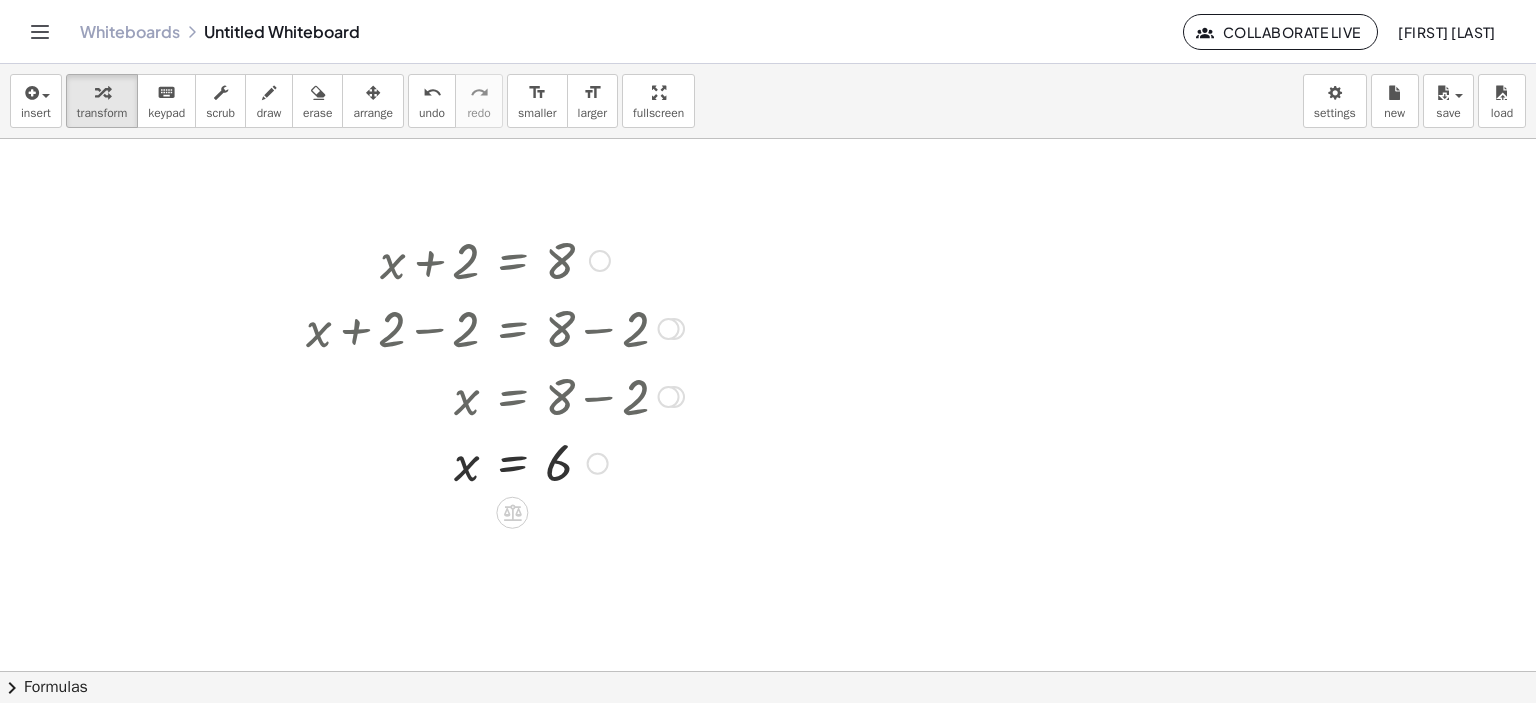 click at bounding box center [600, 261] 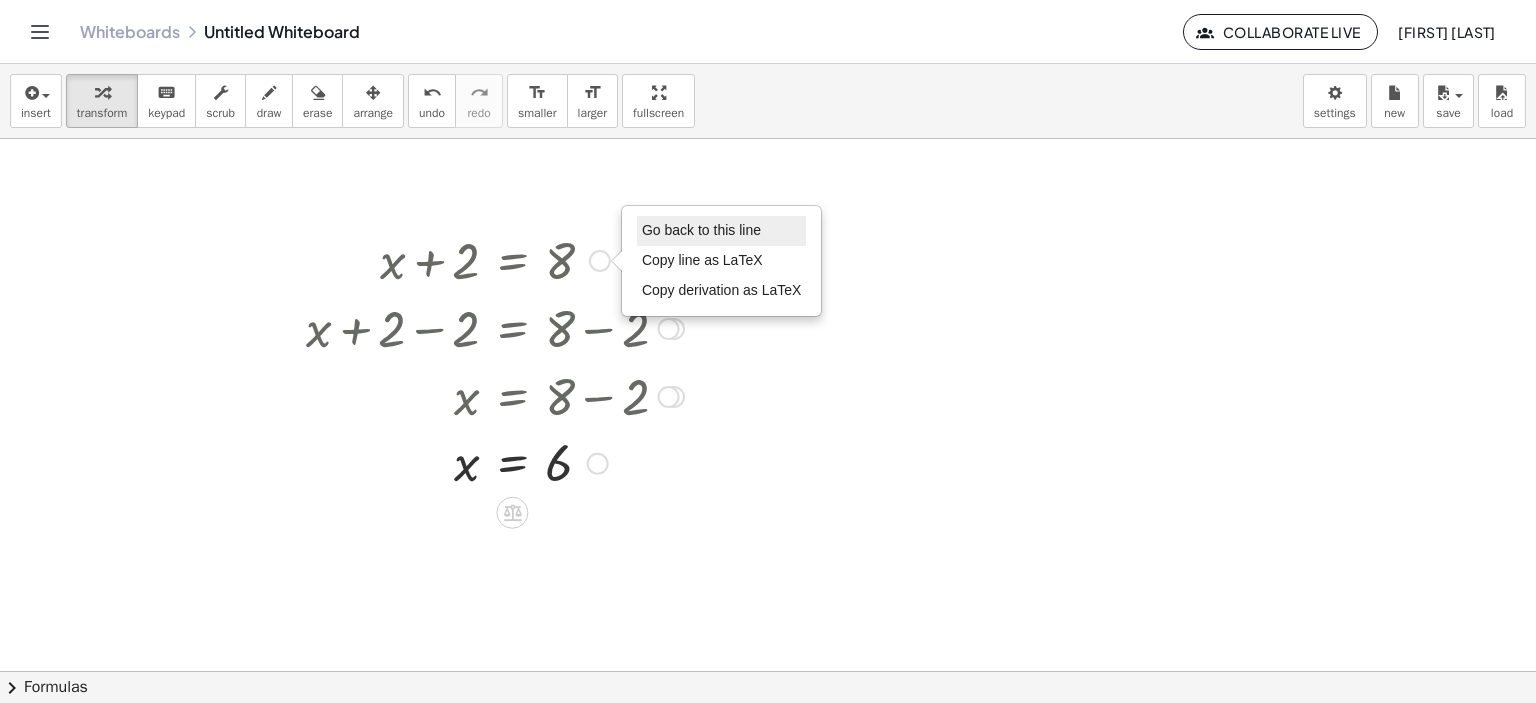 click on "Go back to this line" at bounding box center (701, 230) 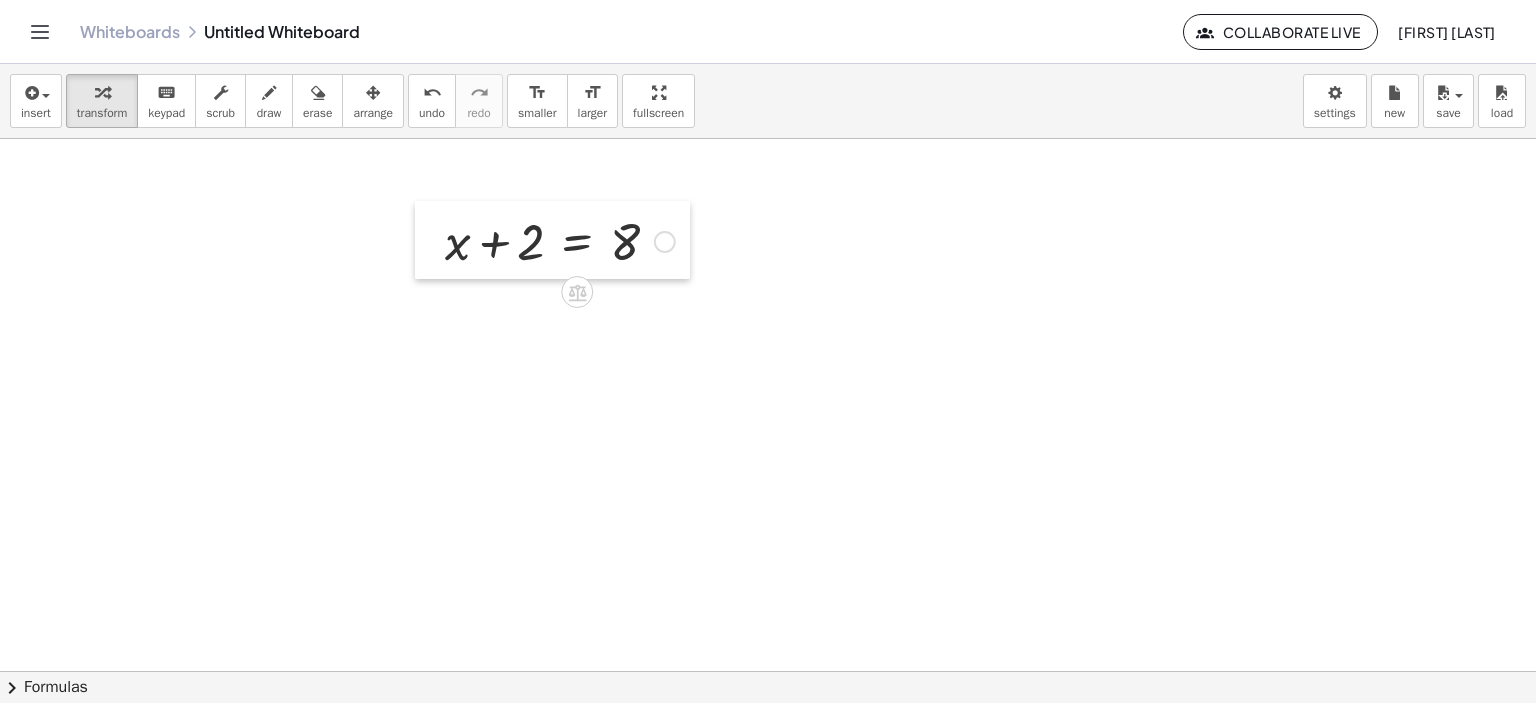 drag, startPoint x: 364, startPoint y: 231, endPoint x: 435, endPoint y: 210, distance: 74.04053 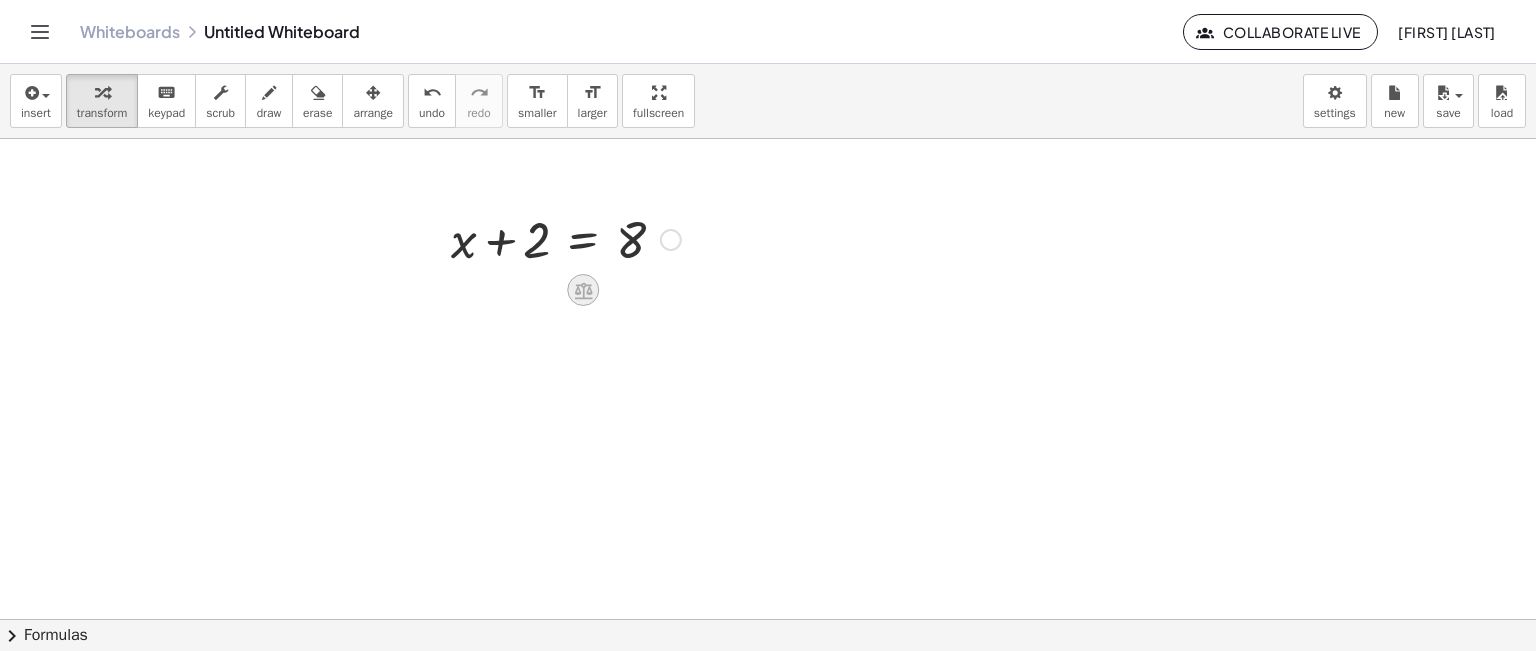 click 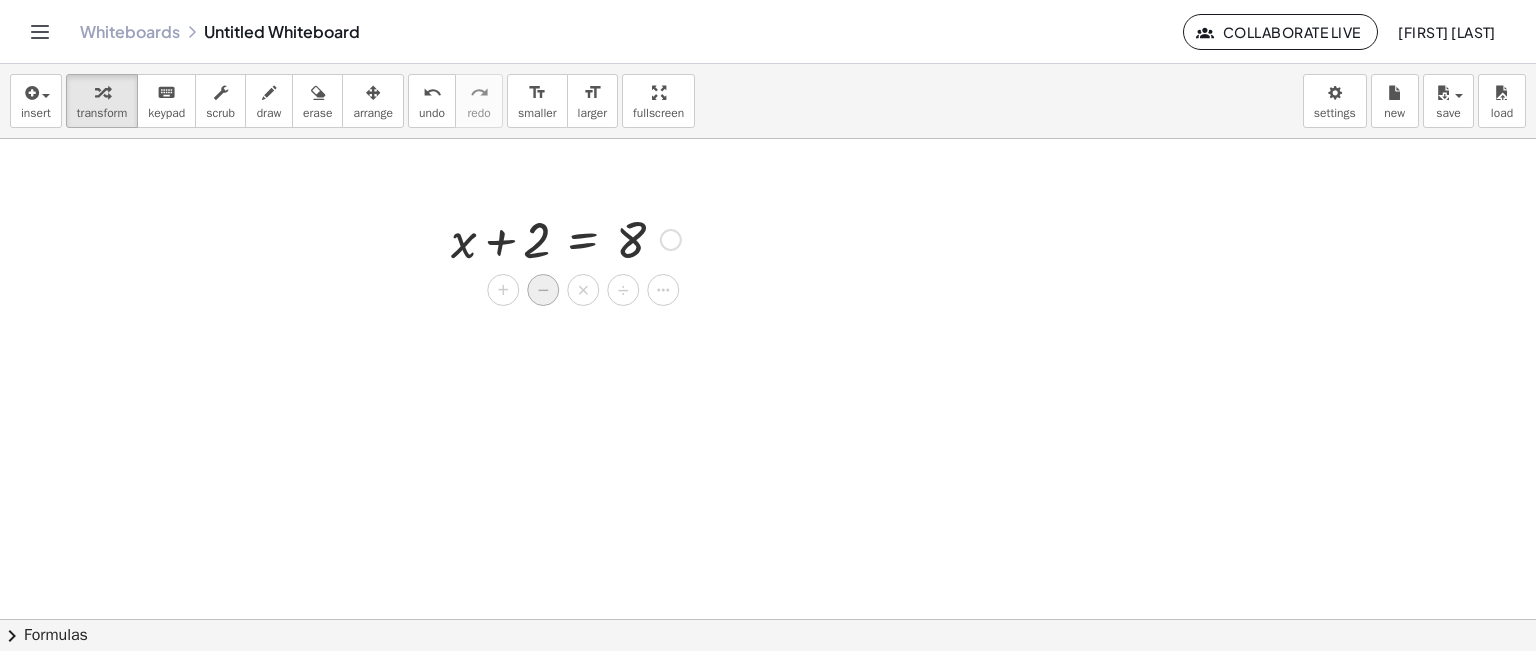 click on "−" at bounding box center [543, 290] 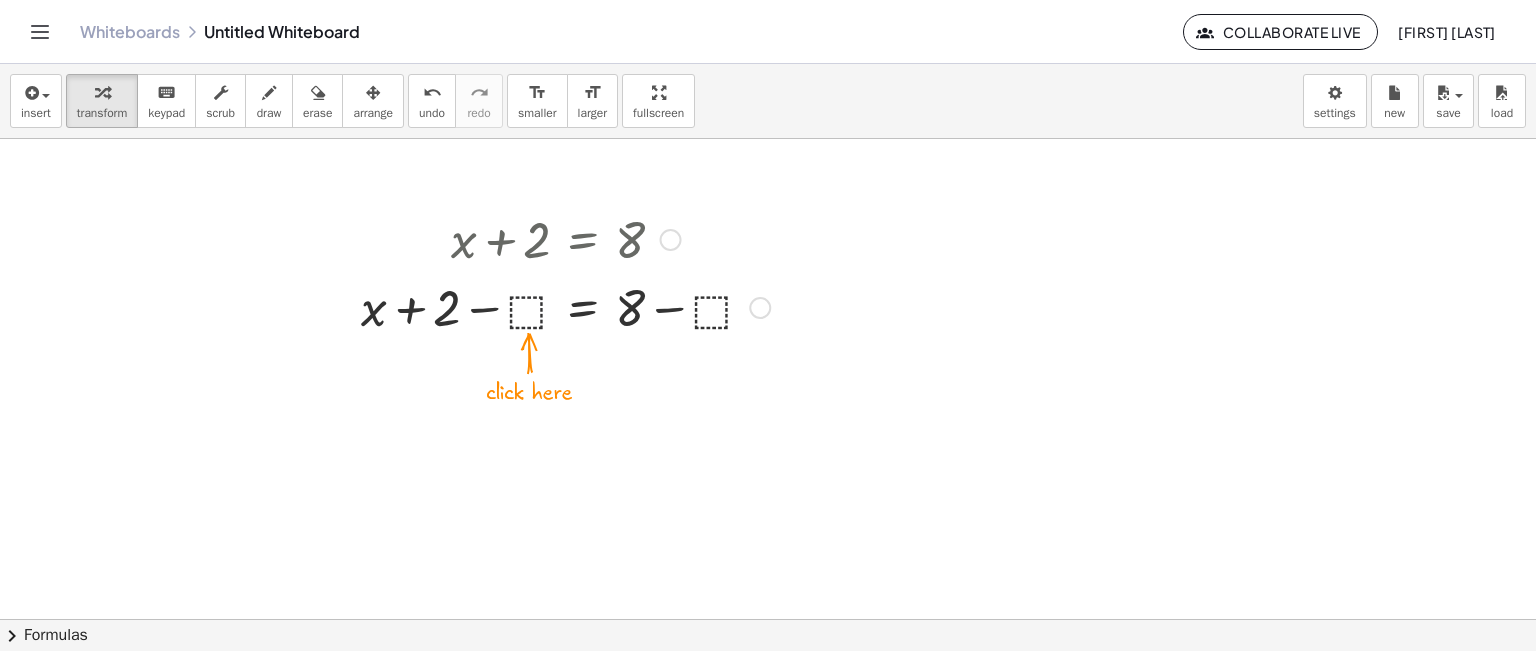 click at bounding box center (565, 306) 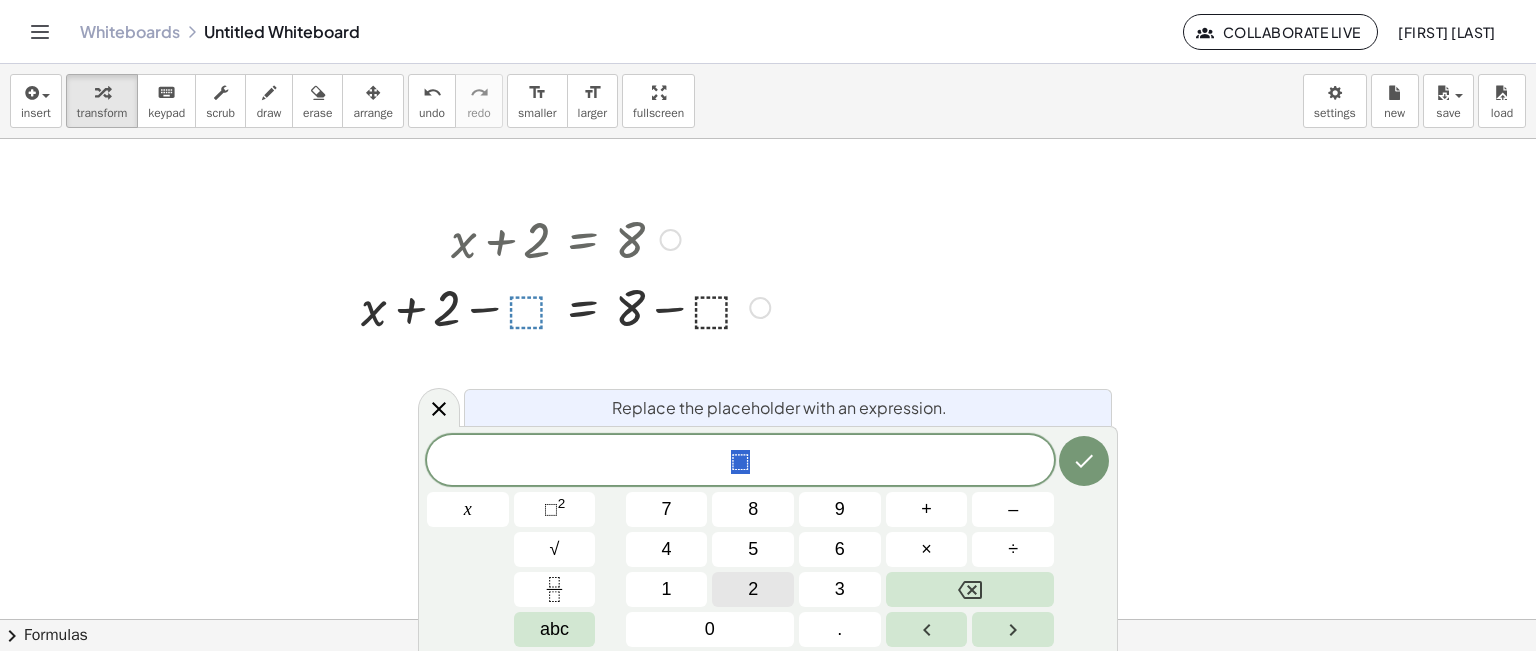 click on "2" at bounding box center (753, 589) 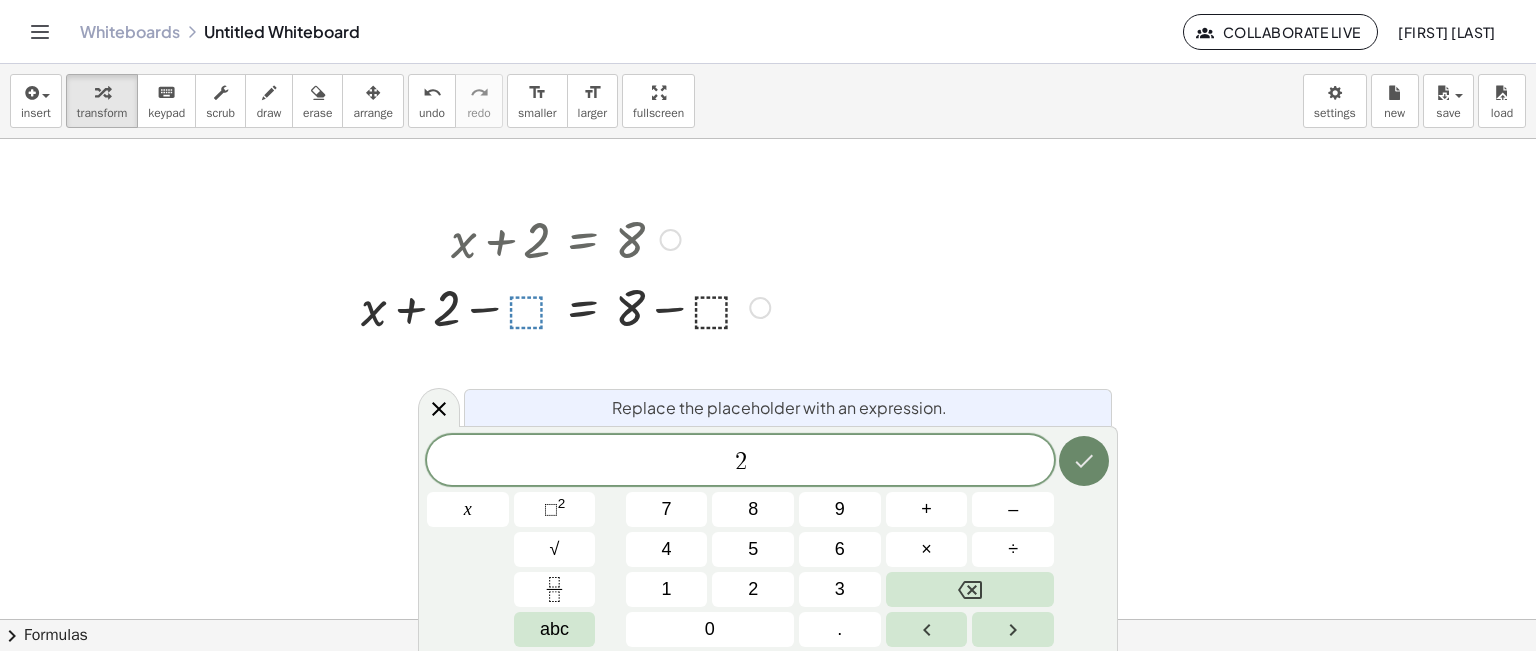 click 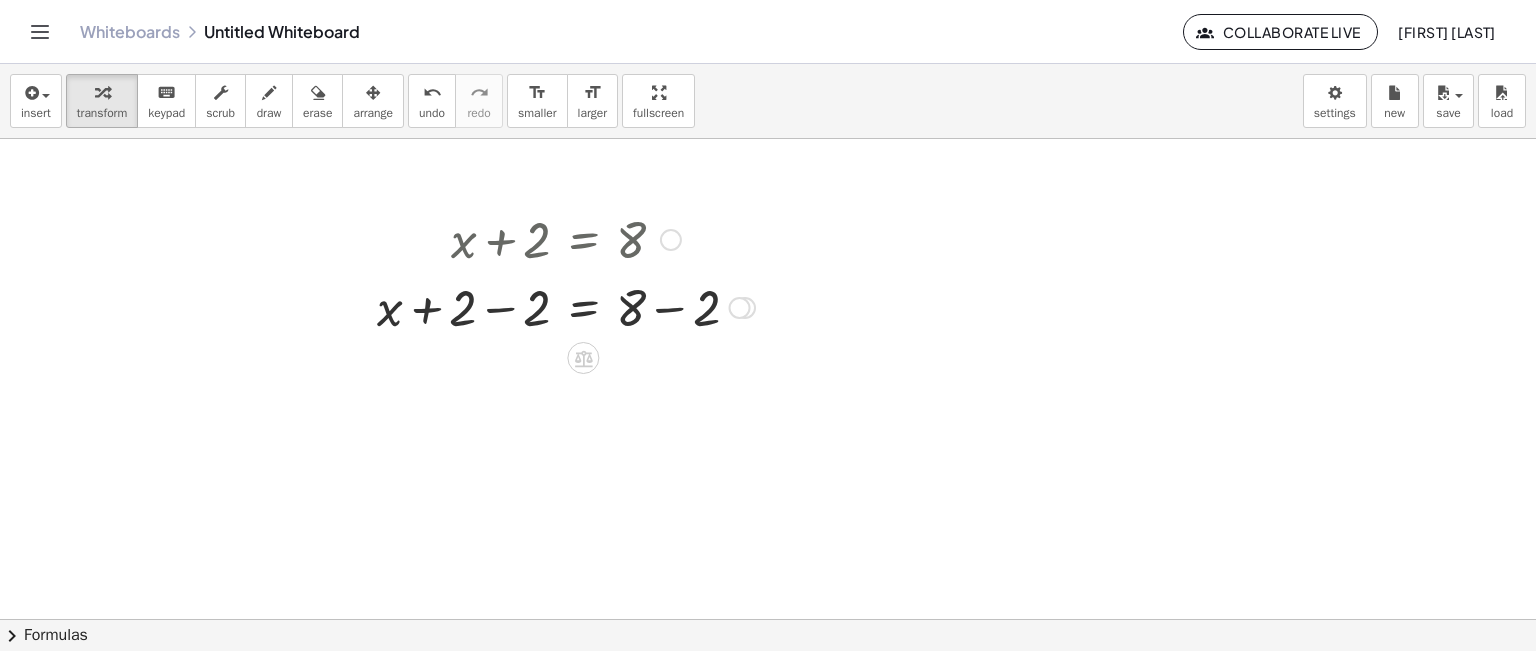click at bounding box center (566, 306) 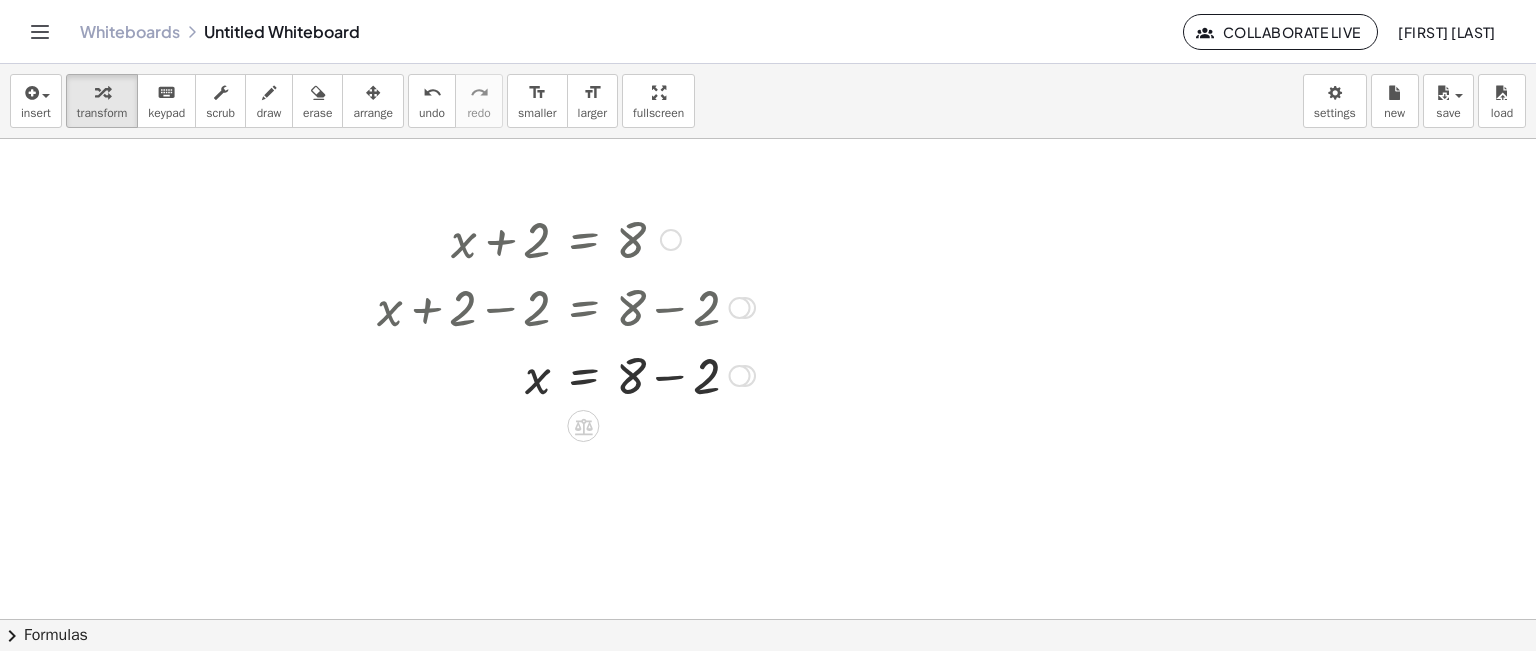click at bounding box center (566, 374) 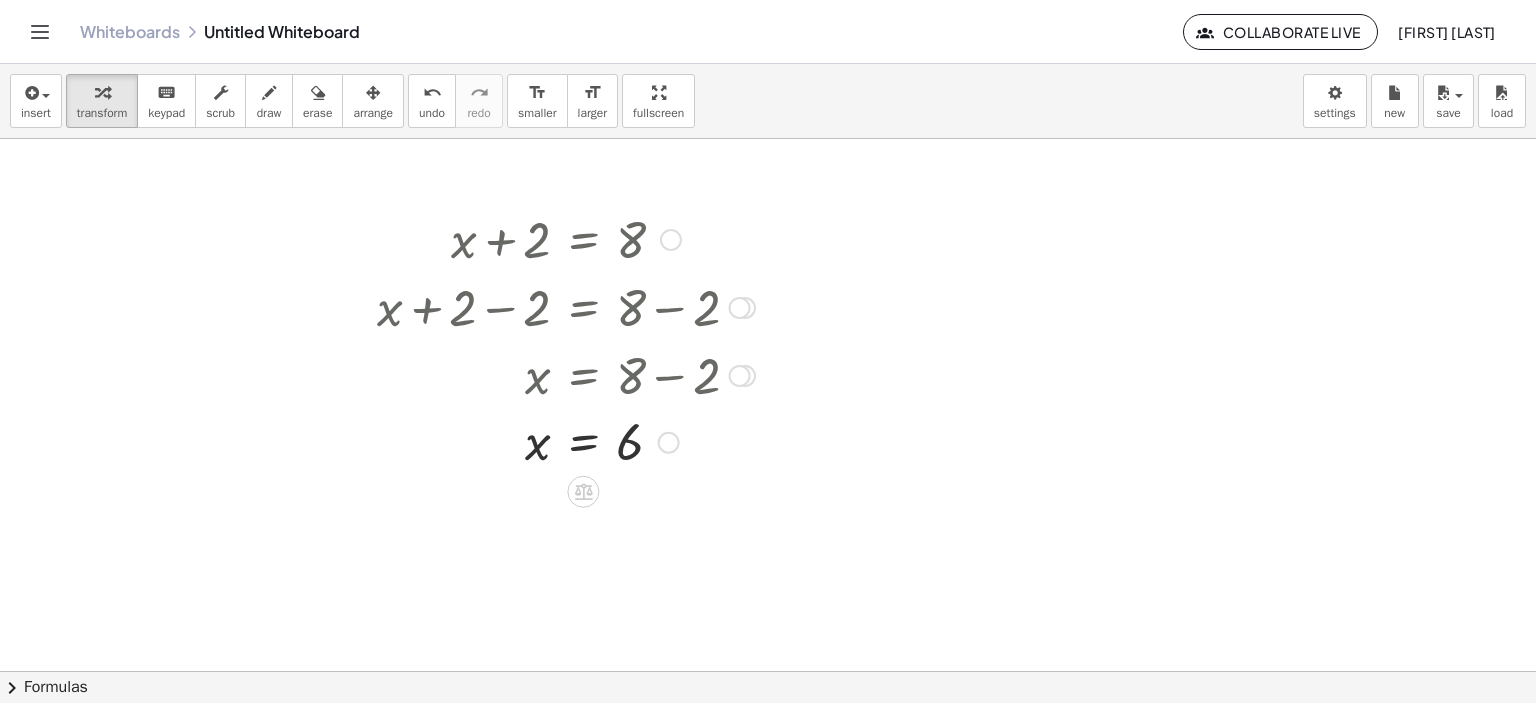 click at bounding box center (671, 240) 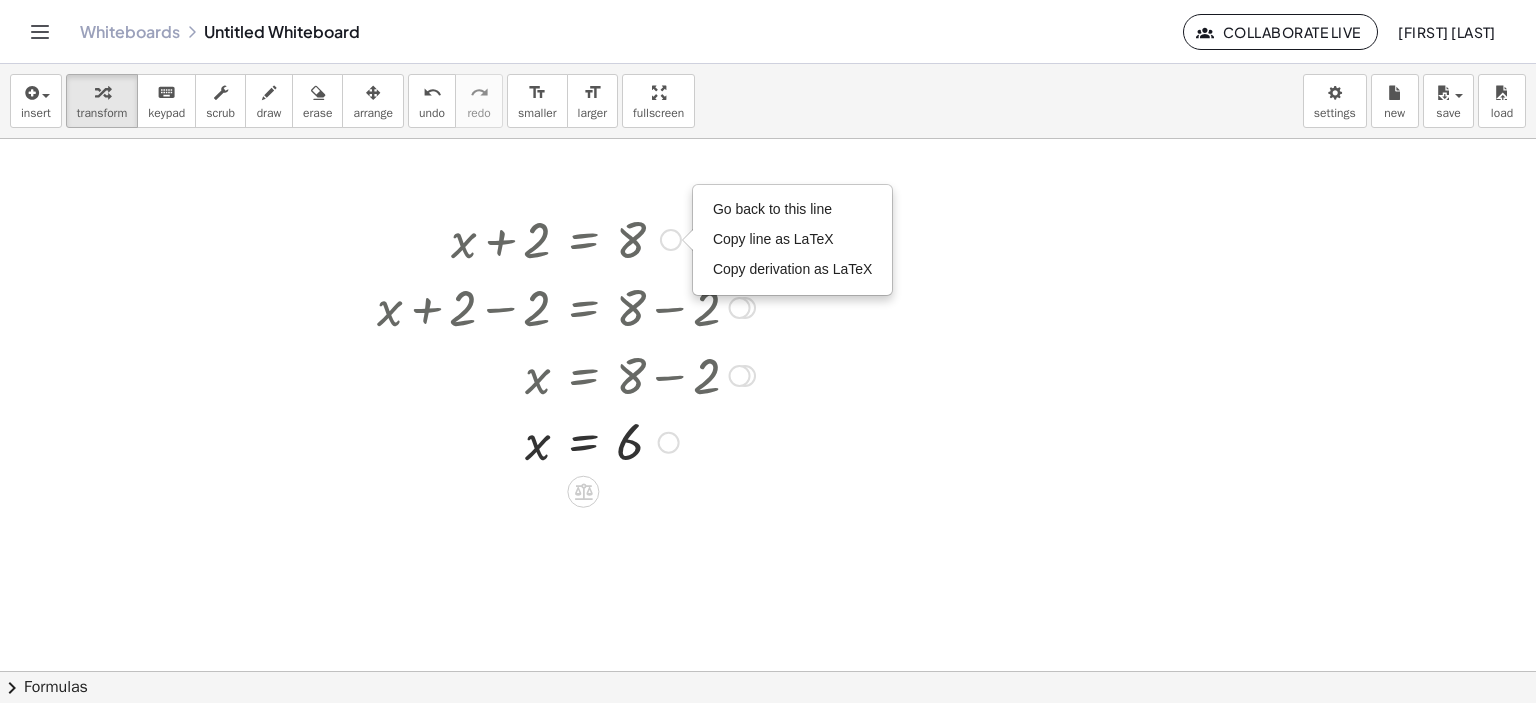 click on "Go back to this line" at bounding box center (772, 209) 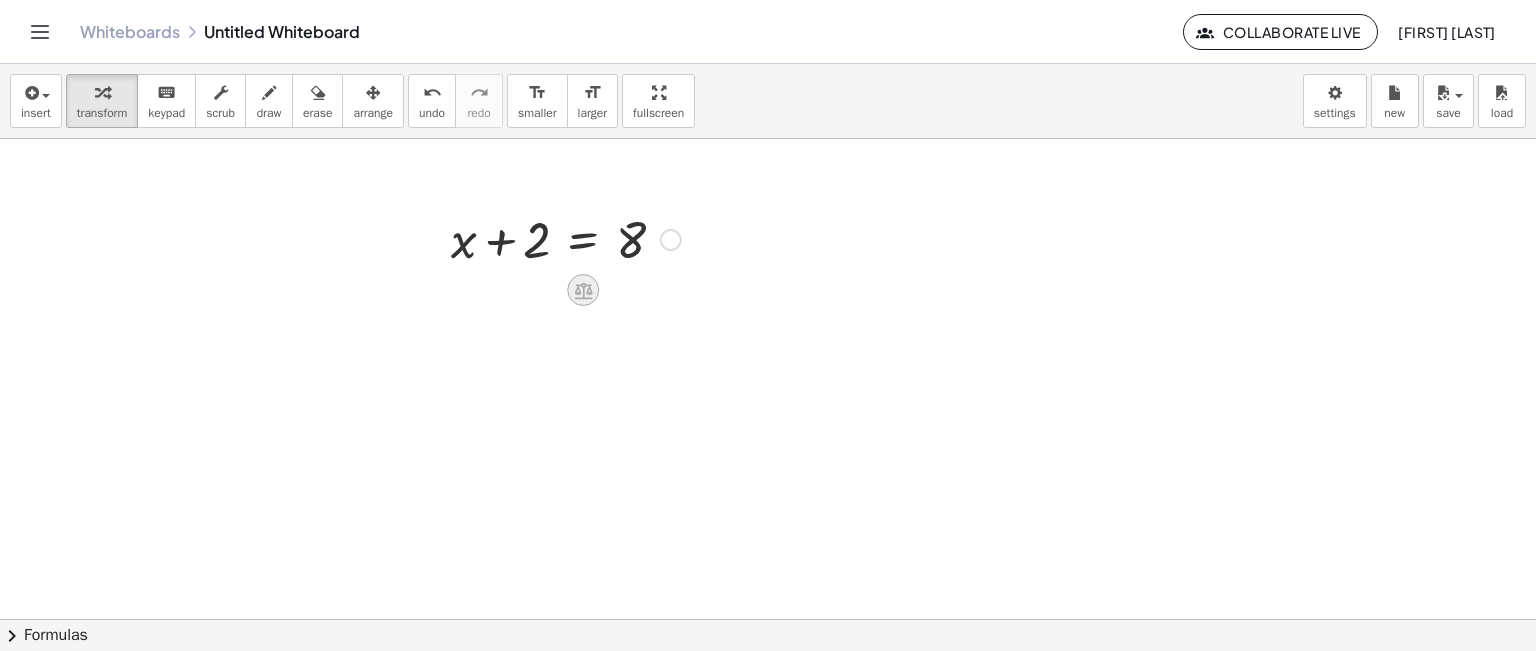 click 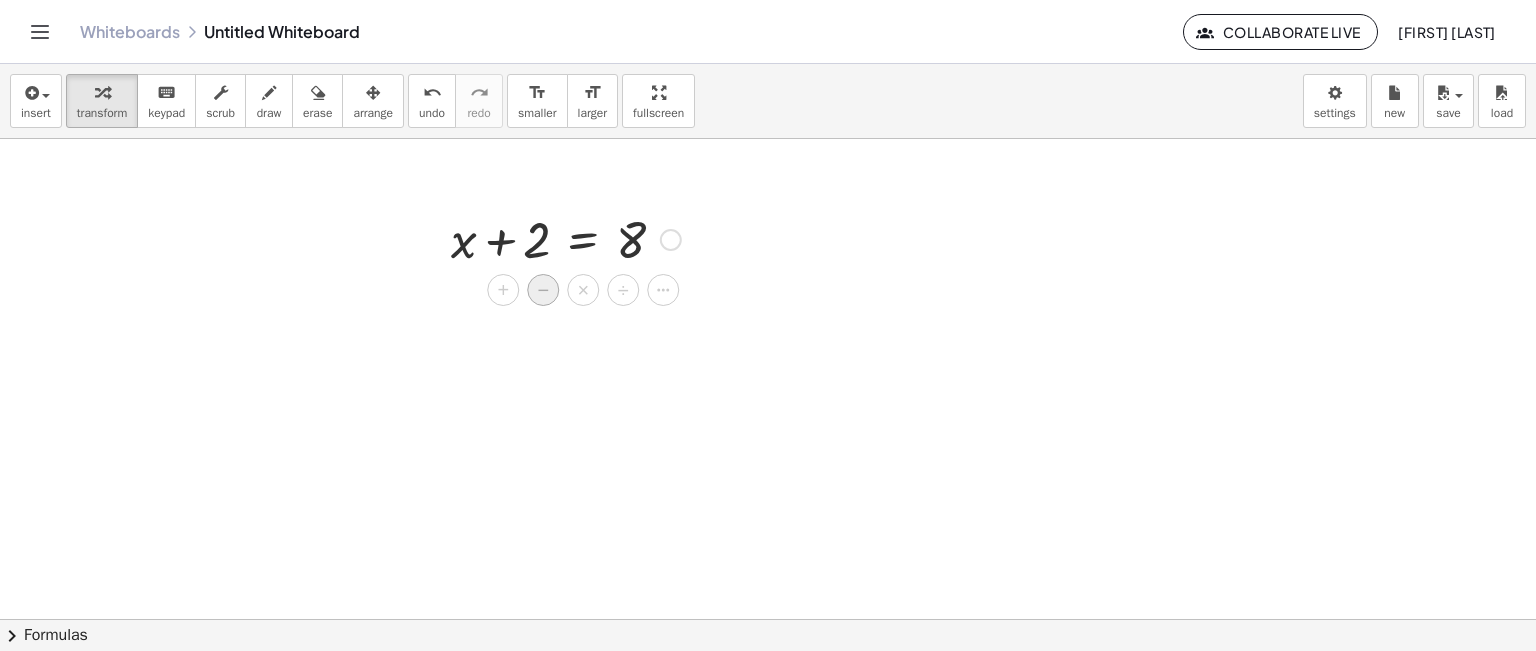 click on "−" at bounding box center (543, 290) 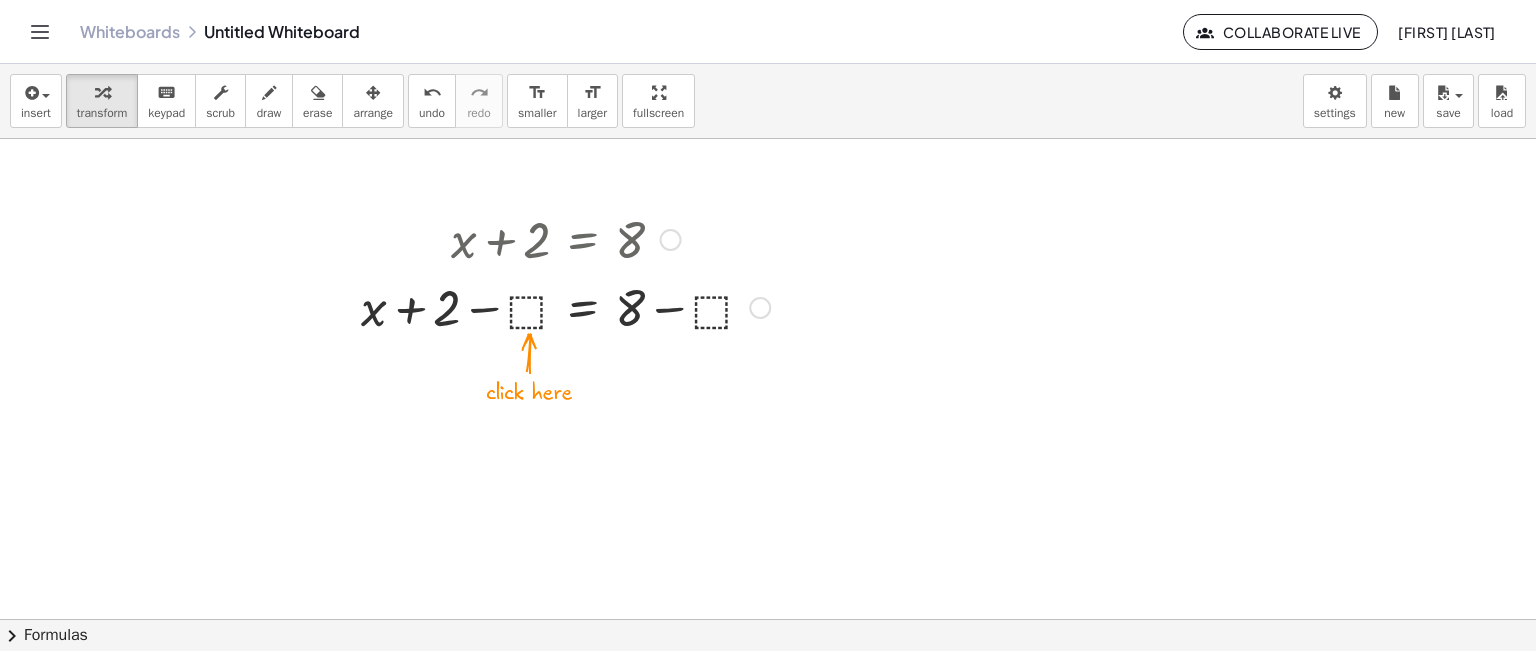 click at bounding box center [565, 306] 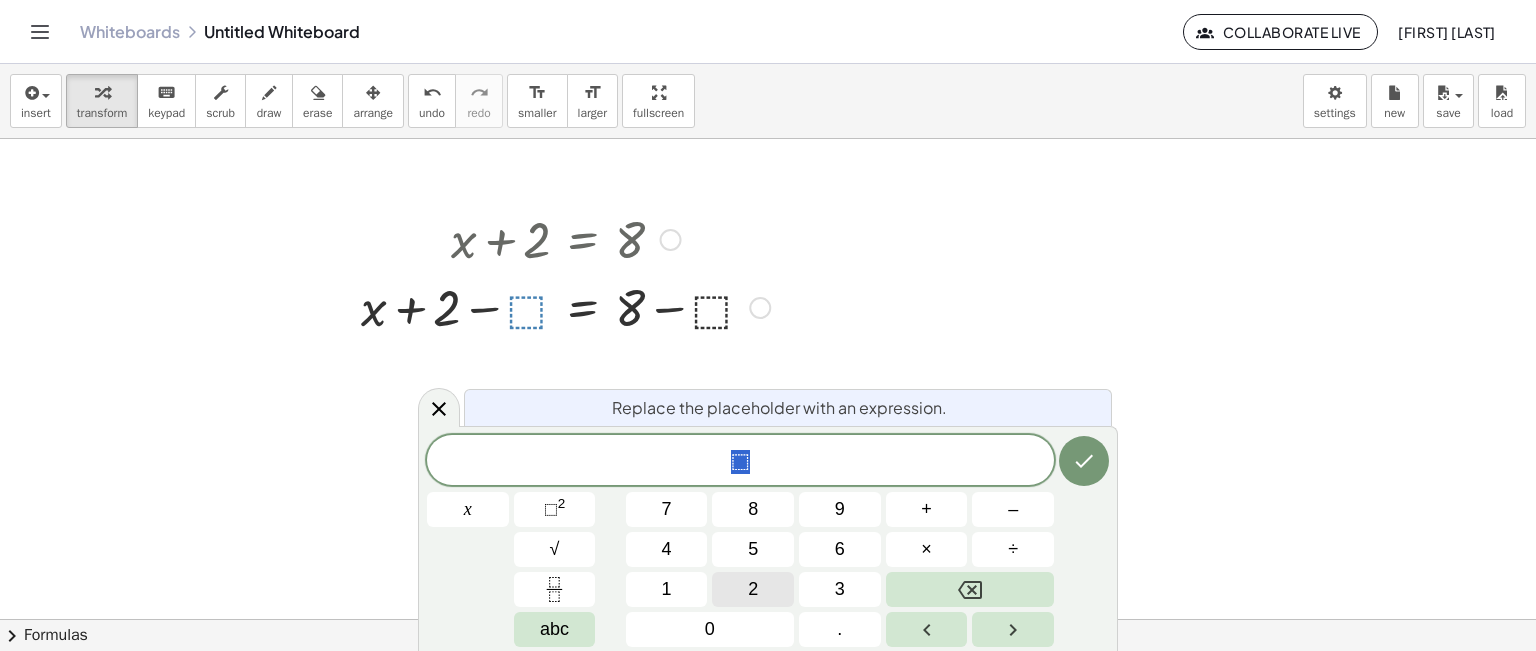 click on "2" at bounding box center (753, 589) 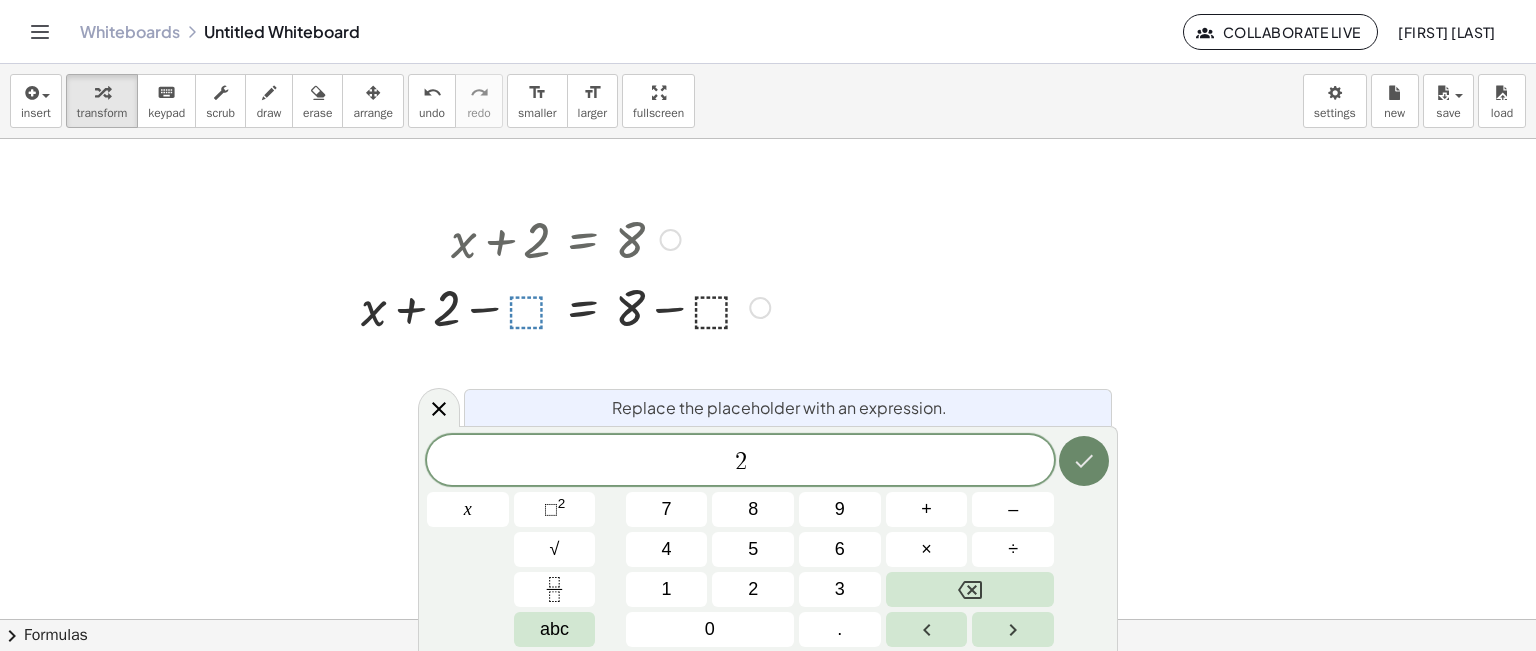 click 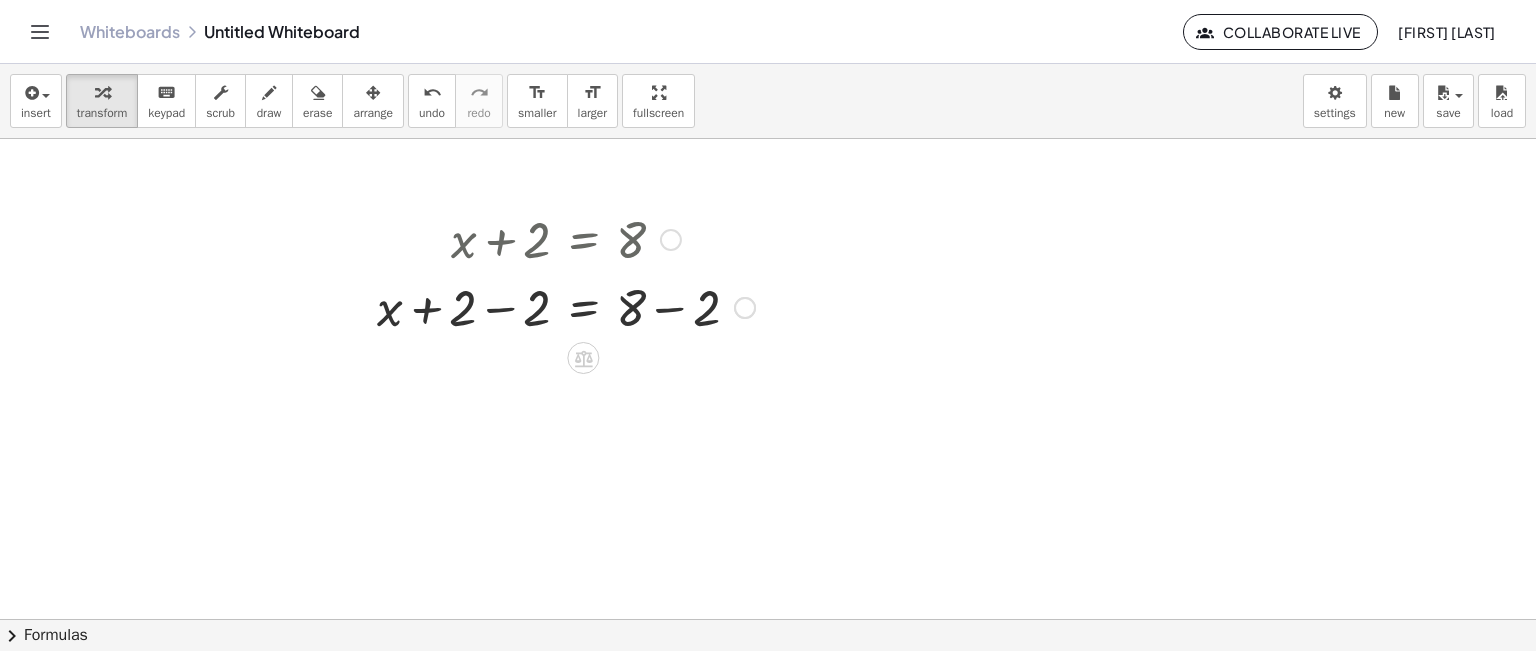 click at bounding box center [566, 306] 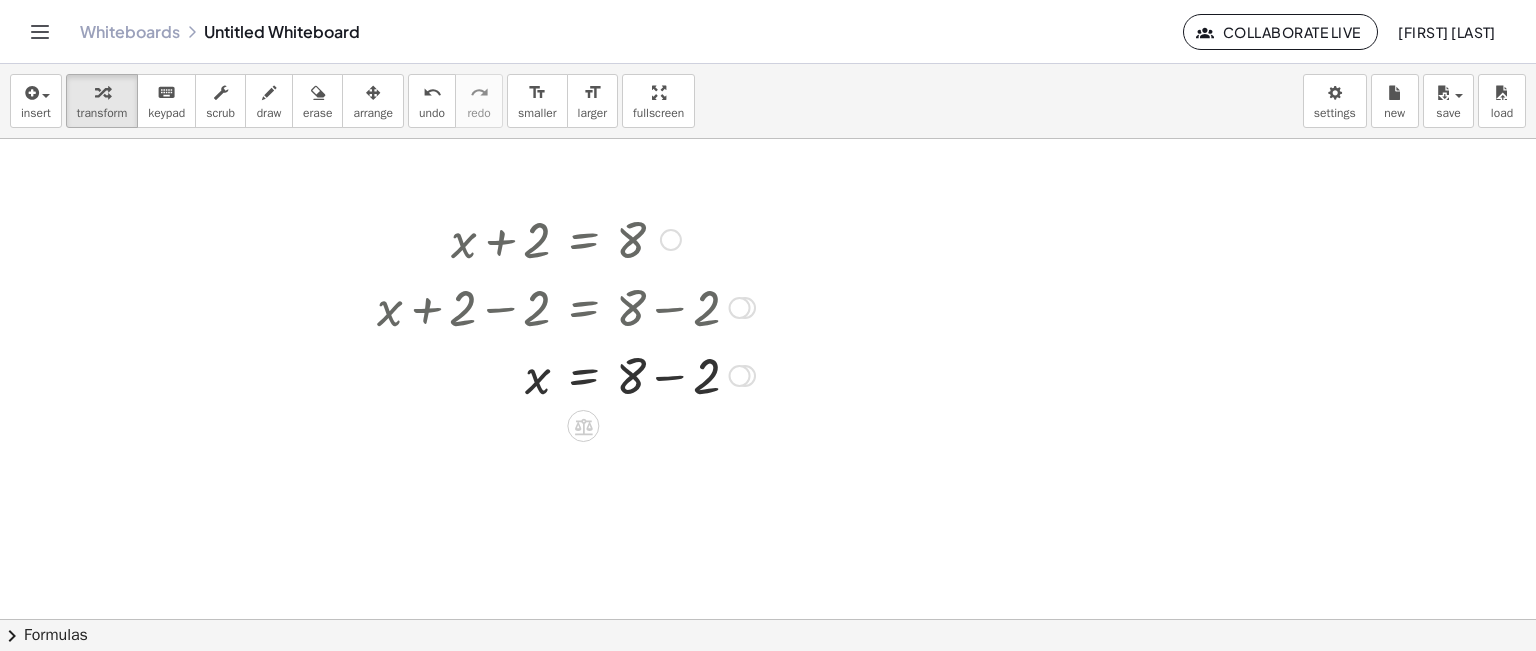 click at bounding box center [566, 374] 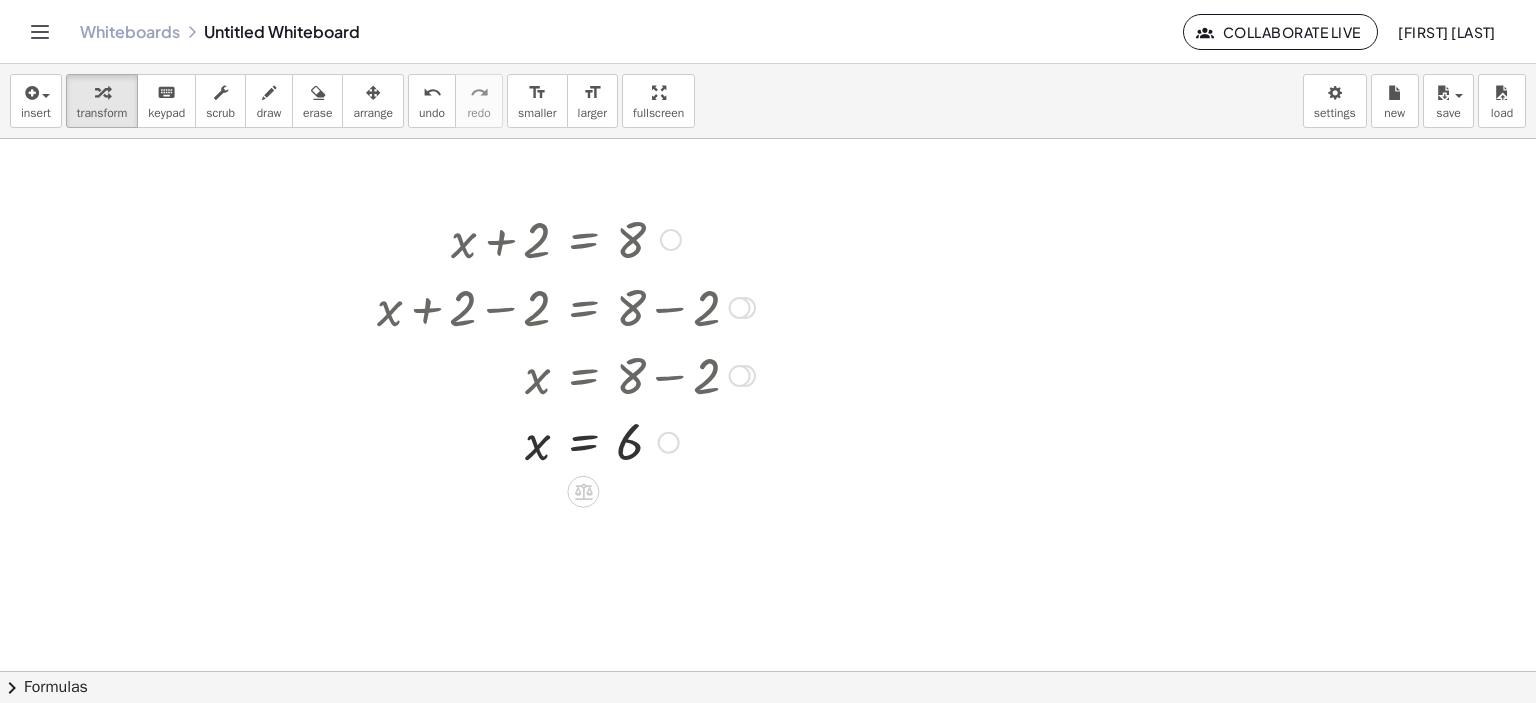 click at bounding box center [671, 240] 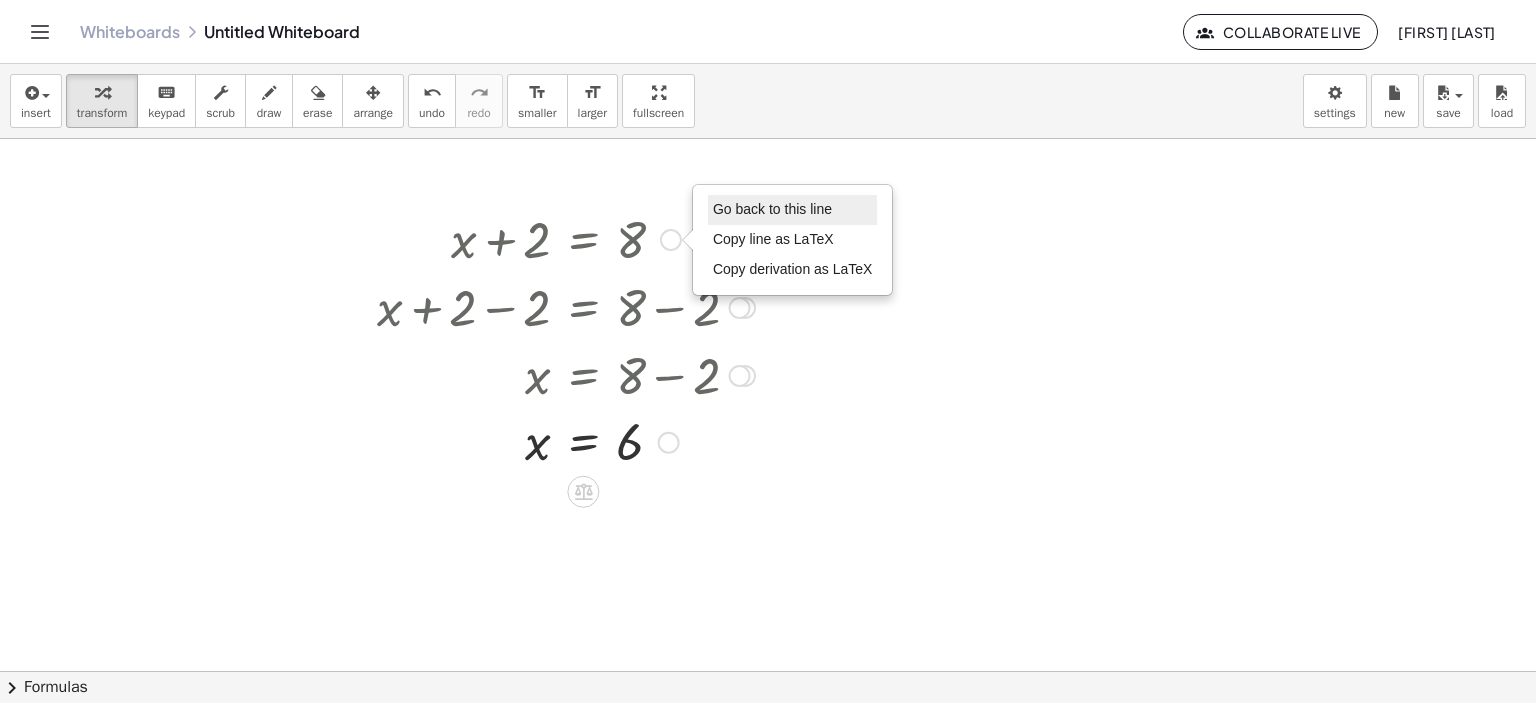 click on "Go back to this line" at bounding box center [772, 209] 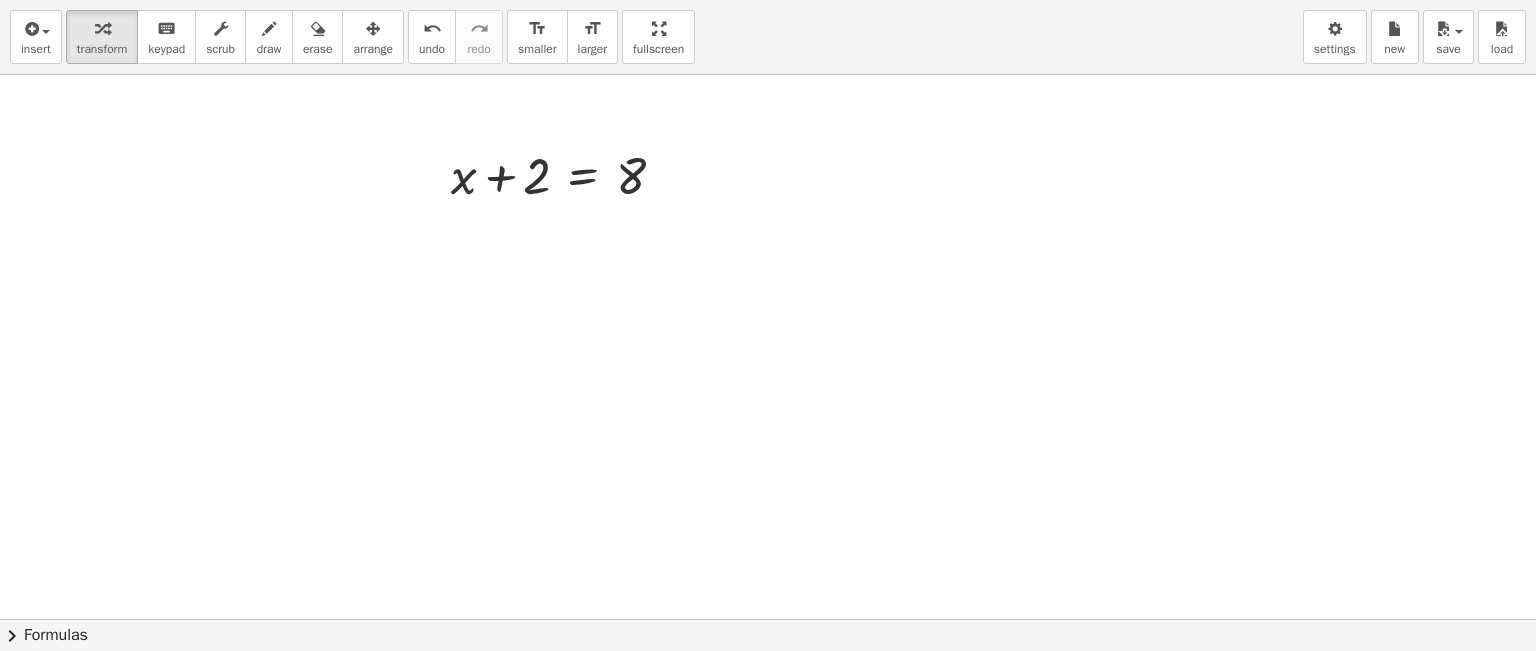 click on "insert select one: Math Expression Function Text Youtube Video Graphing Geometry Geometry 3D transform keyboard keypad scrub draw erase arrange undo undo redo redo format_size smaller format_size larger fullscreen load   save new settings + x + 2 = 8 Go back to this line Copy line as LaTeX Copy derivation as LaTeX × chevron_right  Formulas
Drag one side of a formula onto a highlighted expression on the canvas to apply it.
Quadratic Formula
+ · a · x 2 + · b · x + c = 0
⇔
x = · ( − b ± 2 √ ( + b 2 − · 4 · a · c ) ) · 2 · a
+ x 2 + · p · x + q = 0
⇔
x = − · p · 2 ± 2 √ ( + ( · p · 2 ) 2 − q )
Manually Factoring a Quadratic
+ x 2 + [NAME]" at bounding box center [768, 325] 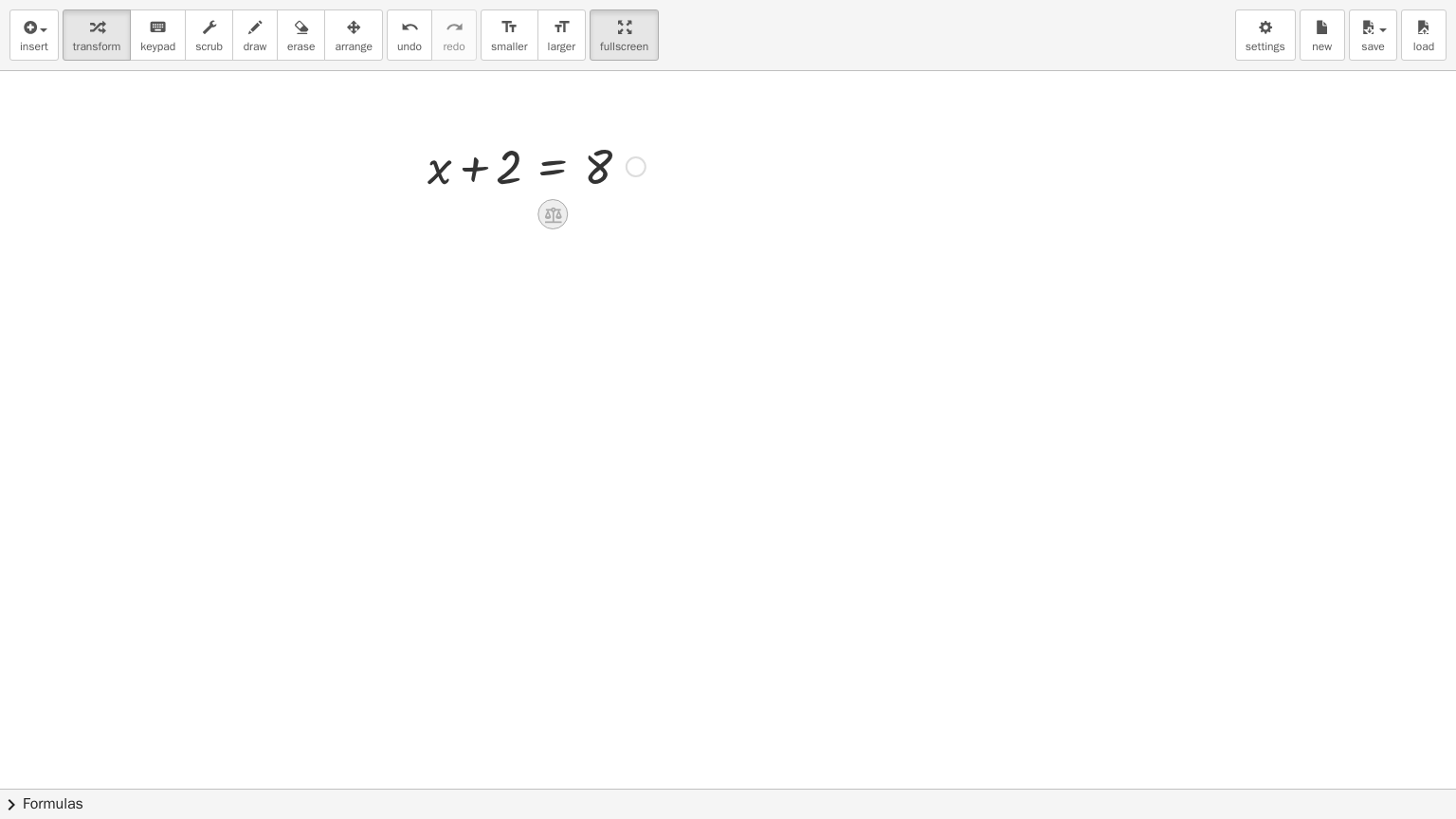 drag, startPoint x: 537, startPoint y: 204, endPoint x: 557, endPoint y: 207, distance: 20.223748 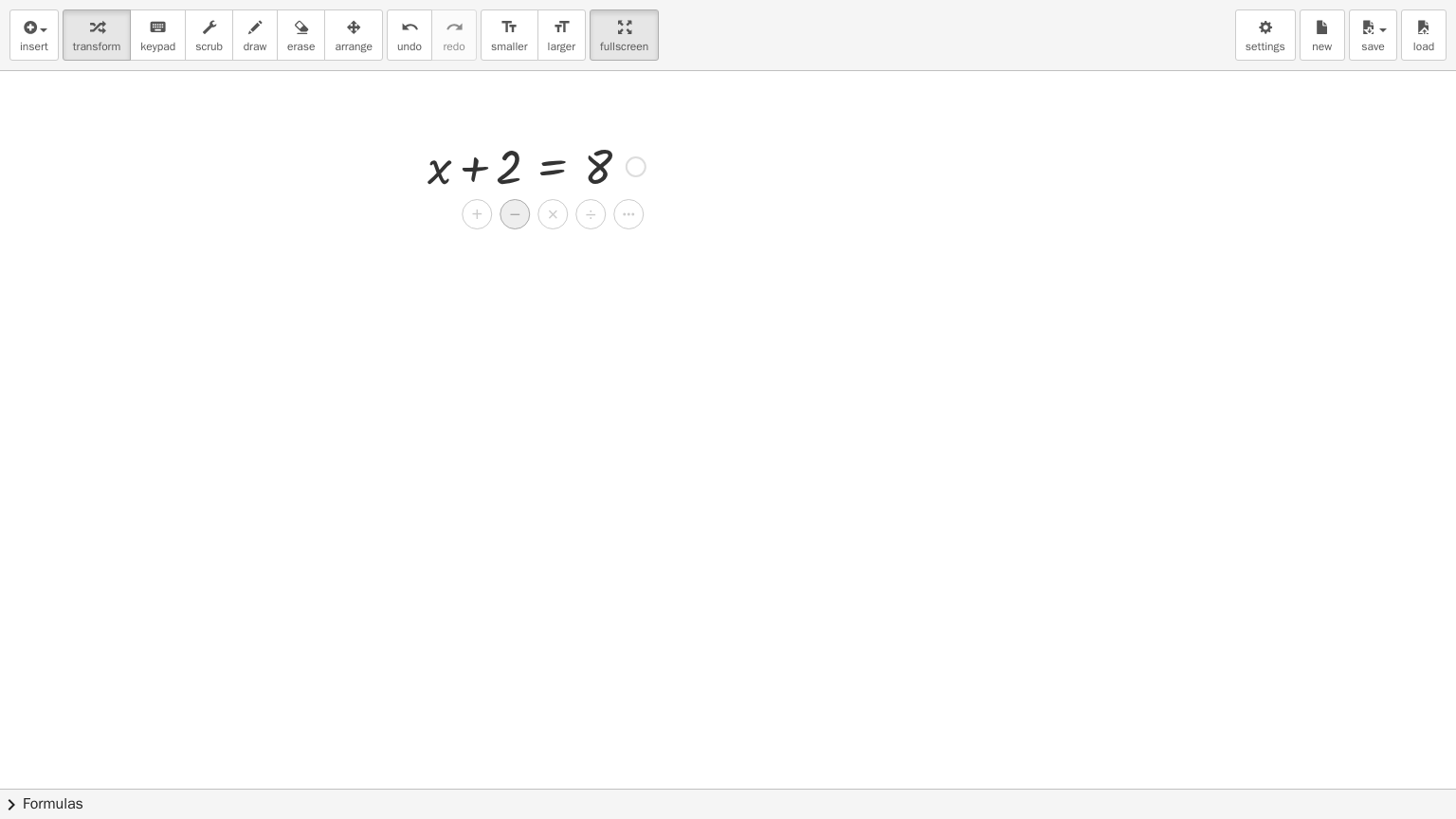 click on "−" at bounding box center (515, 214) 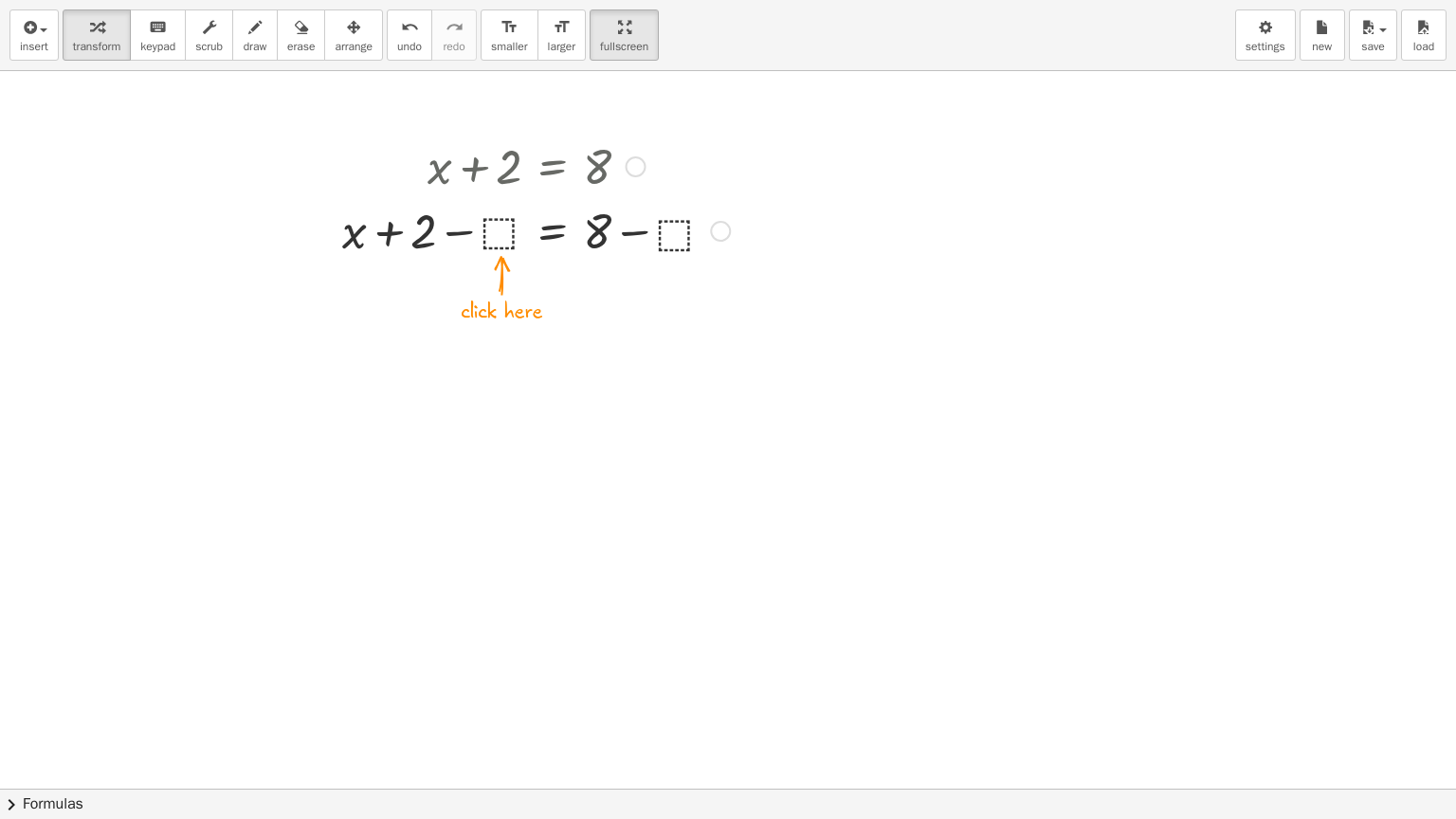 click at bounding box center (536, 229) 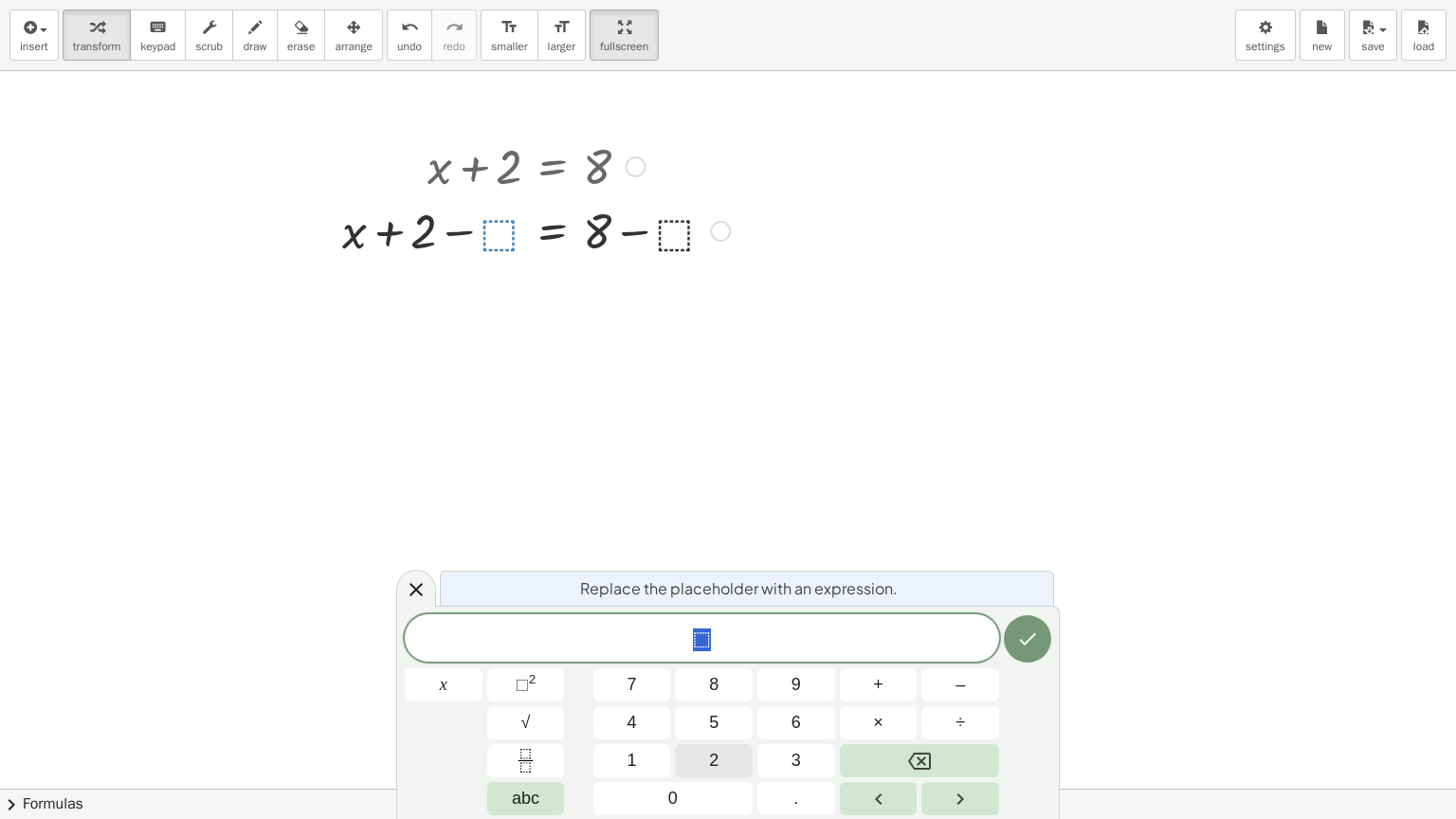 click on "2" at bounding box center (714, 760) 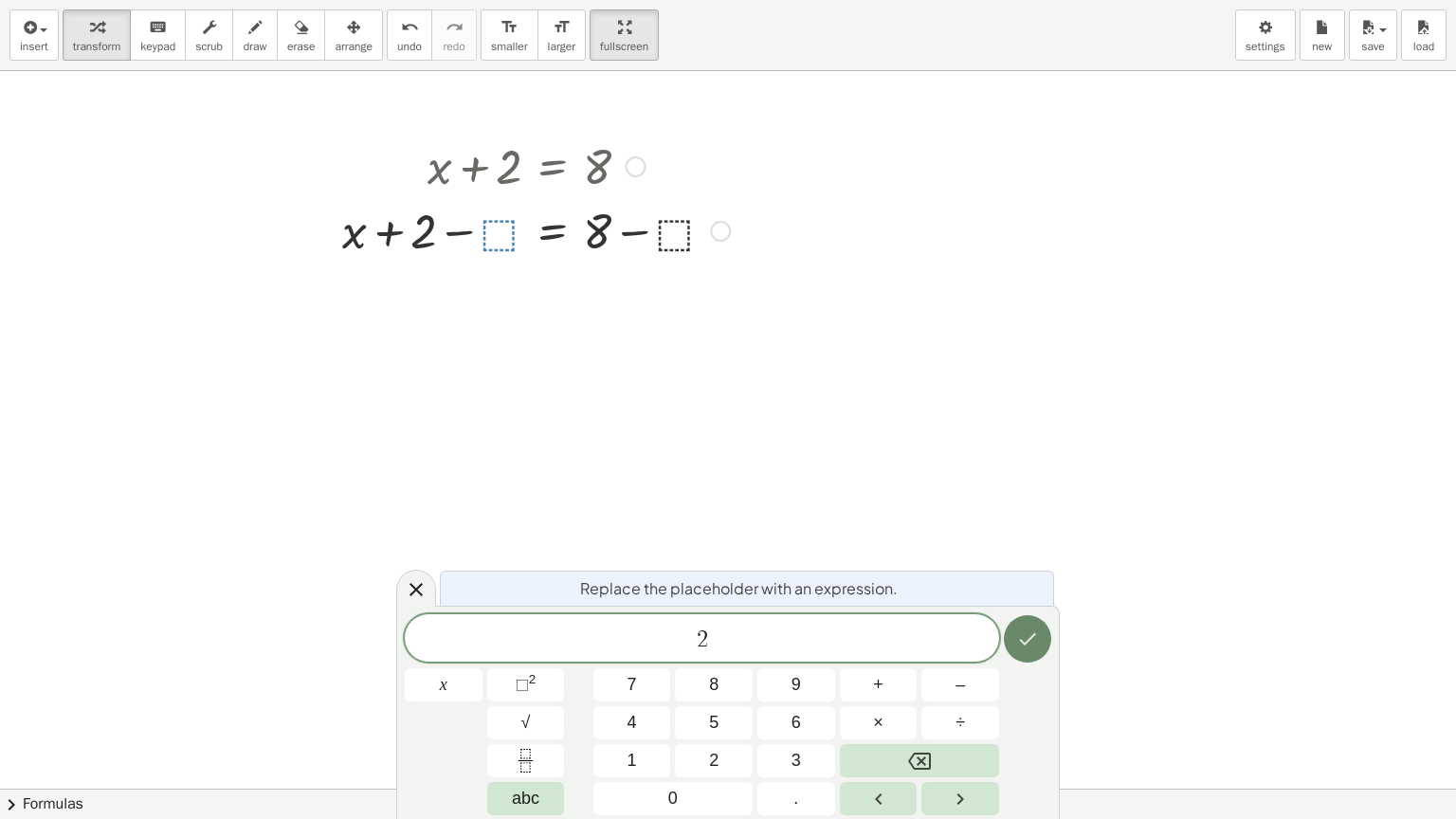 click 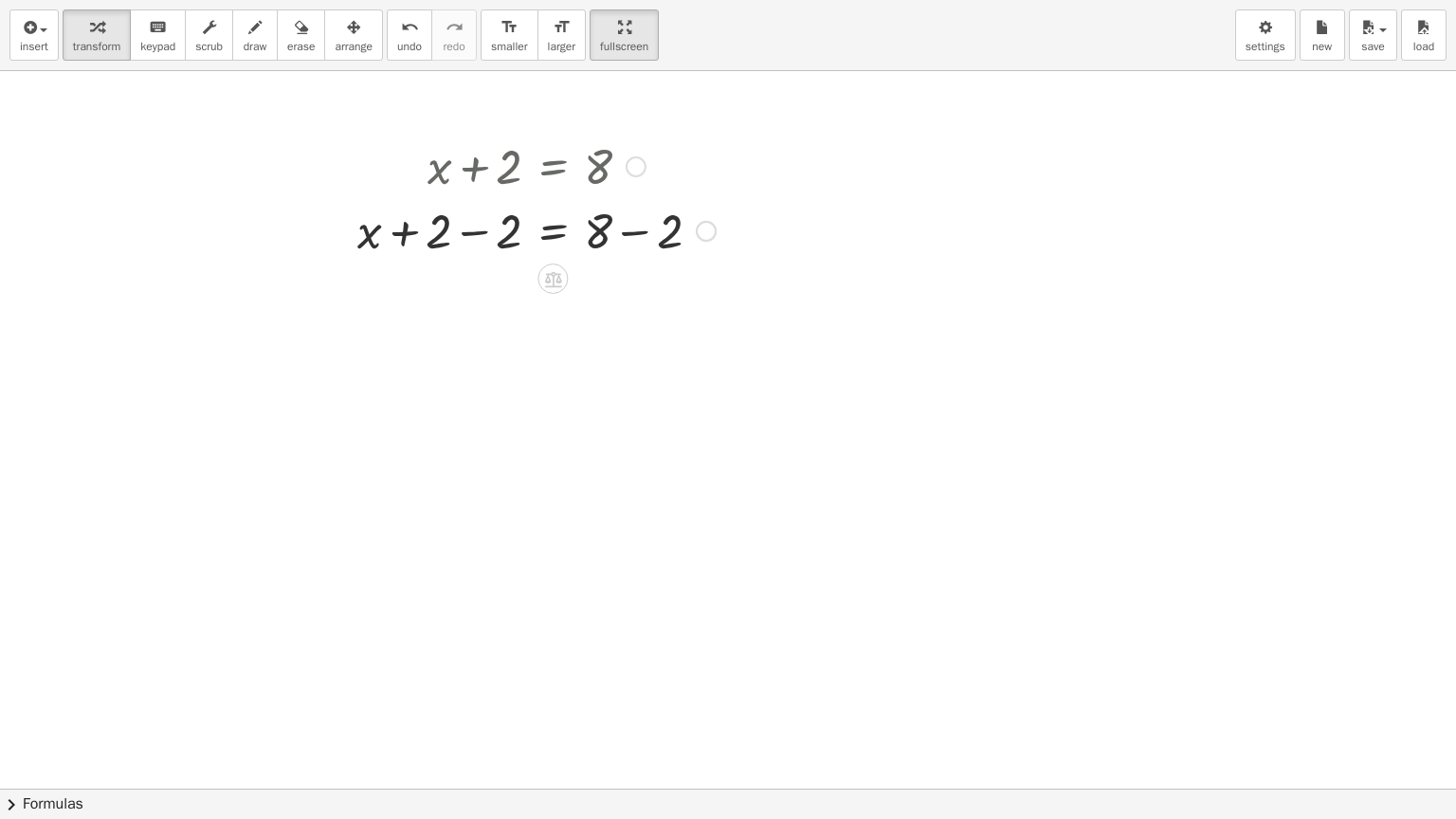click at bounding box center [537, 229] 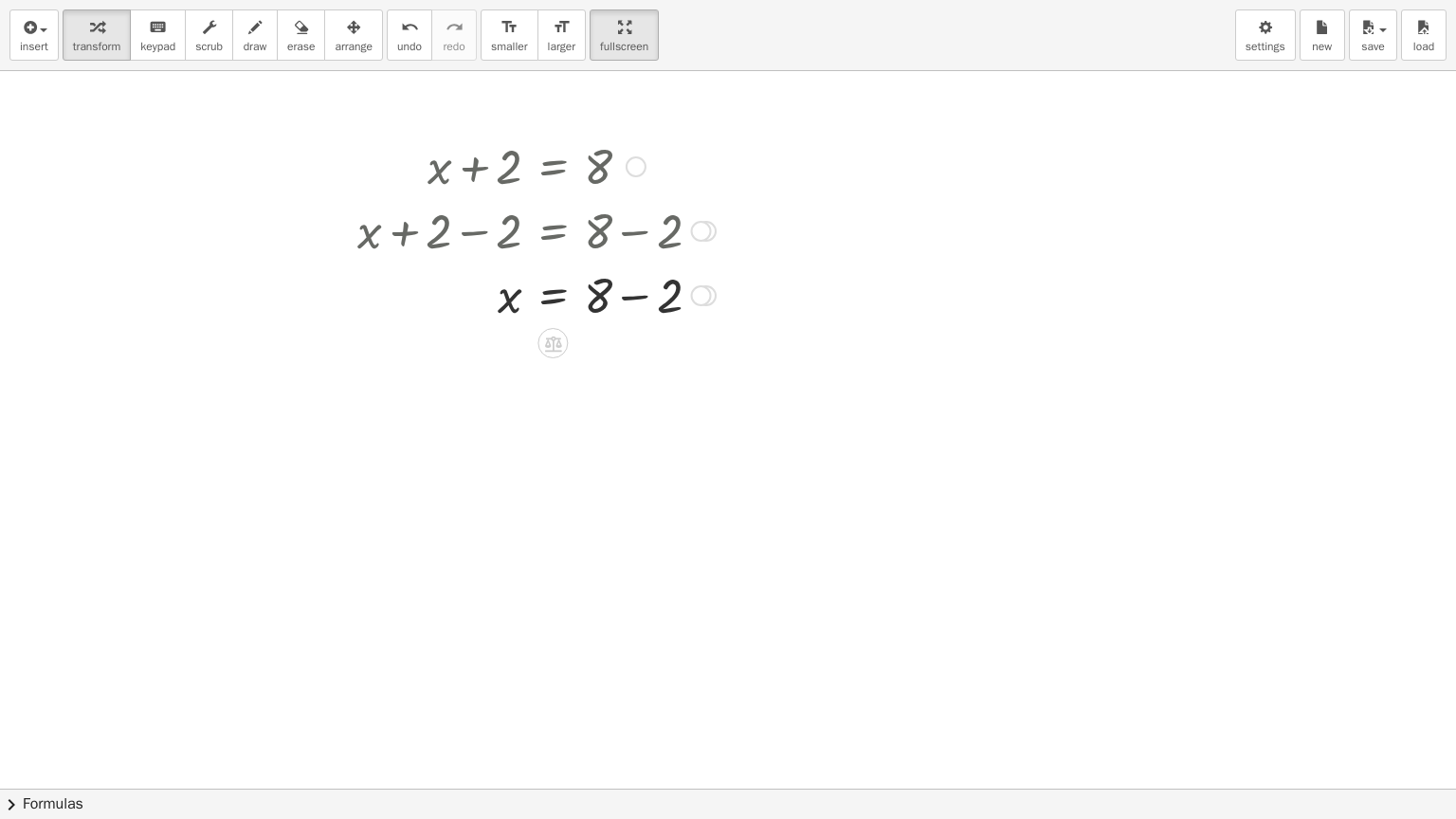 click at bounding box center (537, 294) 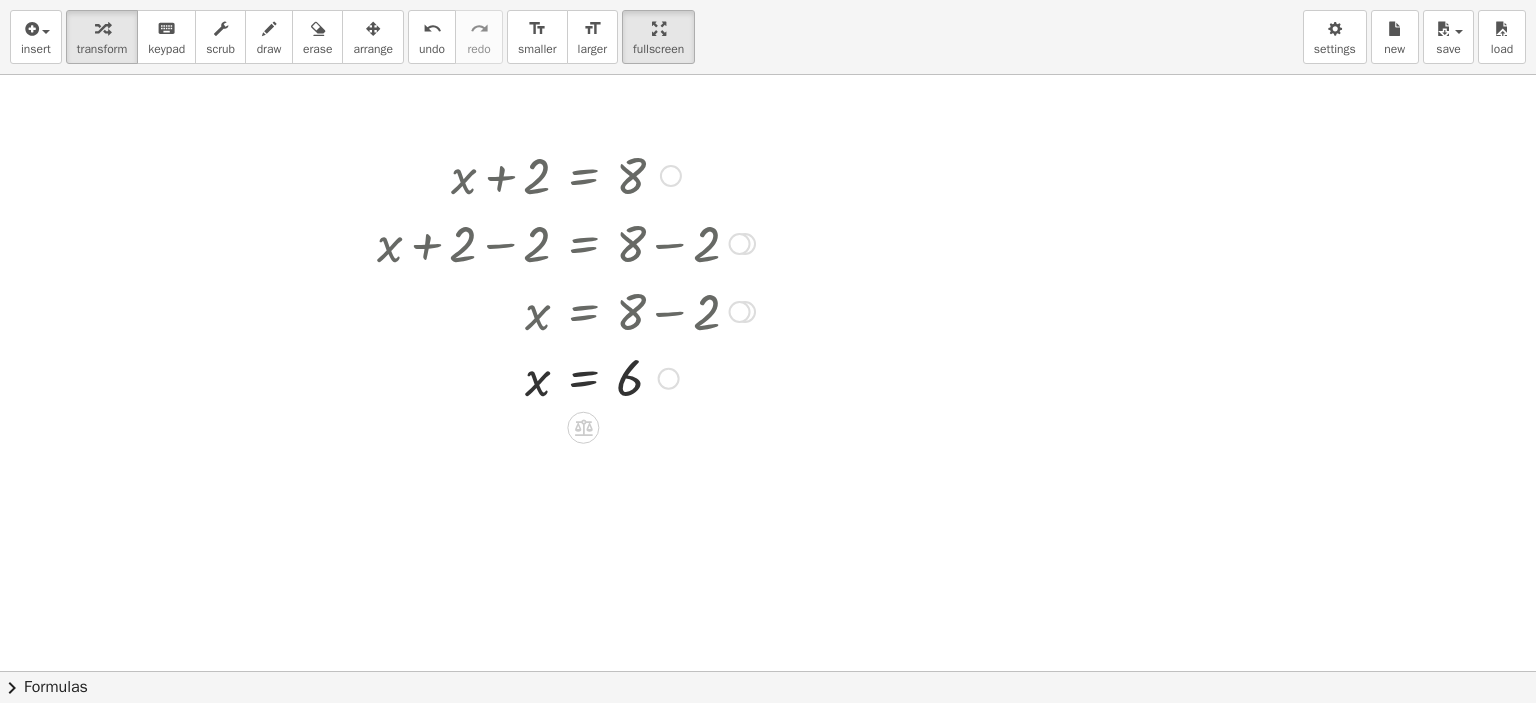 click at bounding box center [671, 176] 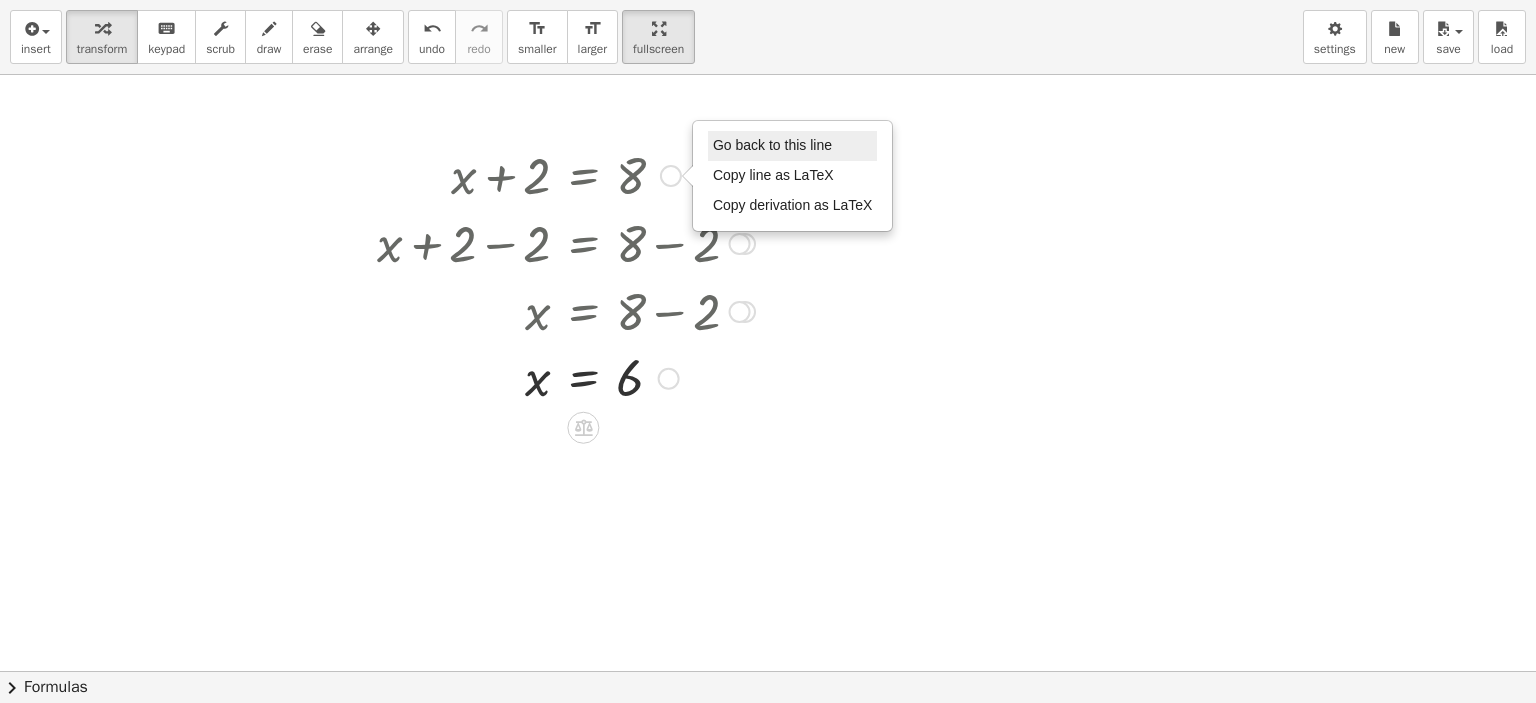 click on "Go back to this line" at bounding box center (772, 145) 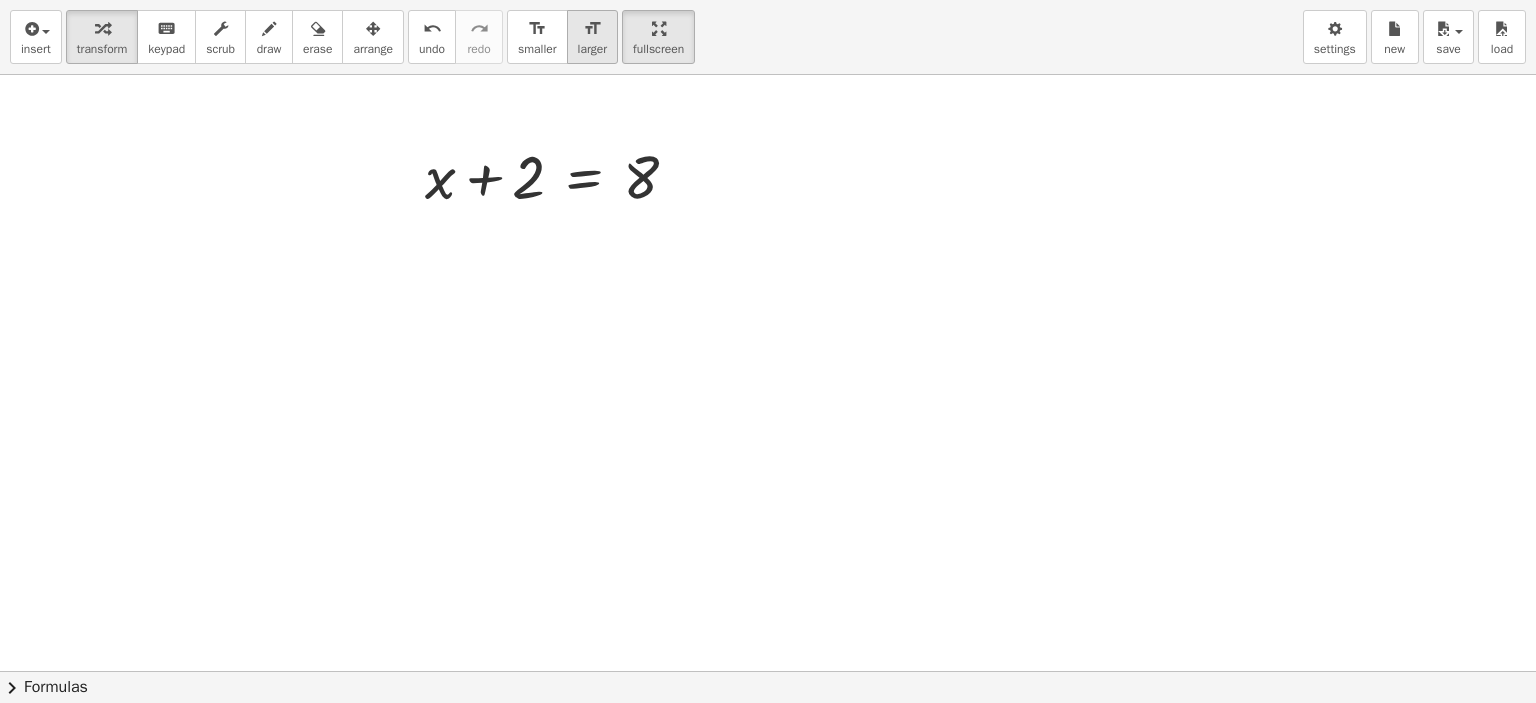 click on "larger" at bounding box center [592, 49] 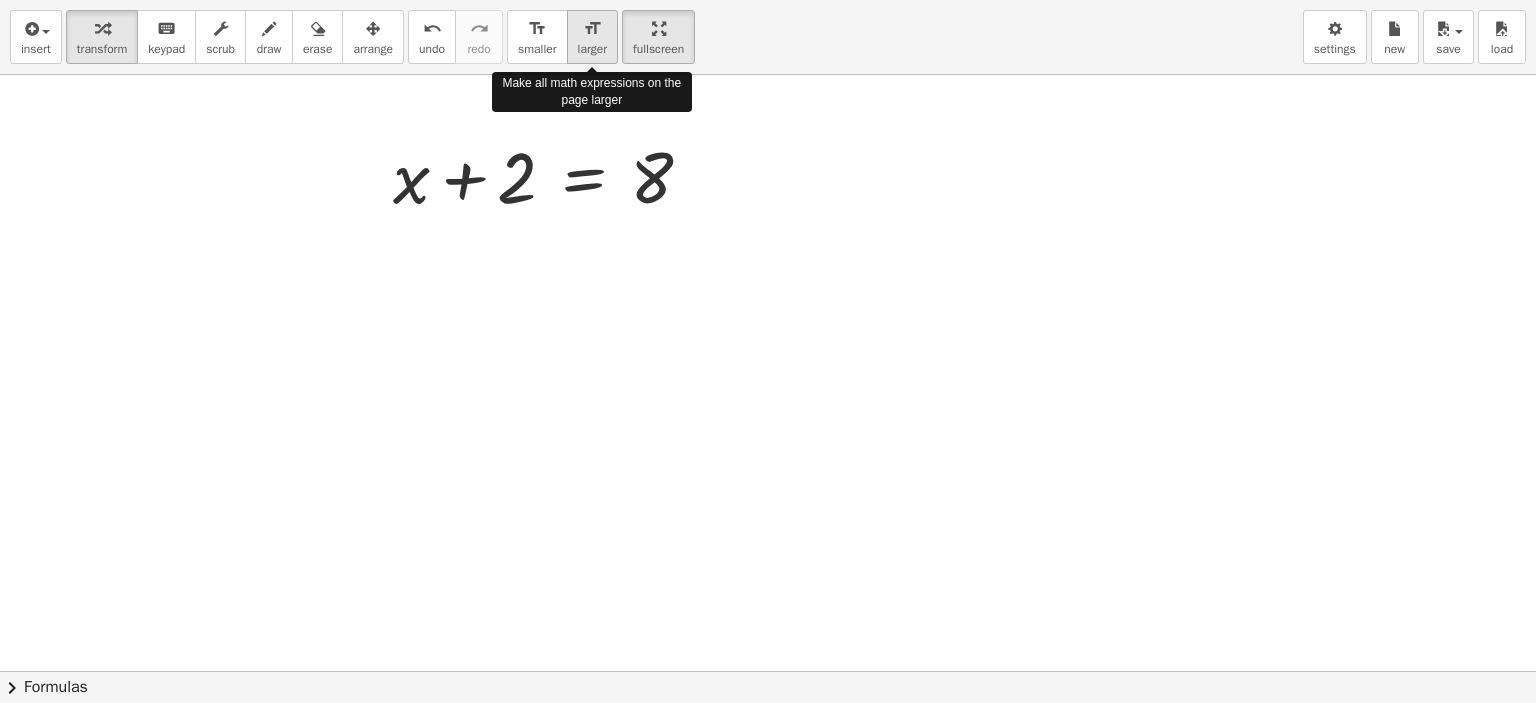 click on "larger" at bounding box center (592, 49) 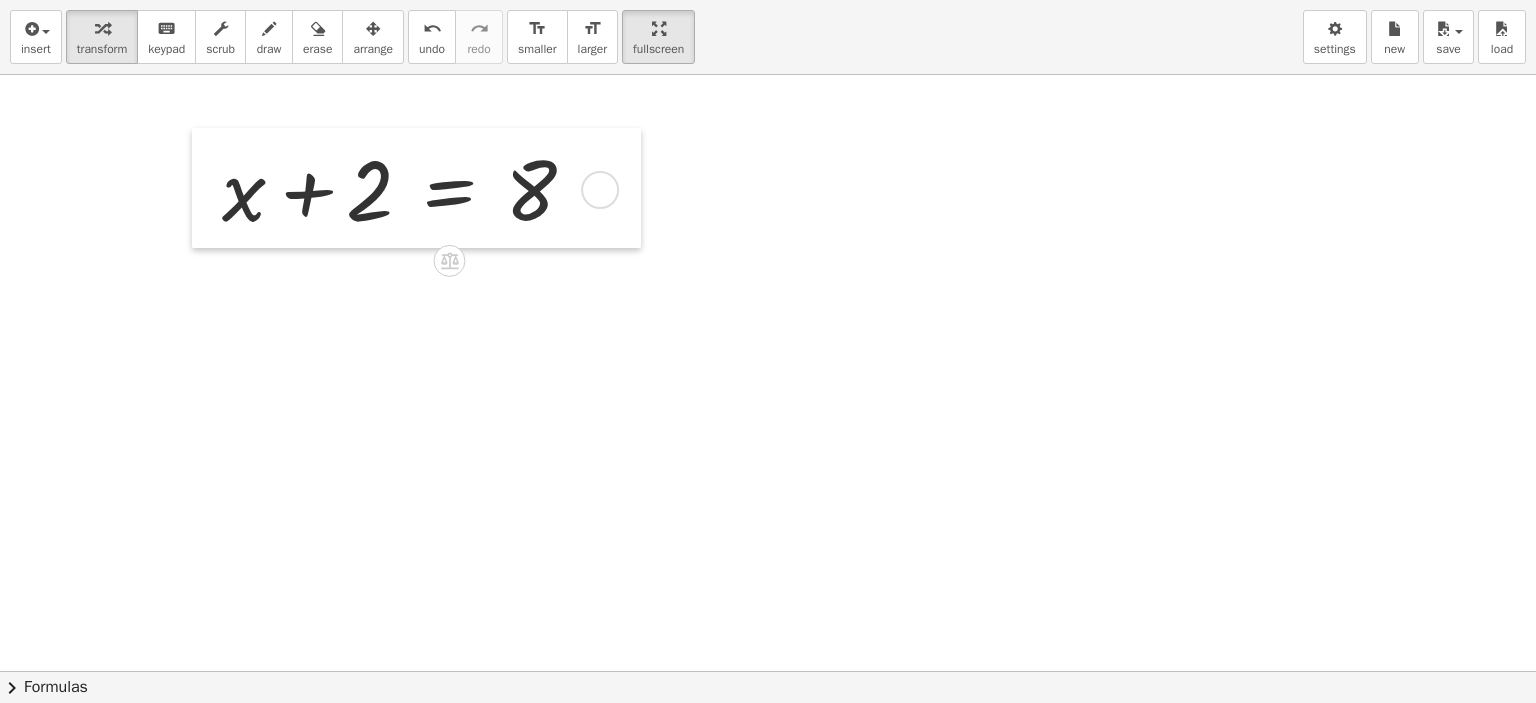 drag, startPoint x: 338, startPoint y: 147, endPoint x: 204, endPoint y: 161, distance: 134.72935 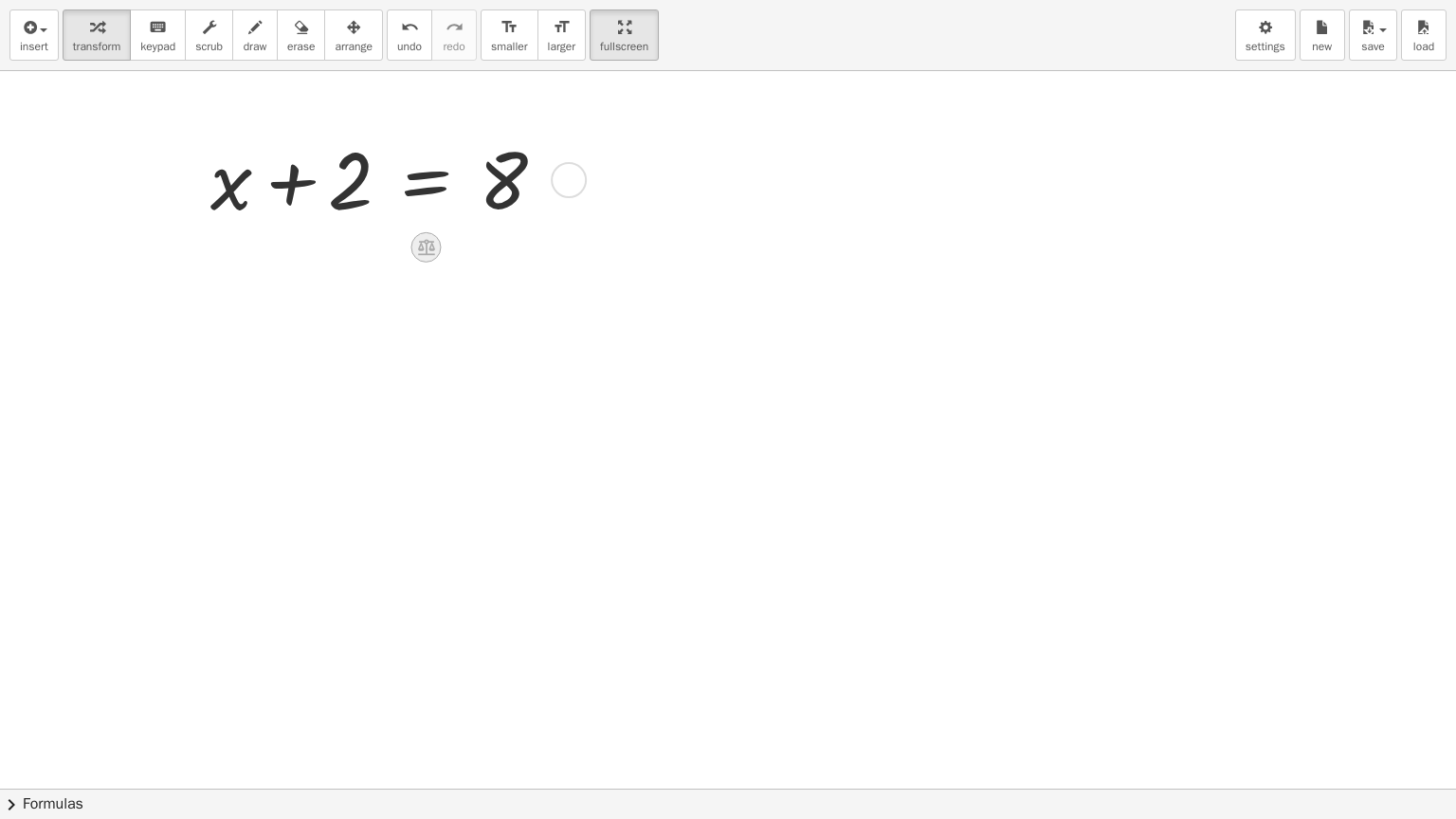 click 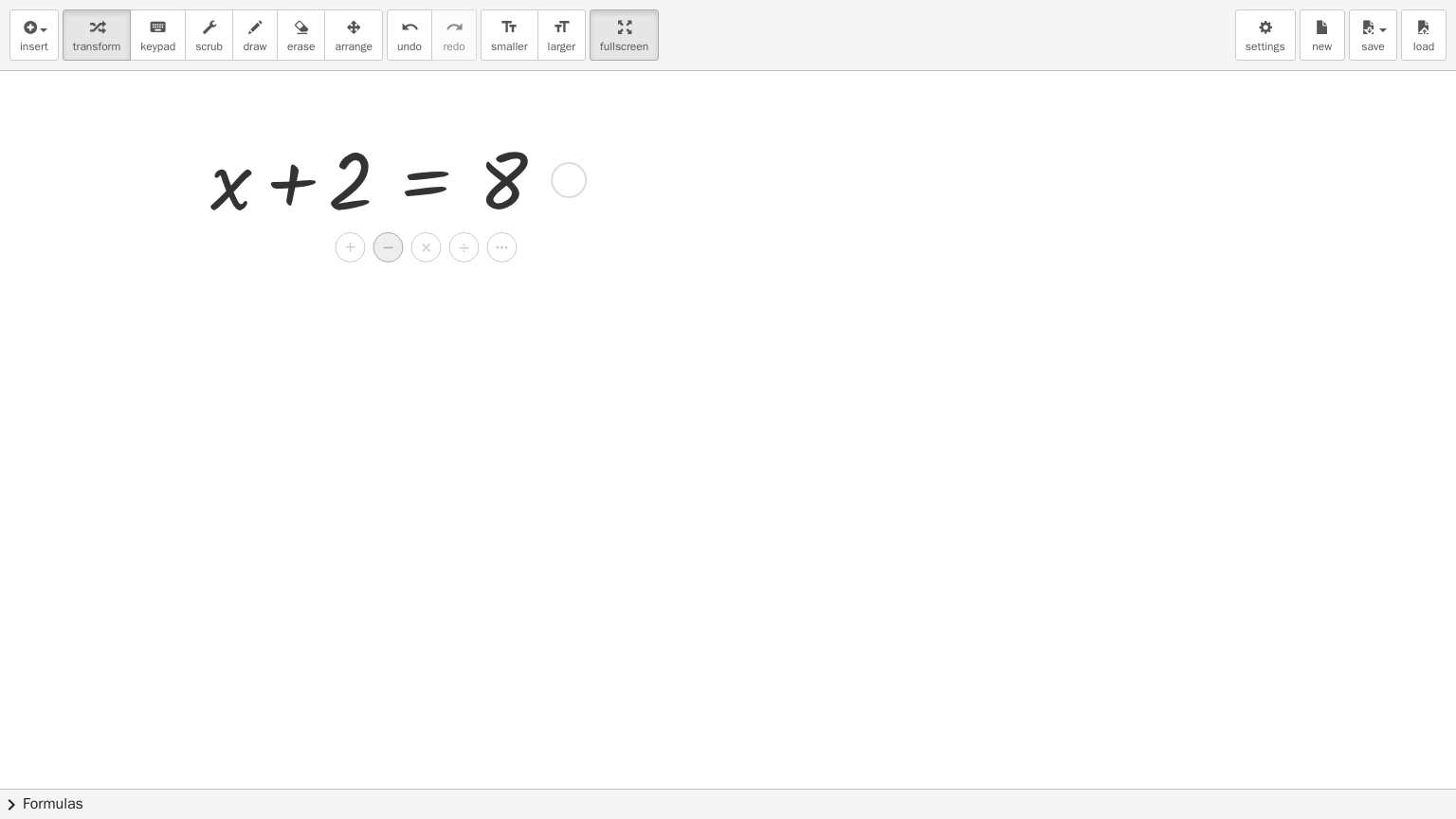 click on "−" at bounding box center (389, 247) 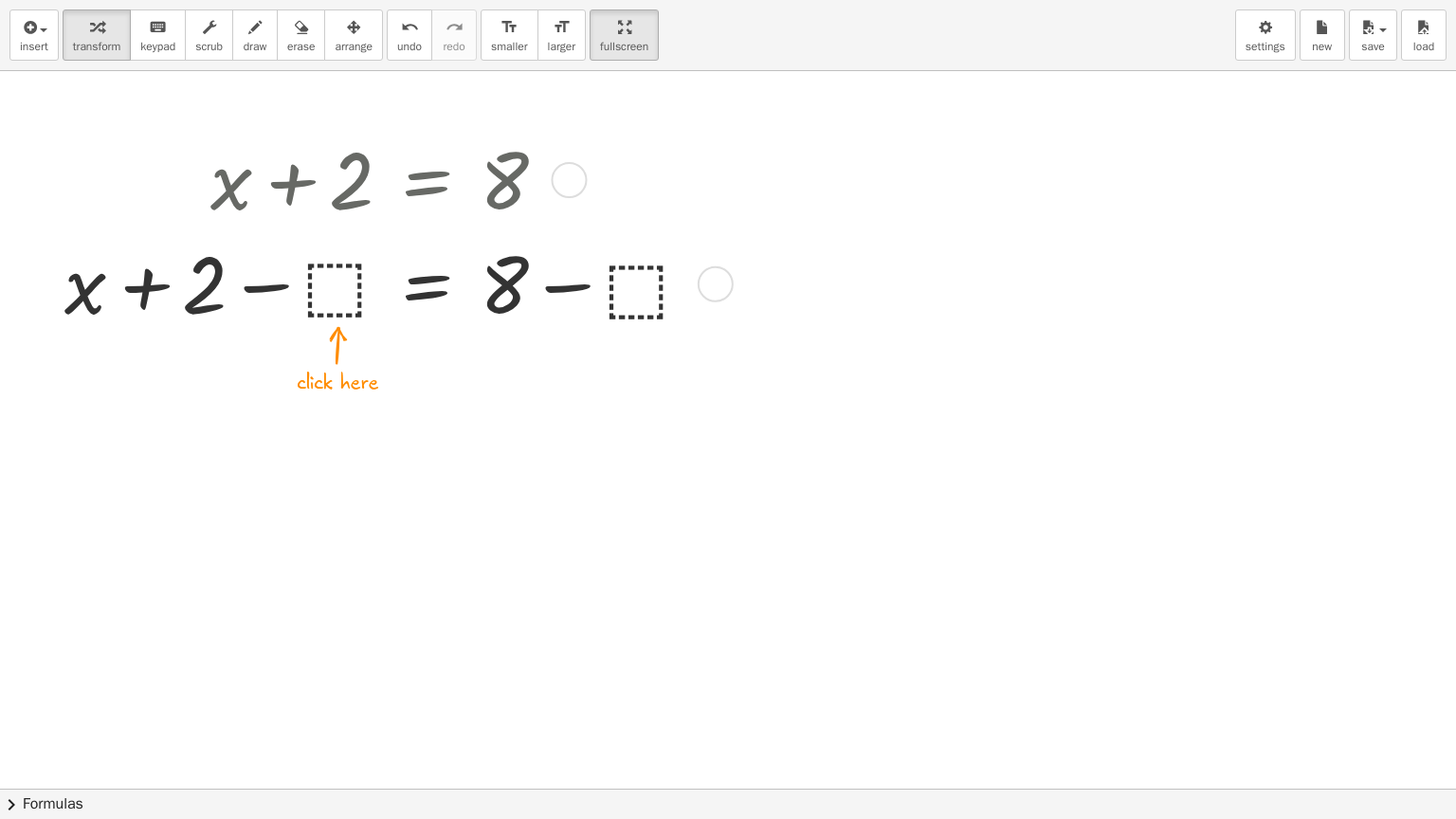 click at bounding box center [386, 282] 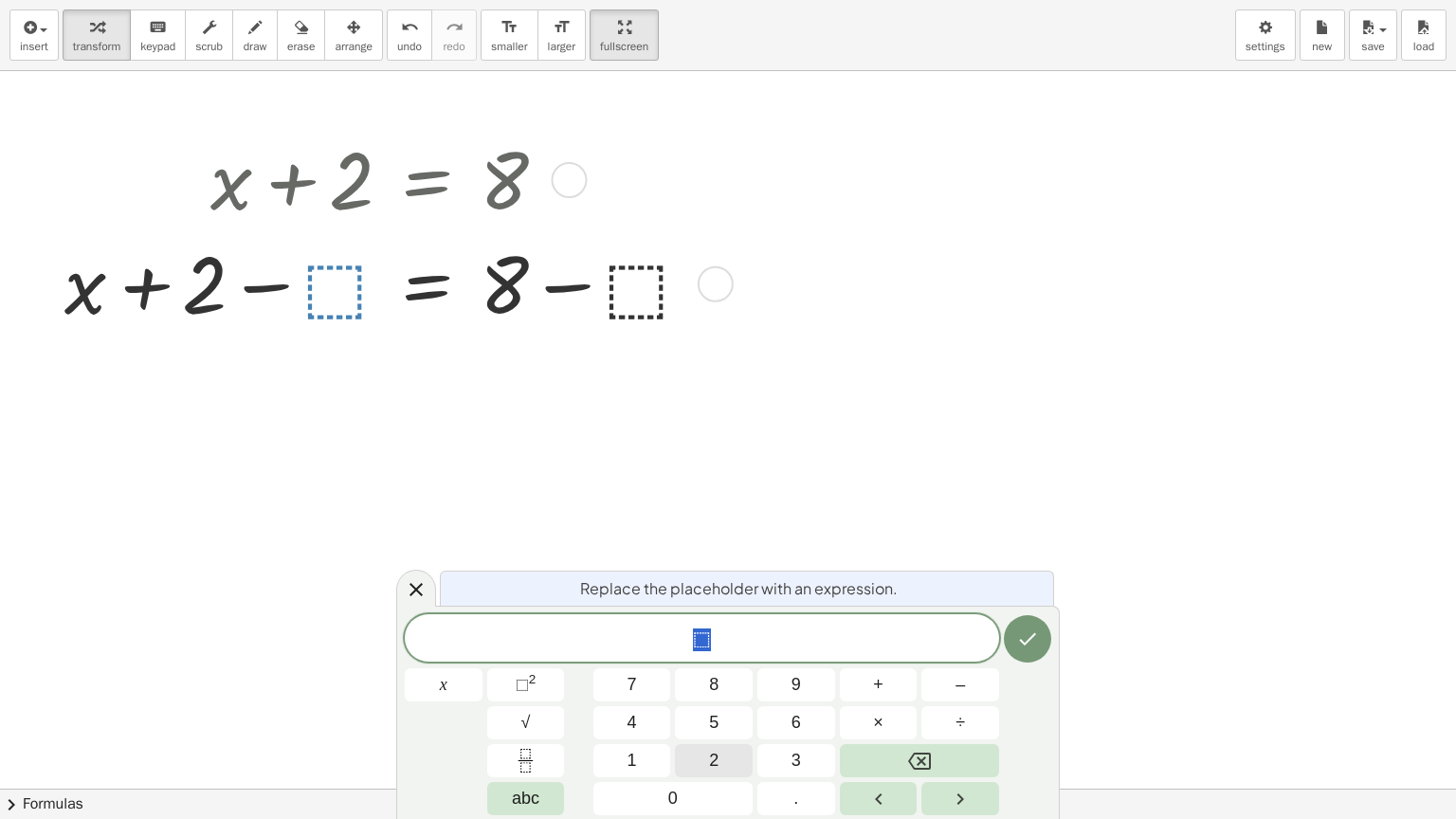 click on "2" at bounding box center (714, 760) 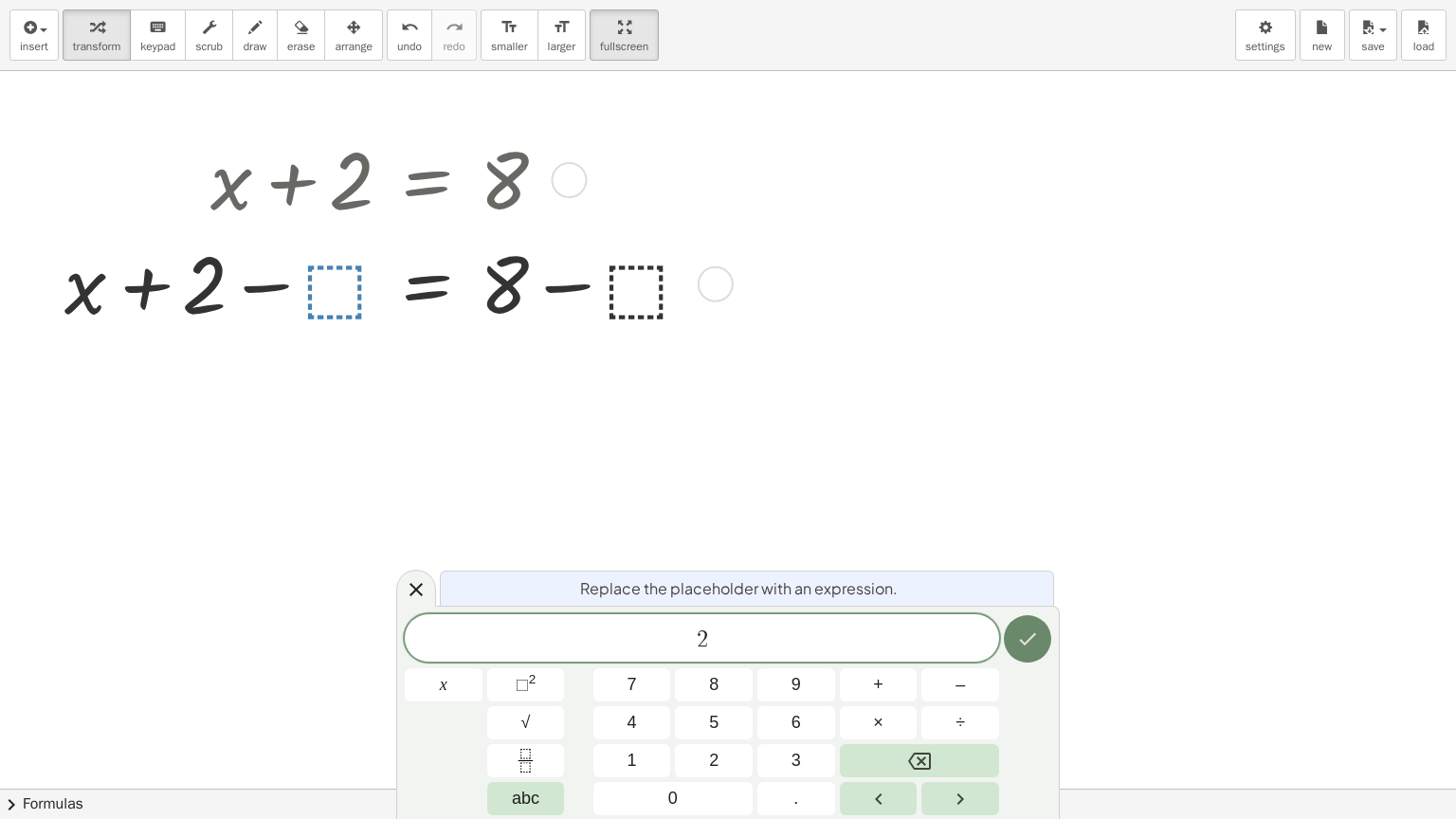 click 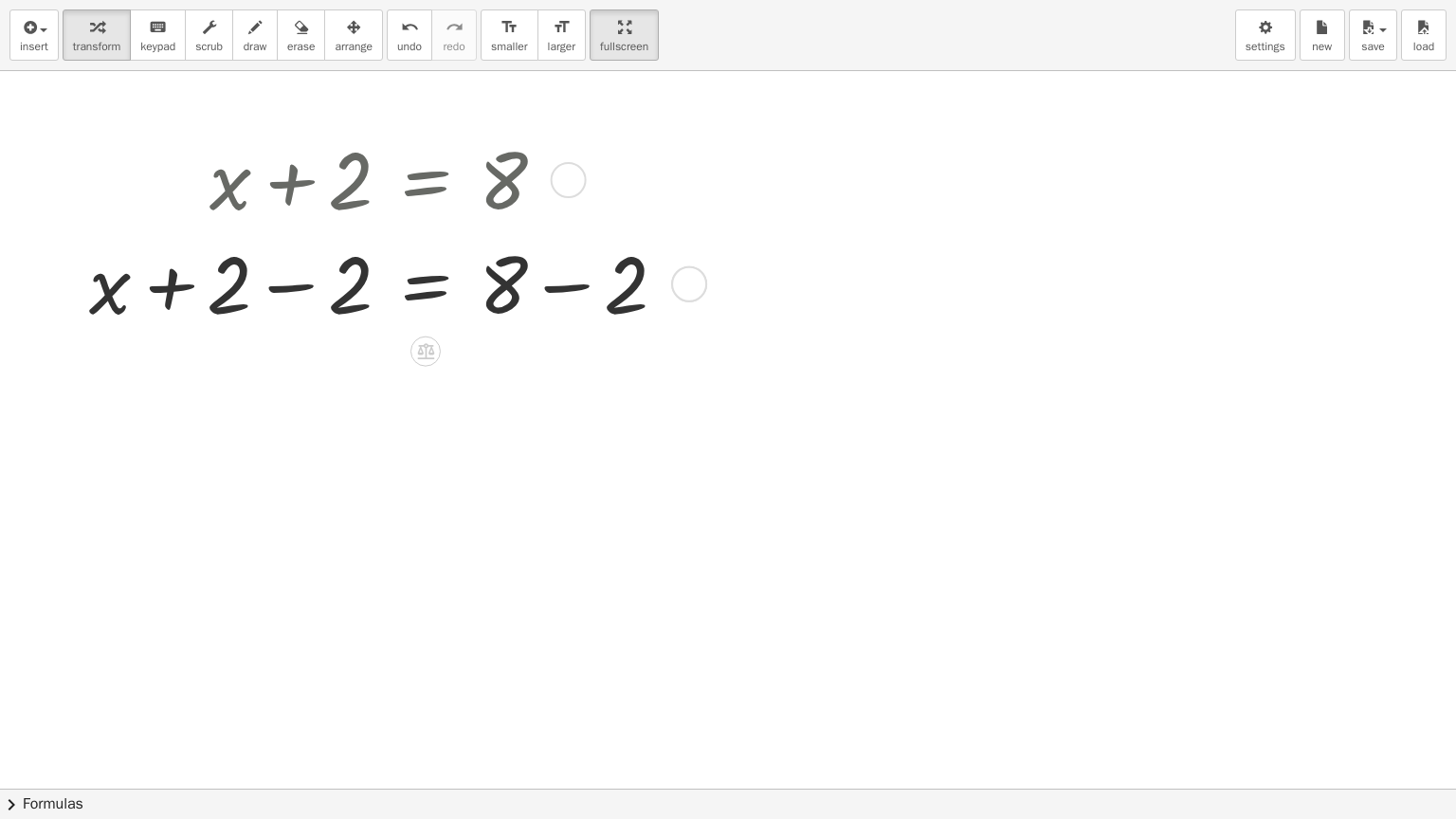 click at bounding box center (385, 282) 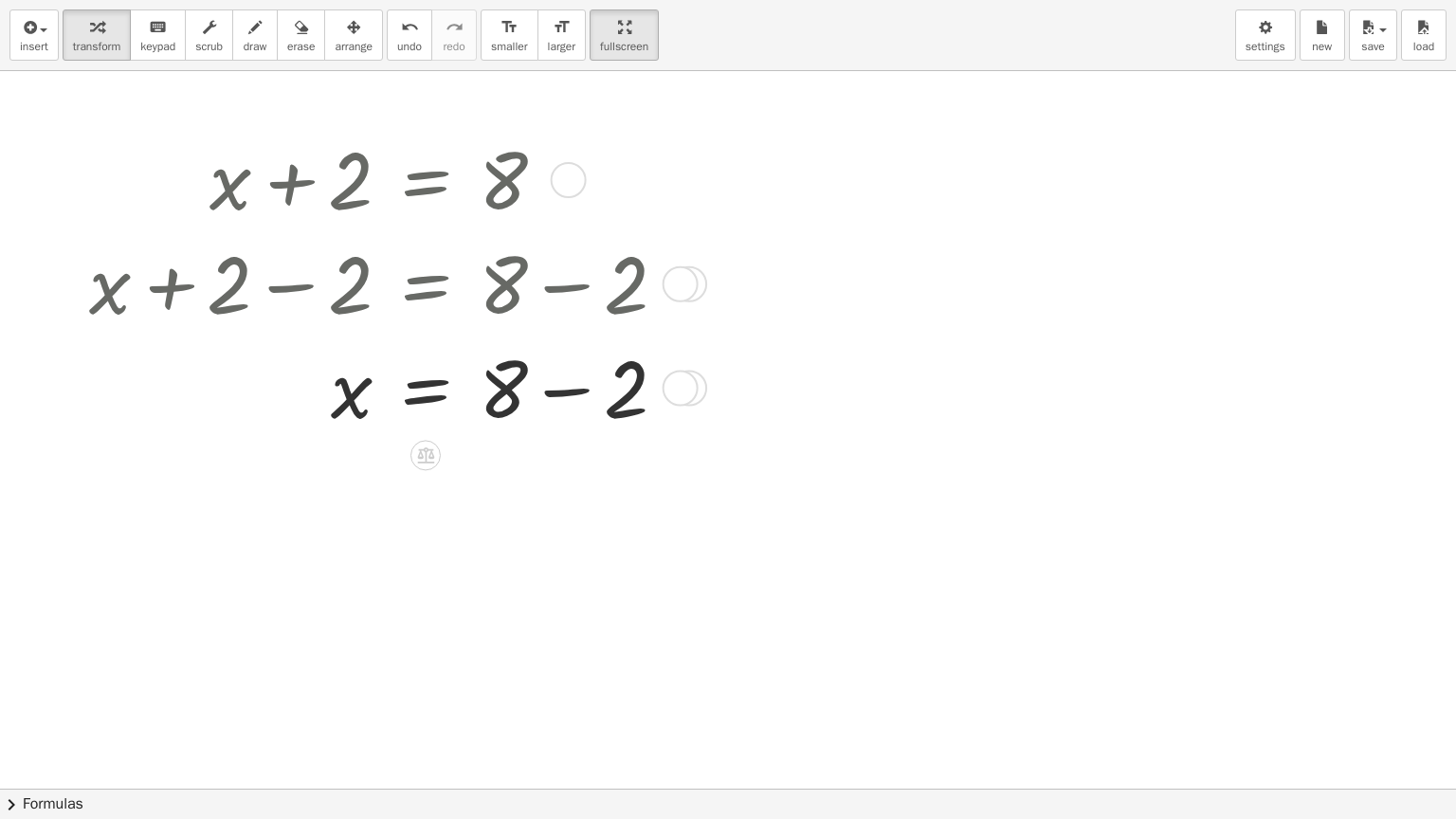 click at bounding box center (385, 387) 